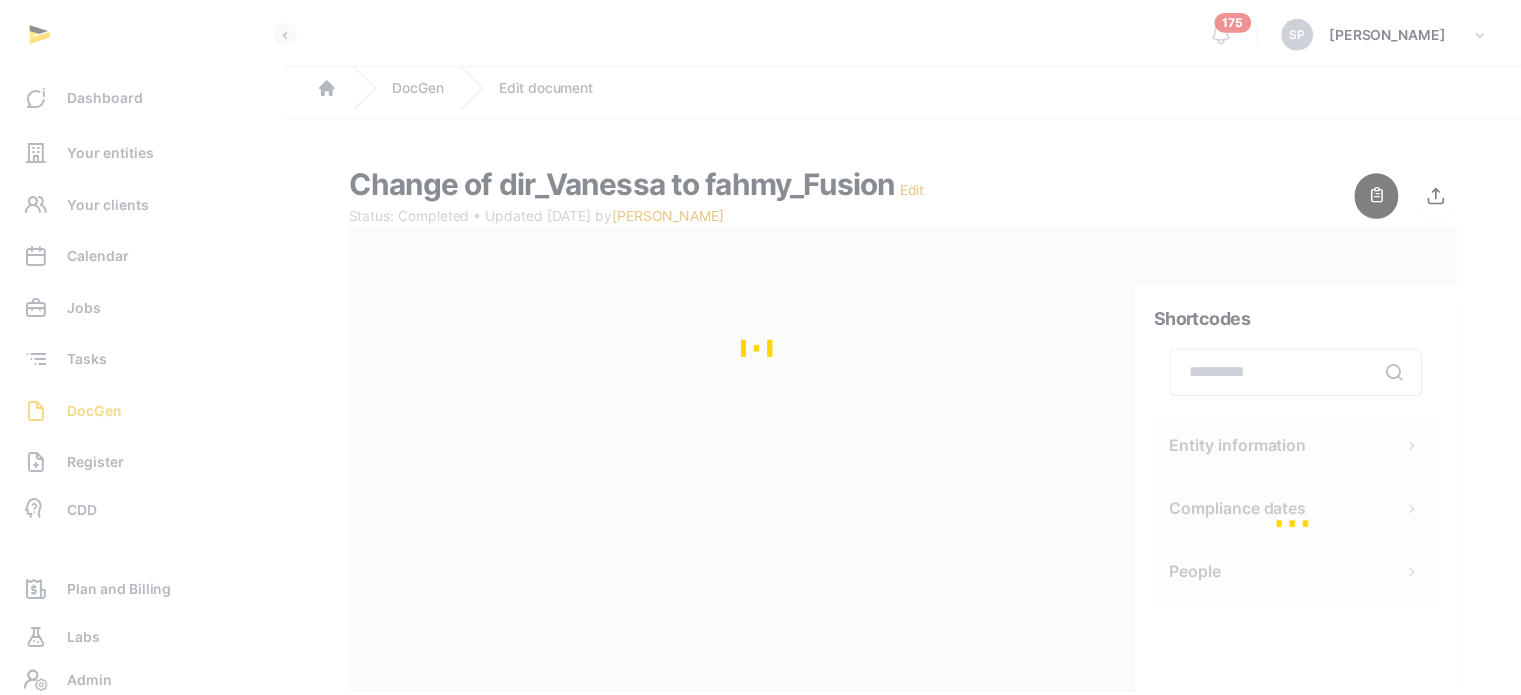 scroll, scrollTop: 0, scrollLeft: 0, axis: both 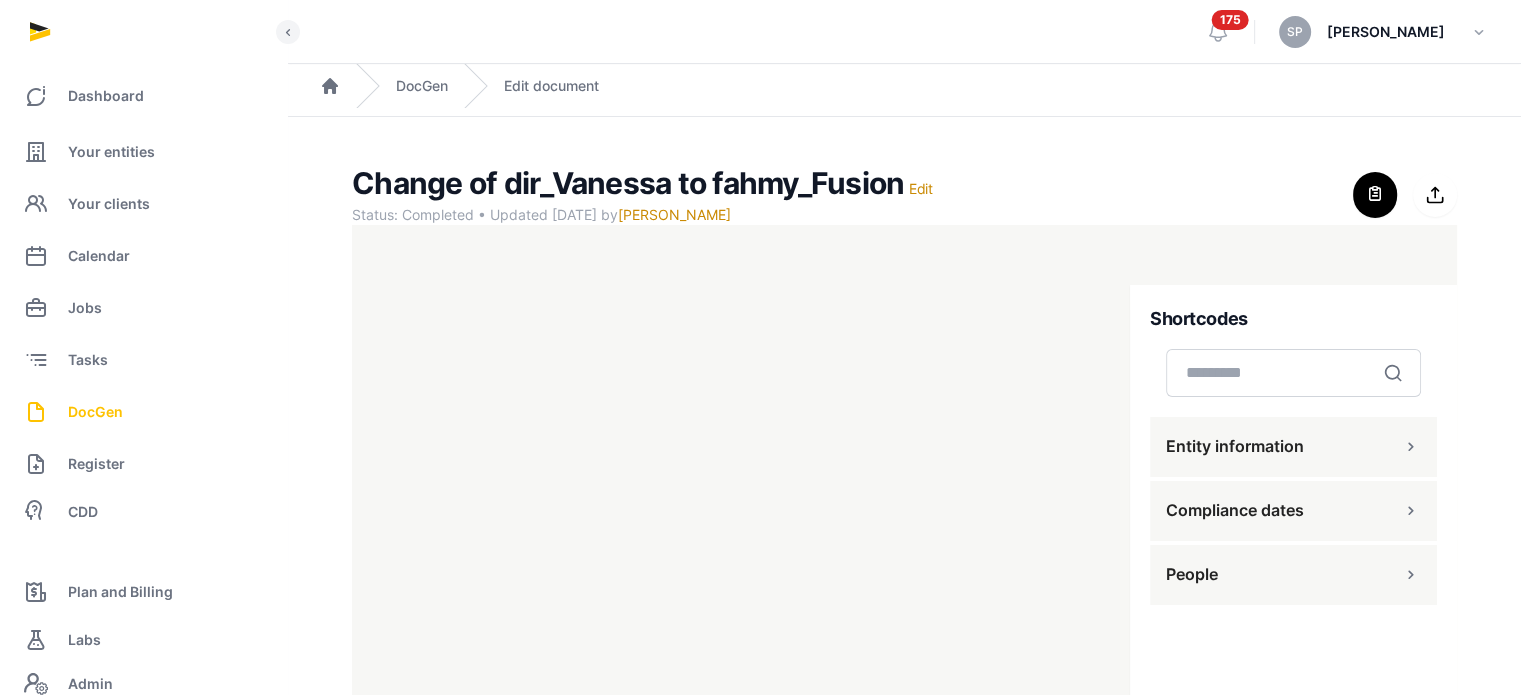 click on "DocGen" at bounding box center (95, 412) 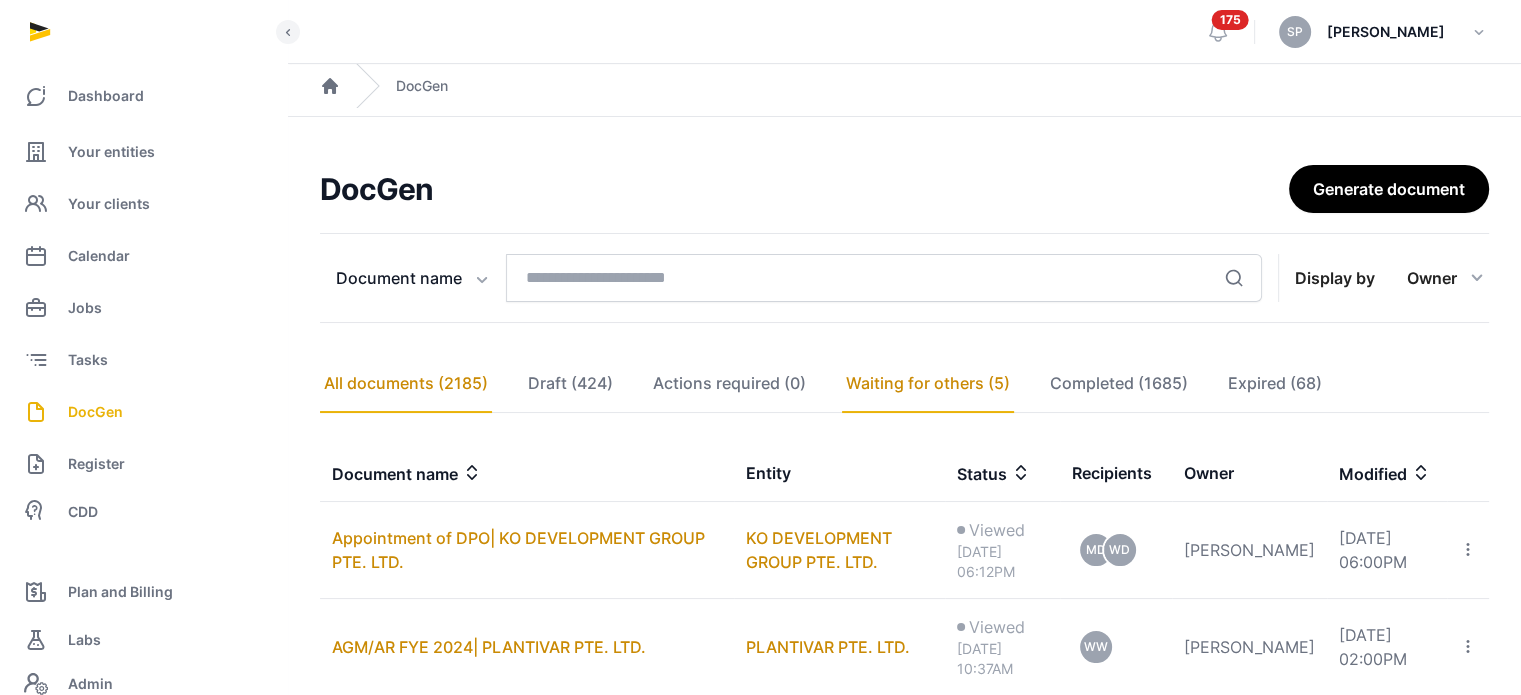 click on "All documents (2185)" at bounding box center [406, 384] 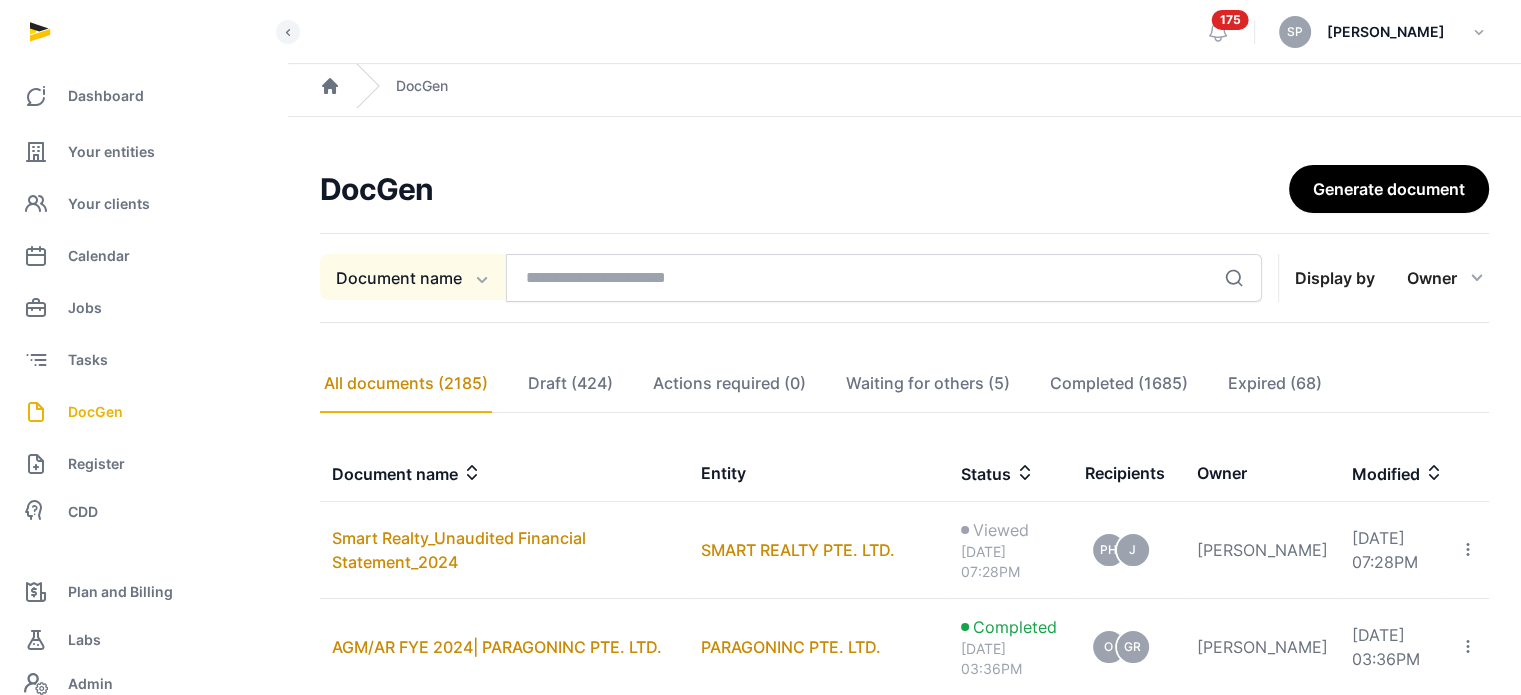 click on "Document name" 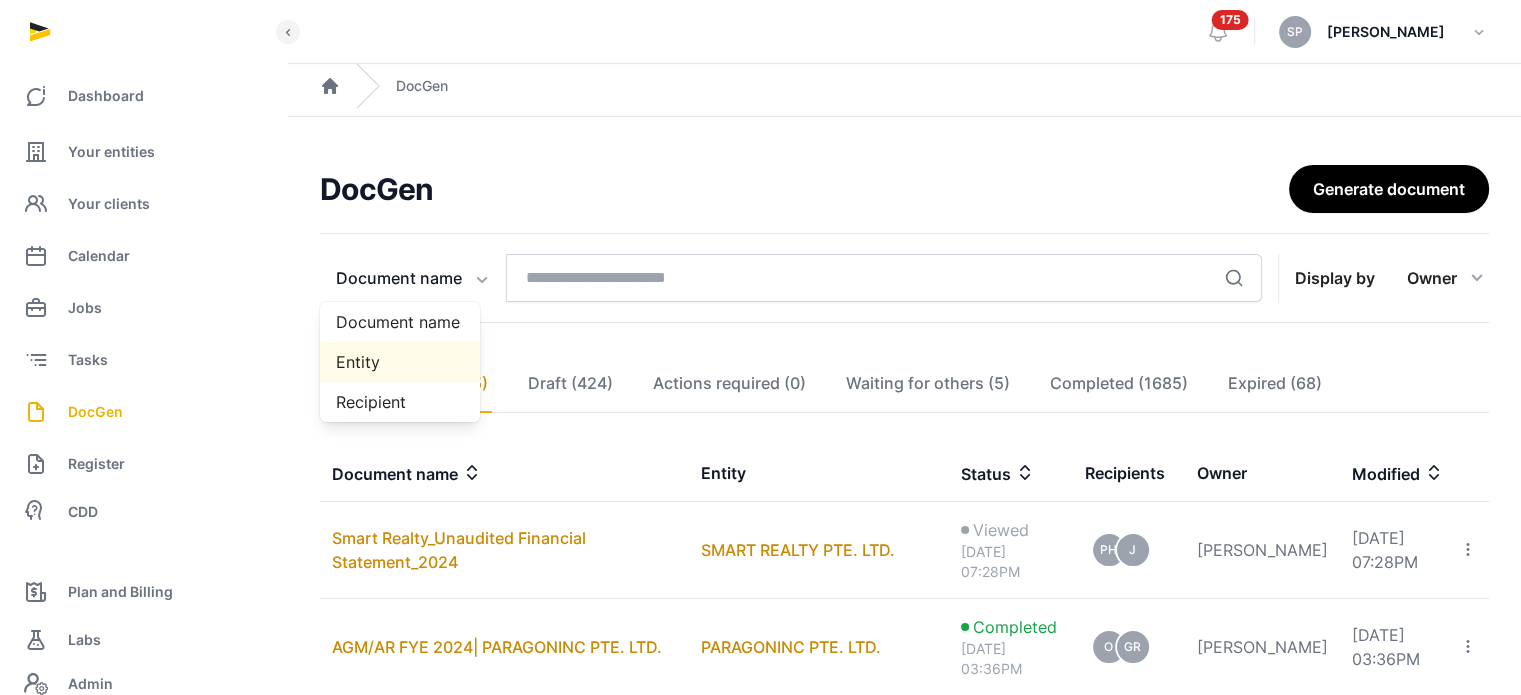 click on "Entity" at bounding box center (400, 362) 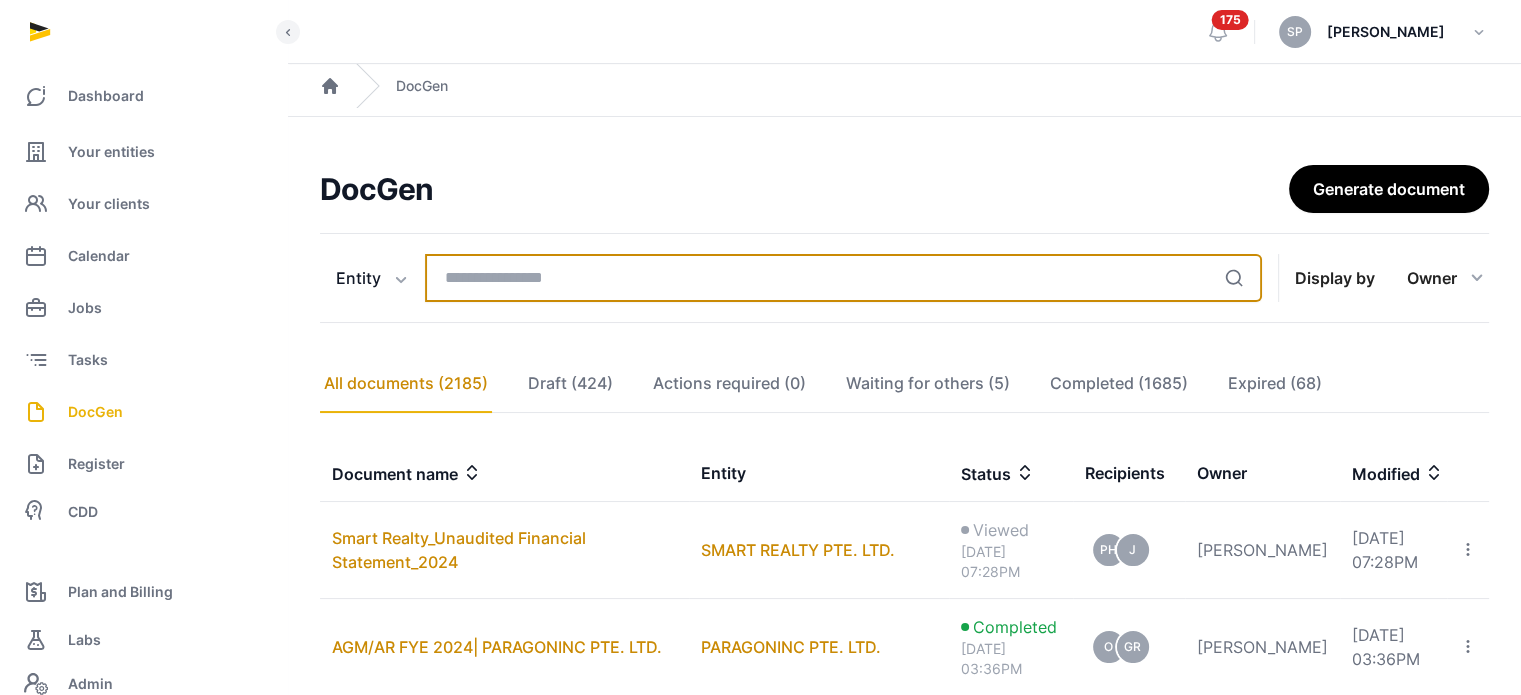 click at bounding box center (843, 278) 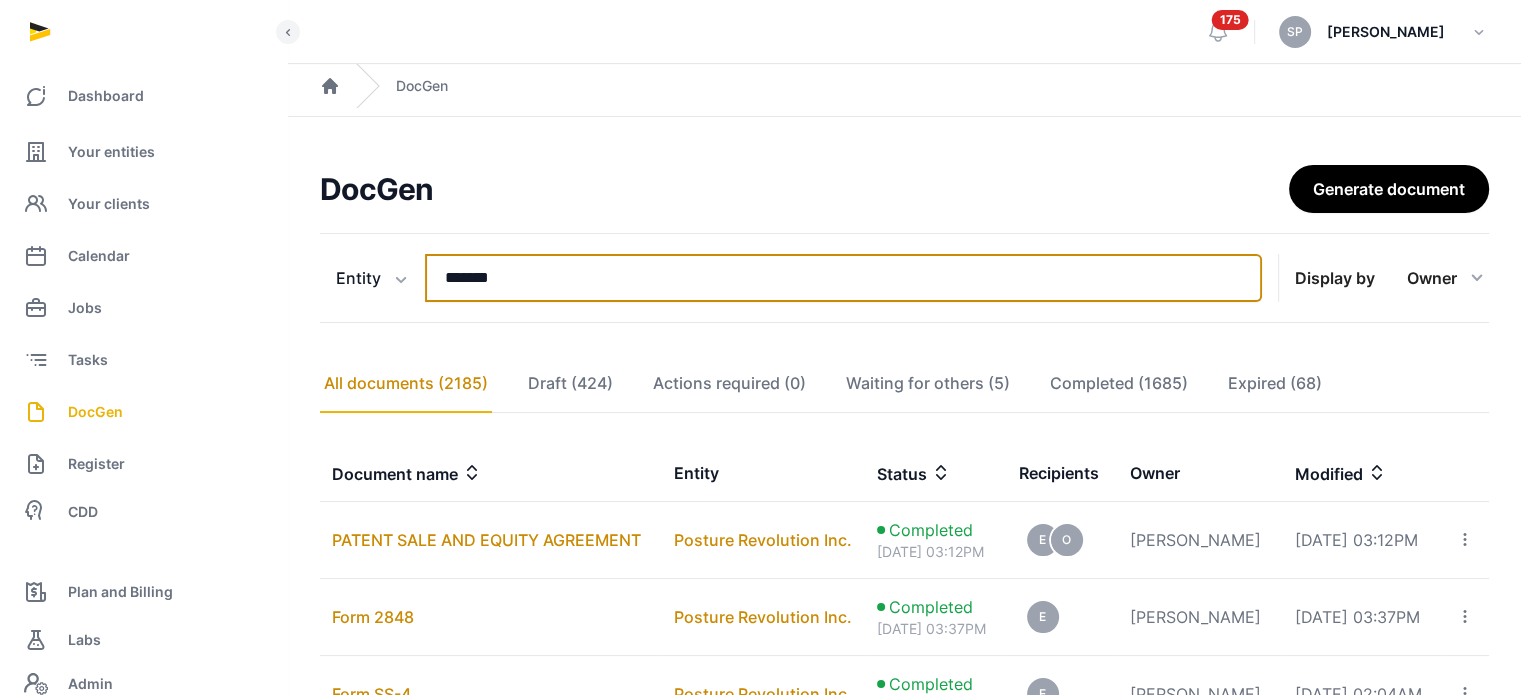 type on "*******" 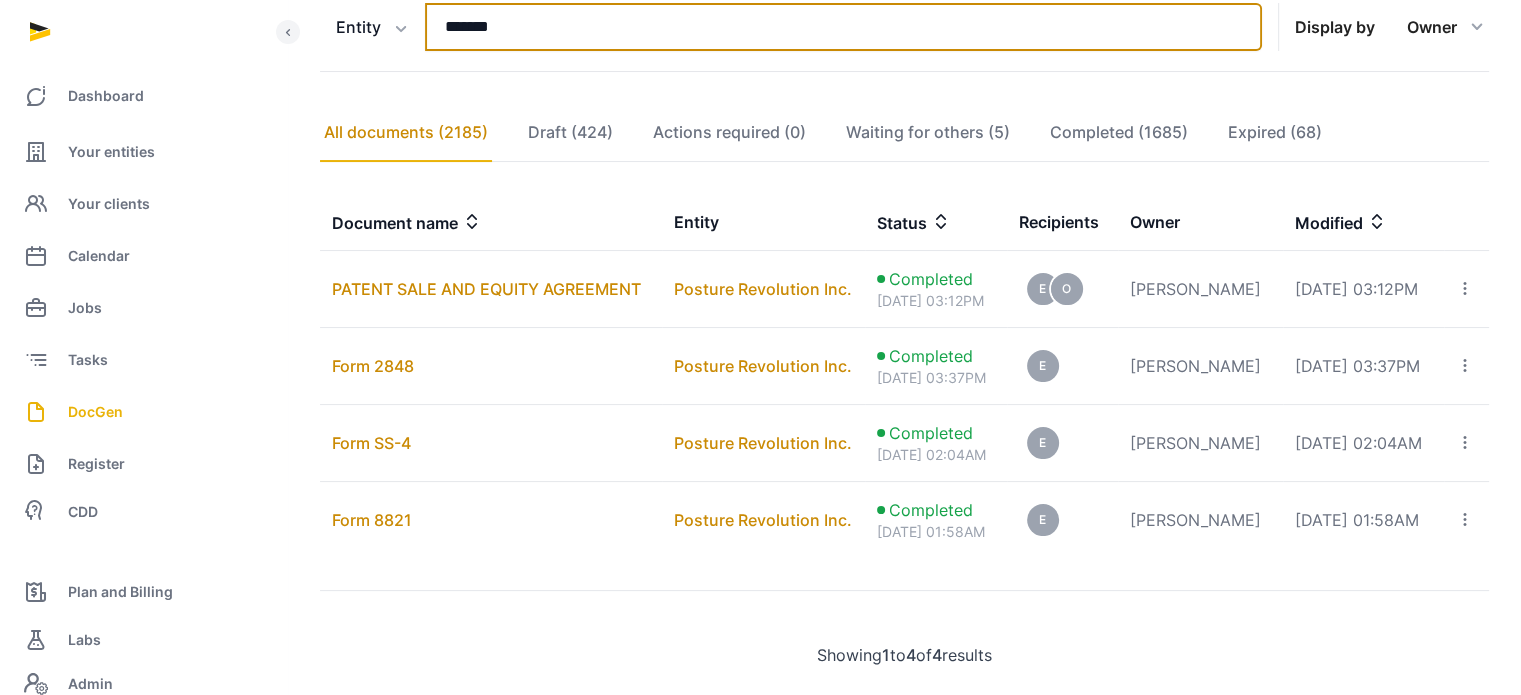 scroll, scrollTop: 288, scrollLeft: 0, axis: vertical 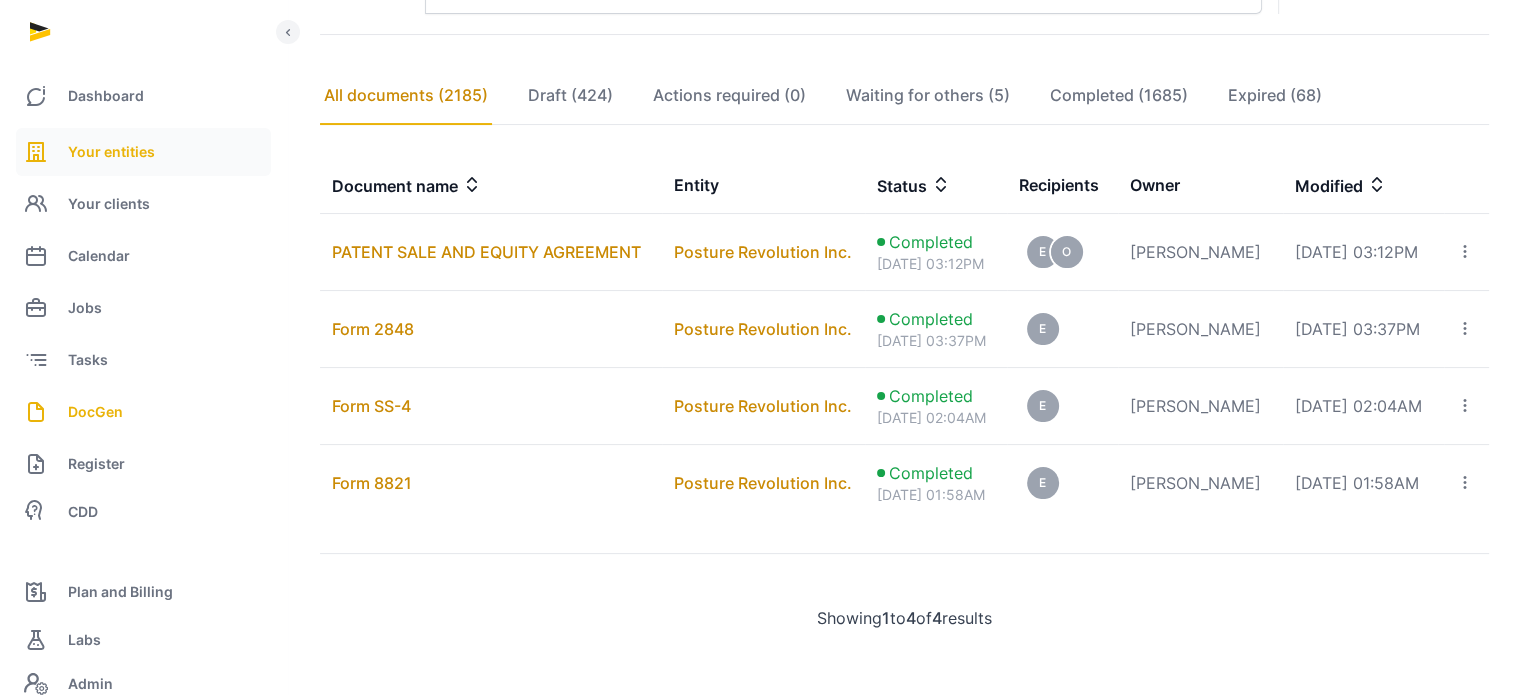 click on "Your entities" at bounding box center [143, 152] 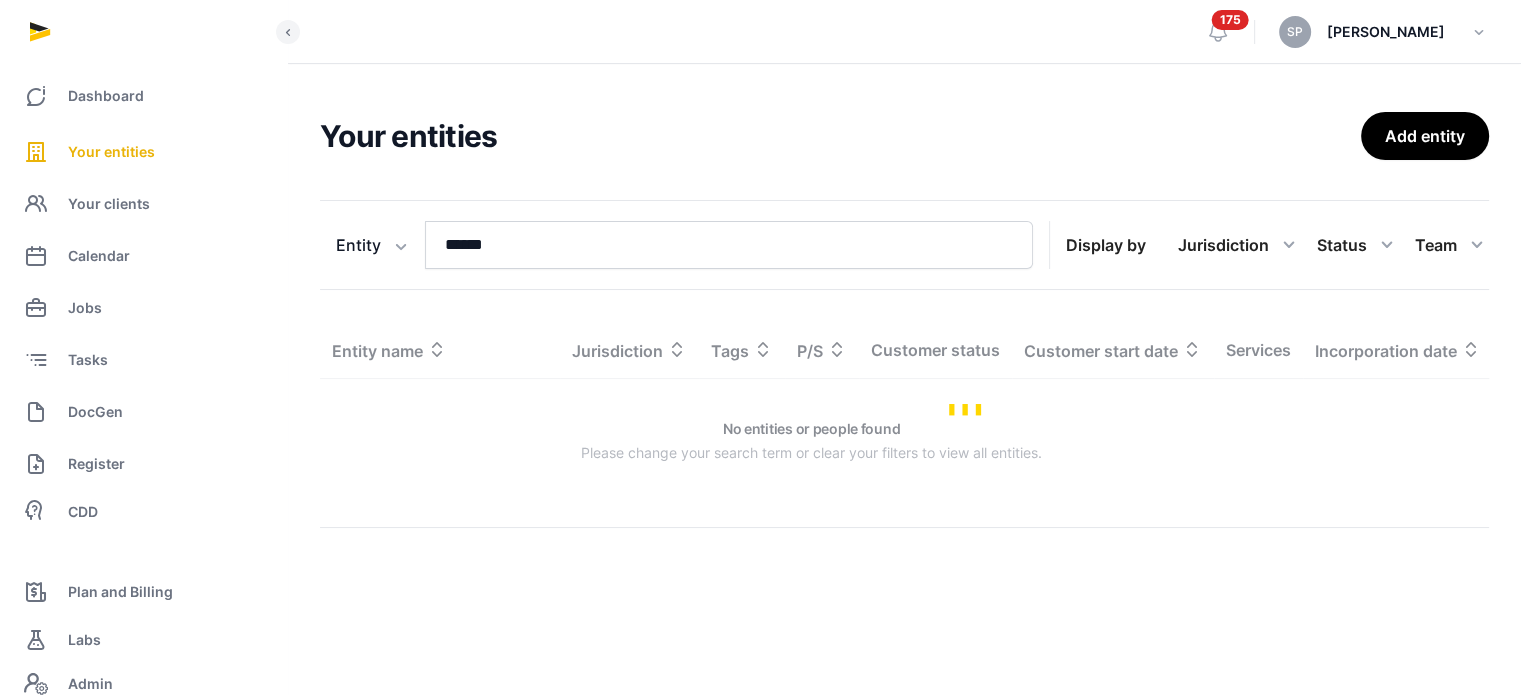 scroll, scrollTop: 0, scrollLeft: 0, axis: both 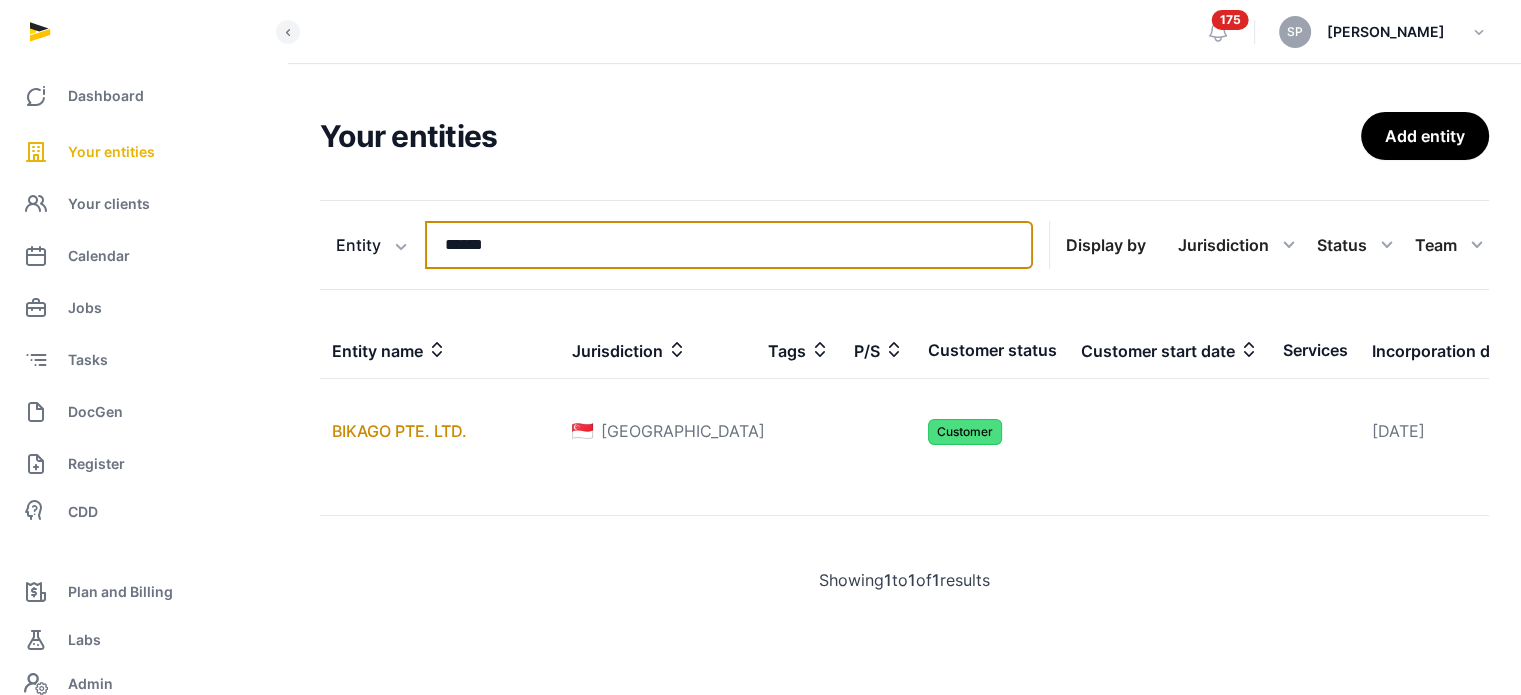 click on "******" at bounding box center (729, 245) 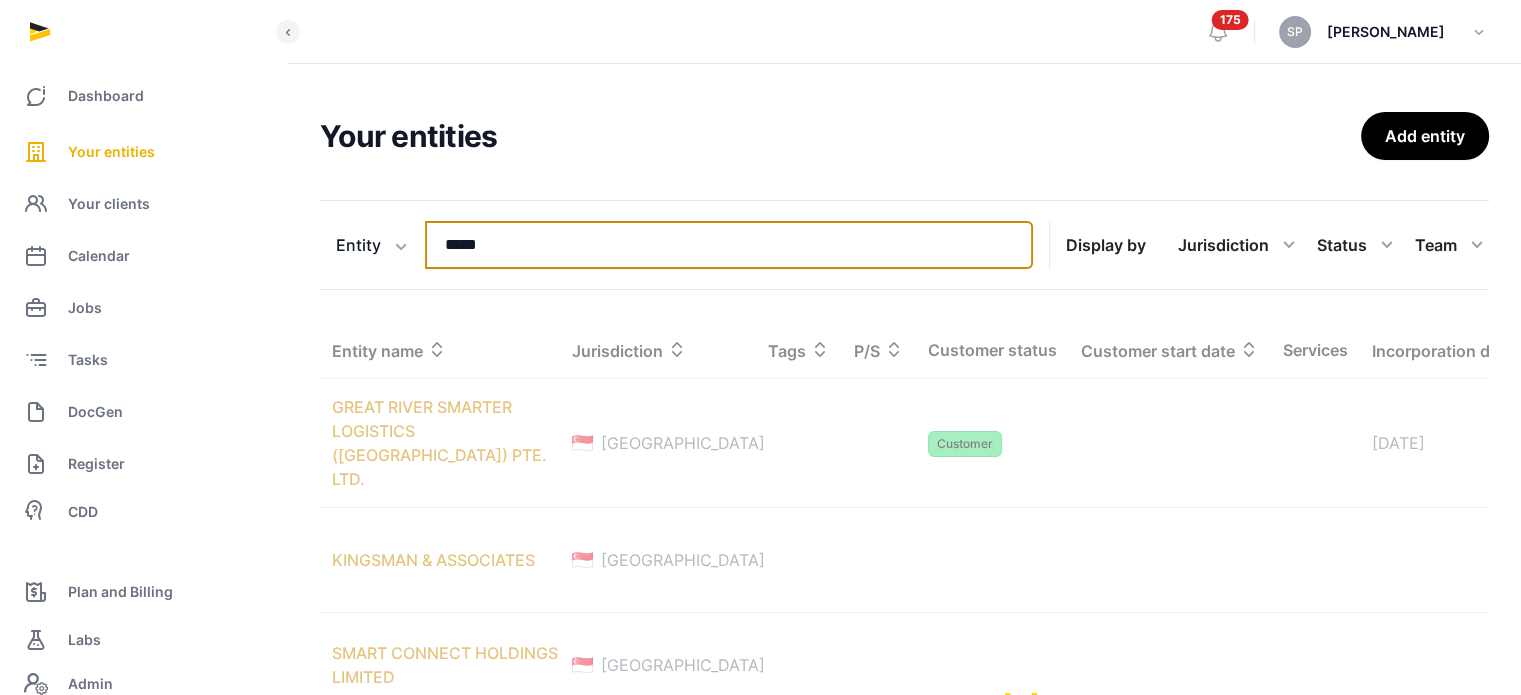 type on "*****" 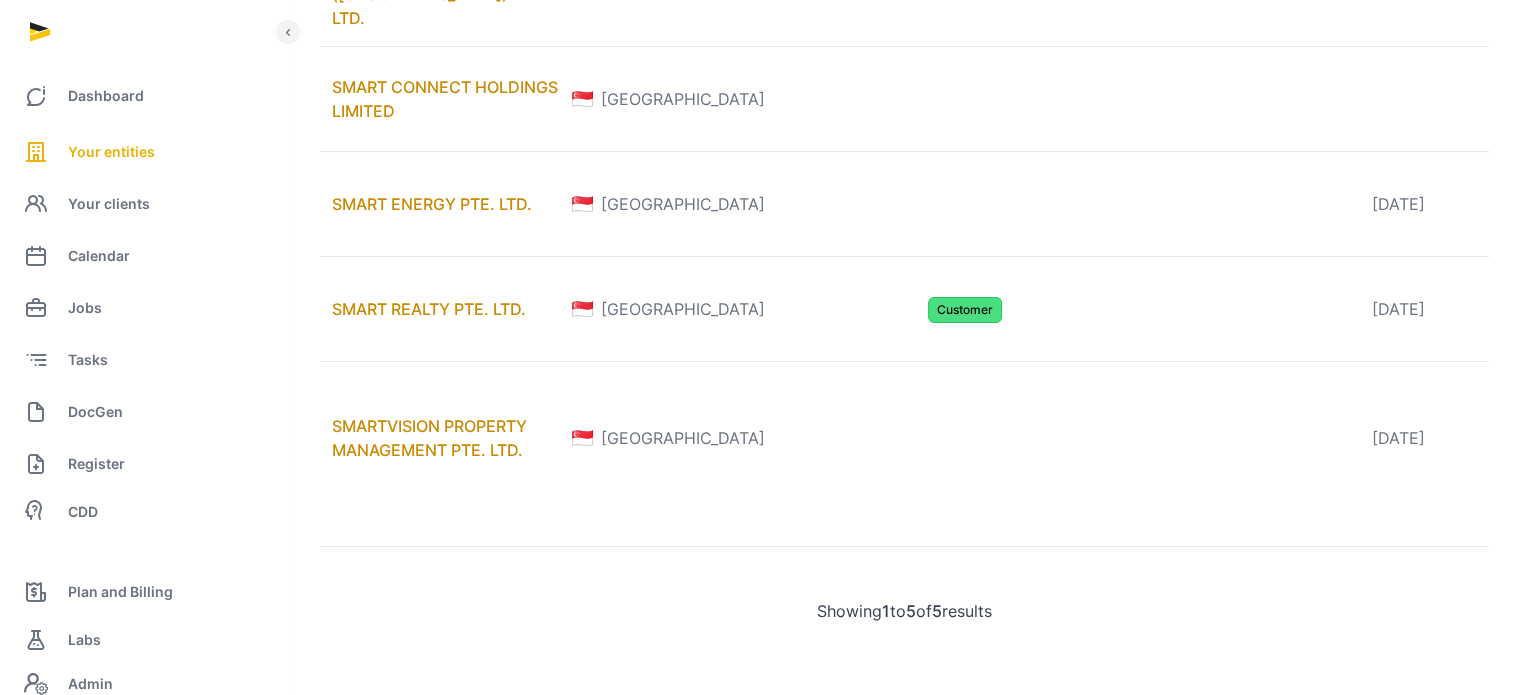scroll, scrollTop: 573, scrollLeft: 0, axis: vertical 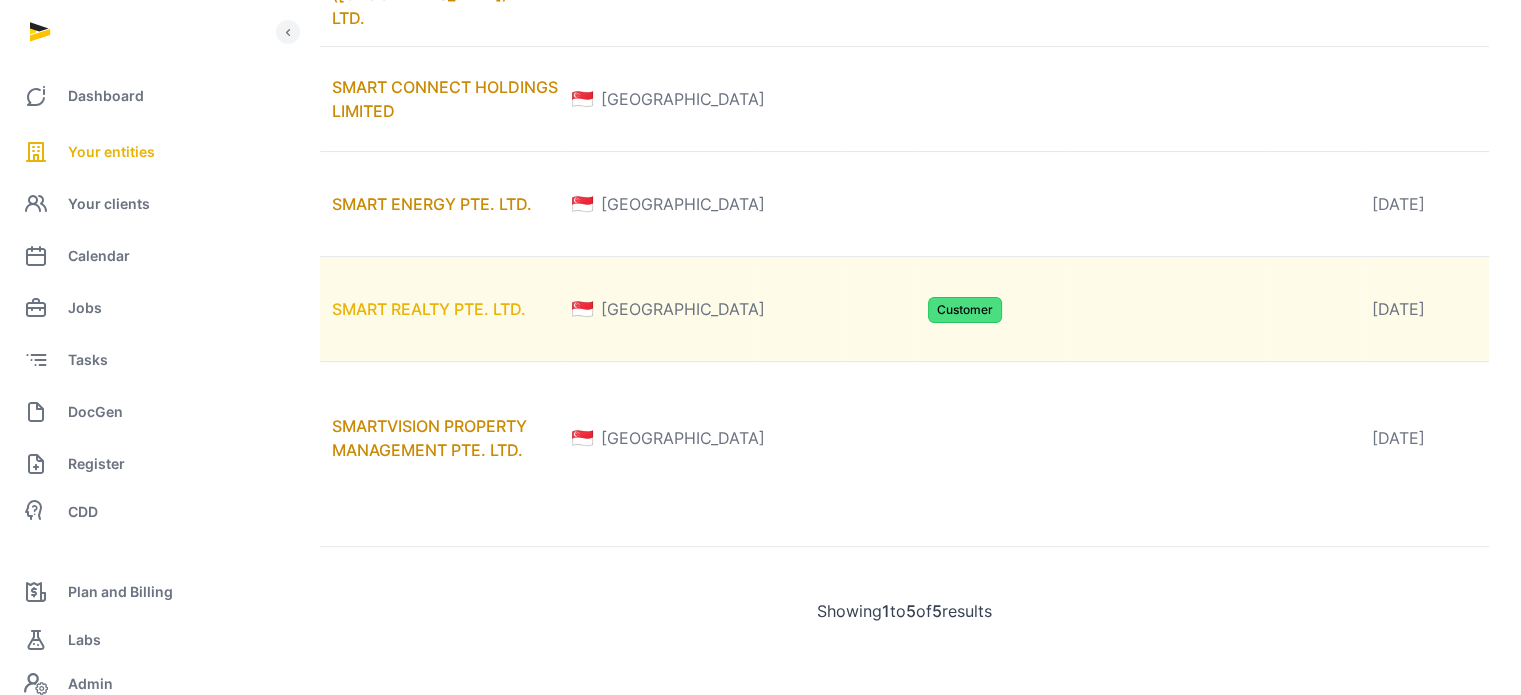 click on "SMART REALTY PTE. LTD." at bounding box center (429, 309) 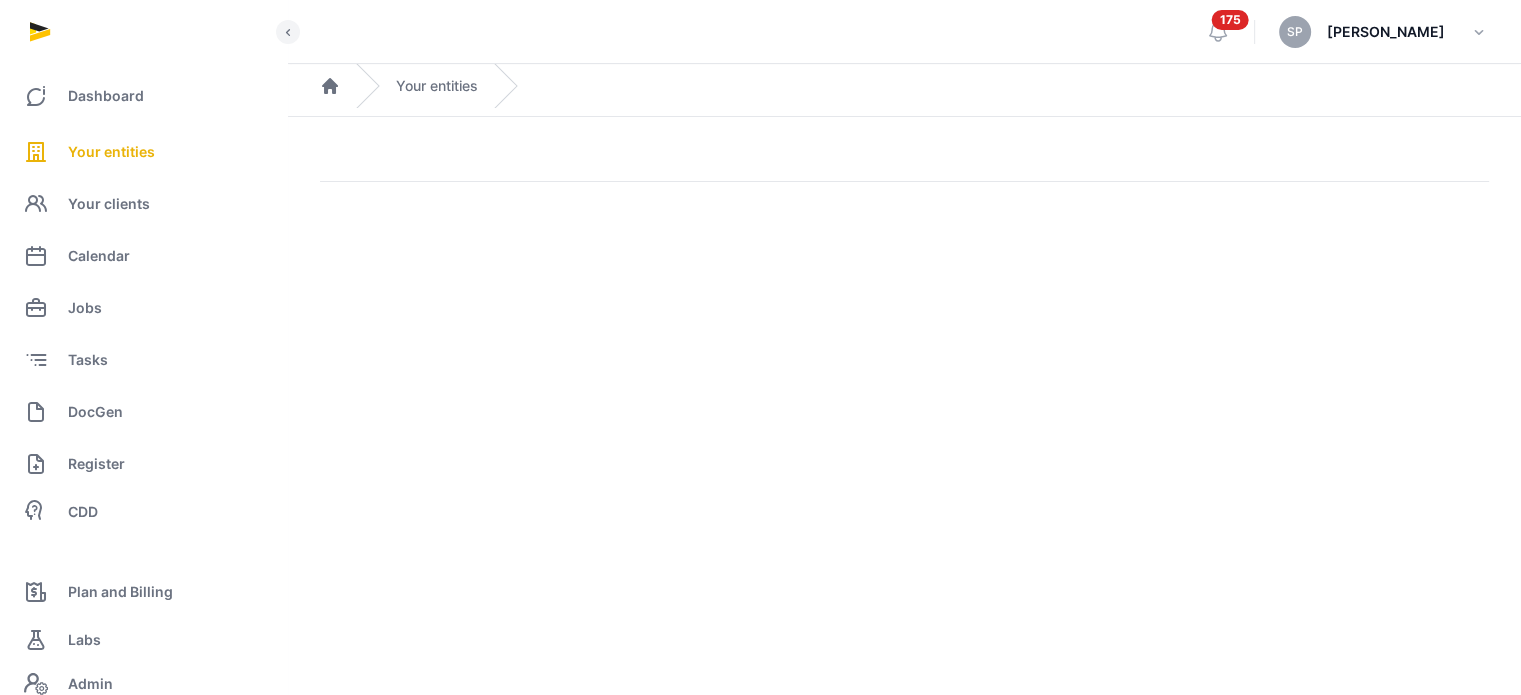 scroll, scrollTop: 0, scrollLeft: 0, axis: both 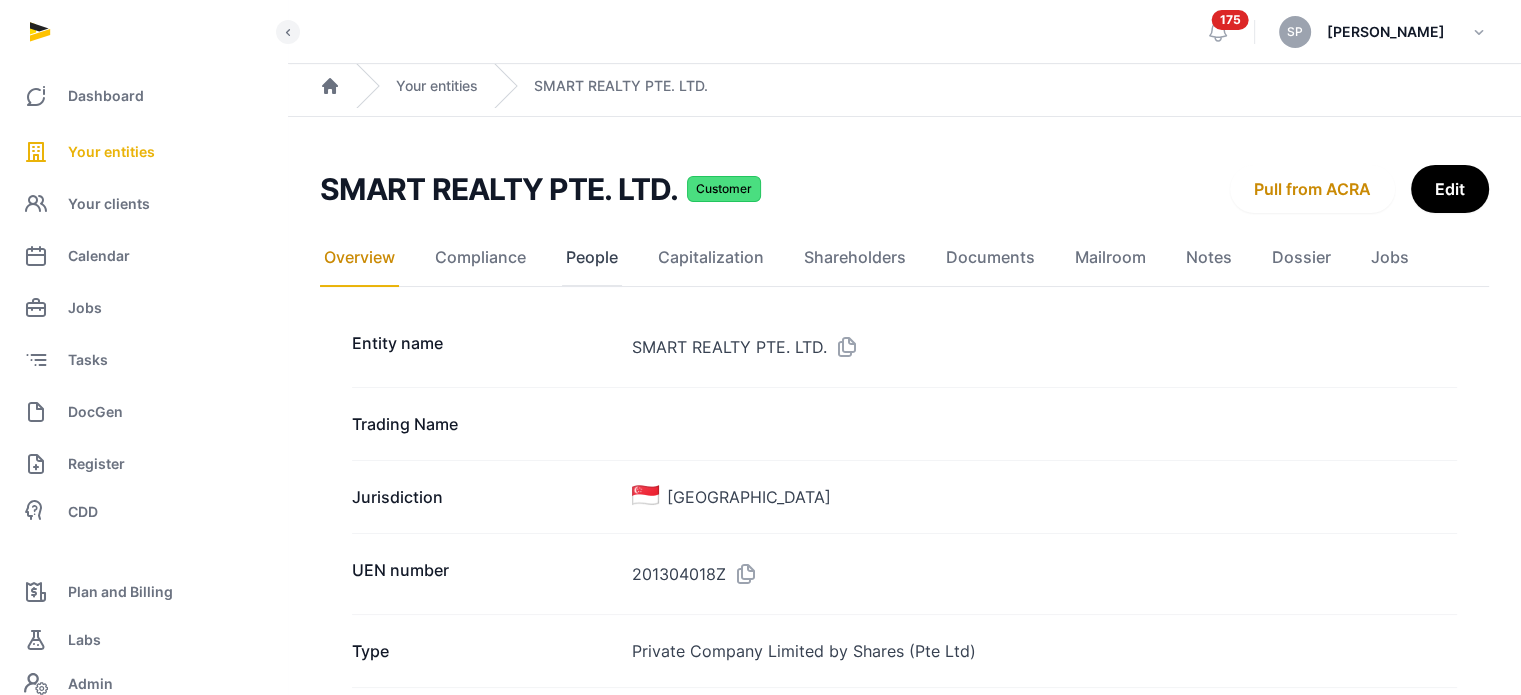 click on "People" 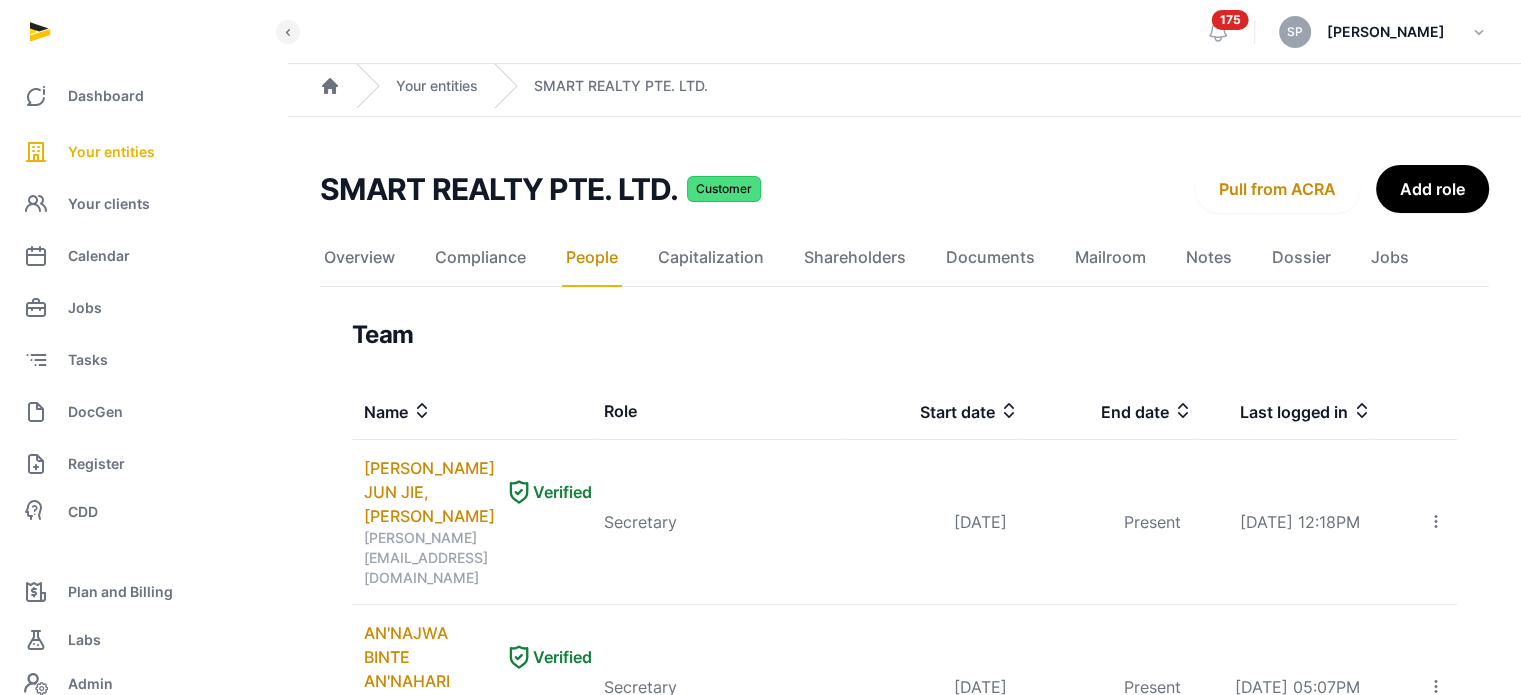 scroll, scrollTop: 608, scrollLeft: 0, axis: vertical 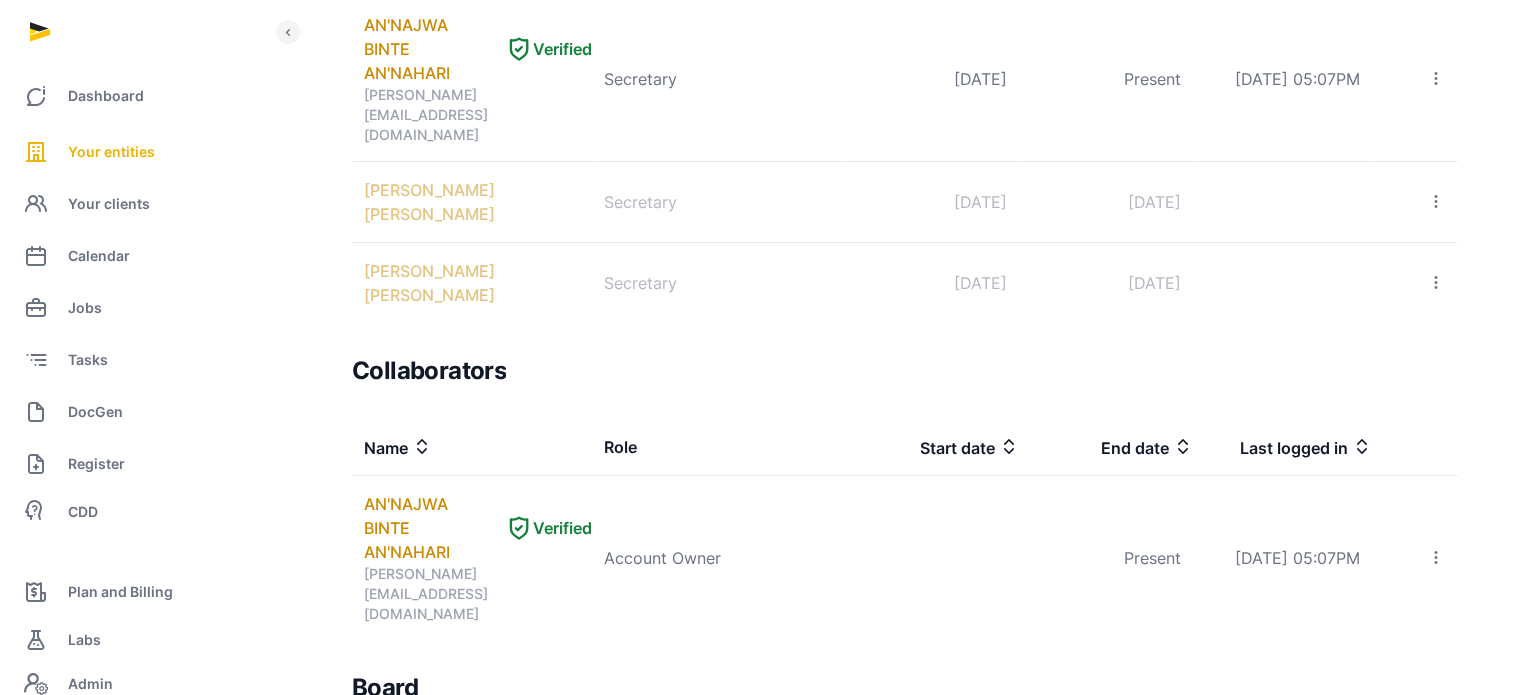 click on "SMART REALTY PTE. LTD. Customer People Overview Compliance People Capitalization Shareholders Documents Mailroom Notes Dossier Jobs Pull from ACRA Add role  Overview  Compliance  People  Capitalization  Shareholders  Documents  Mailroom  Notes  Dossier  Jobs  Team  Name   Role   Start date   End date   Last logged in  ONG JUN JIE, BENJAMIN Verified Benjamin@histellar.com Secretary  Jan 06, 2024 Present Nov 14, 2024 12:18PM Invite user Edit role Delete AN'NAJWA BINTE AN'NAHARI Verified anna.nari@histellar.com Secretary  Jan 06, 2024 Present Jul 09, 2025 05:07PM Invite user Edit role Delete LIM SHU MEI Secretary  Dec 31, 2021 Jan 06, 2024 Invite user Edit role Delete AARON SAPPHIRE TRISNADI Secretary  Apr 08, 2013 Dec 31, 2021 Invite user Edit role Delete Collaborators  Name   Role   Start date   End date   Last logged in  AN'NAJWA BINTE AN'NAHARI Verified anna.nari@histellar.com Account Owner  Present Jul 09, 2025 05:07PM Invite user Edit role Delete Board  Name   Role   Start date   End date   Last logged in" at bounding box center [904, 707] 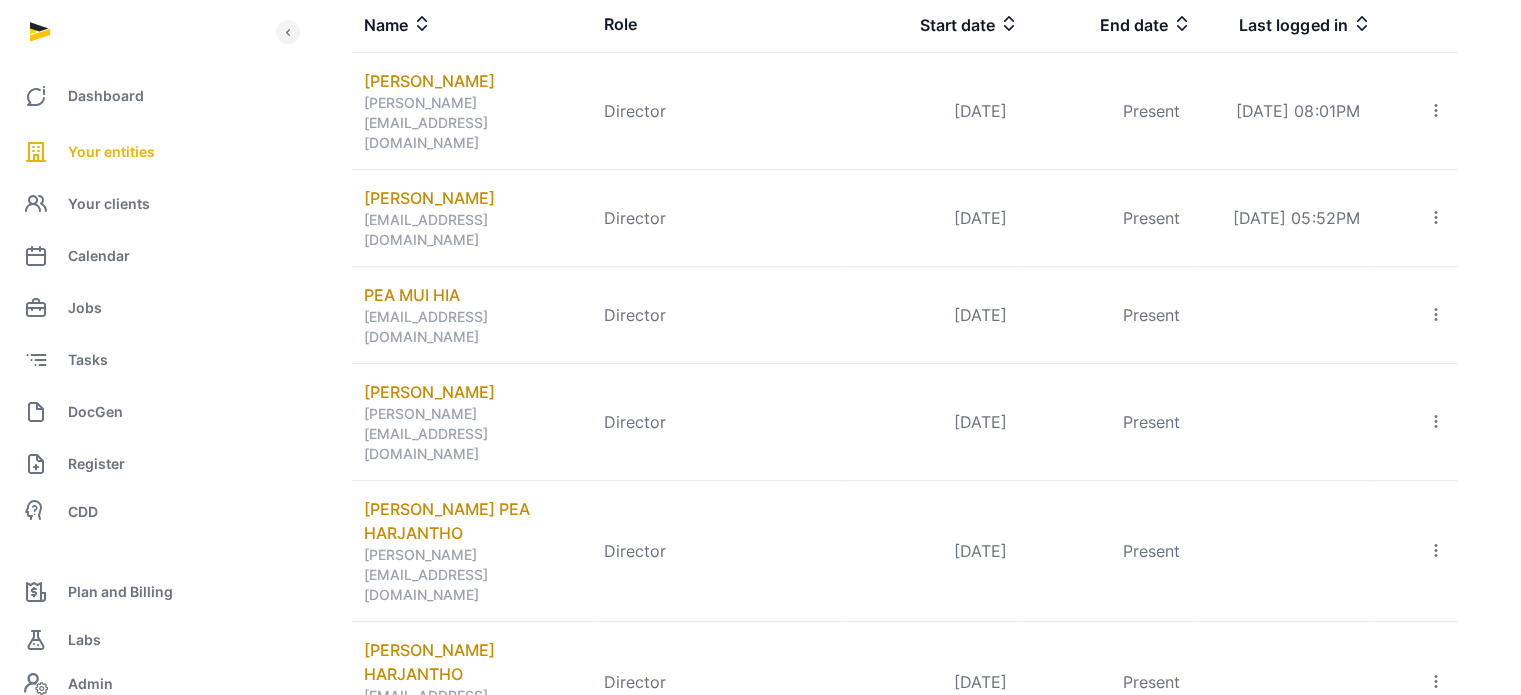 scroll, scrollTop: 1382, scrollLeft: 0, axis: vertical 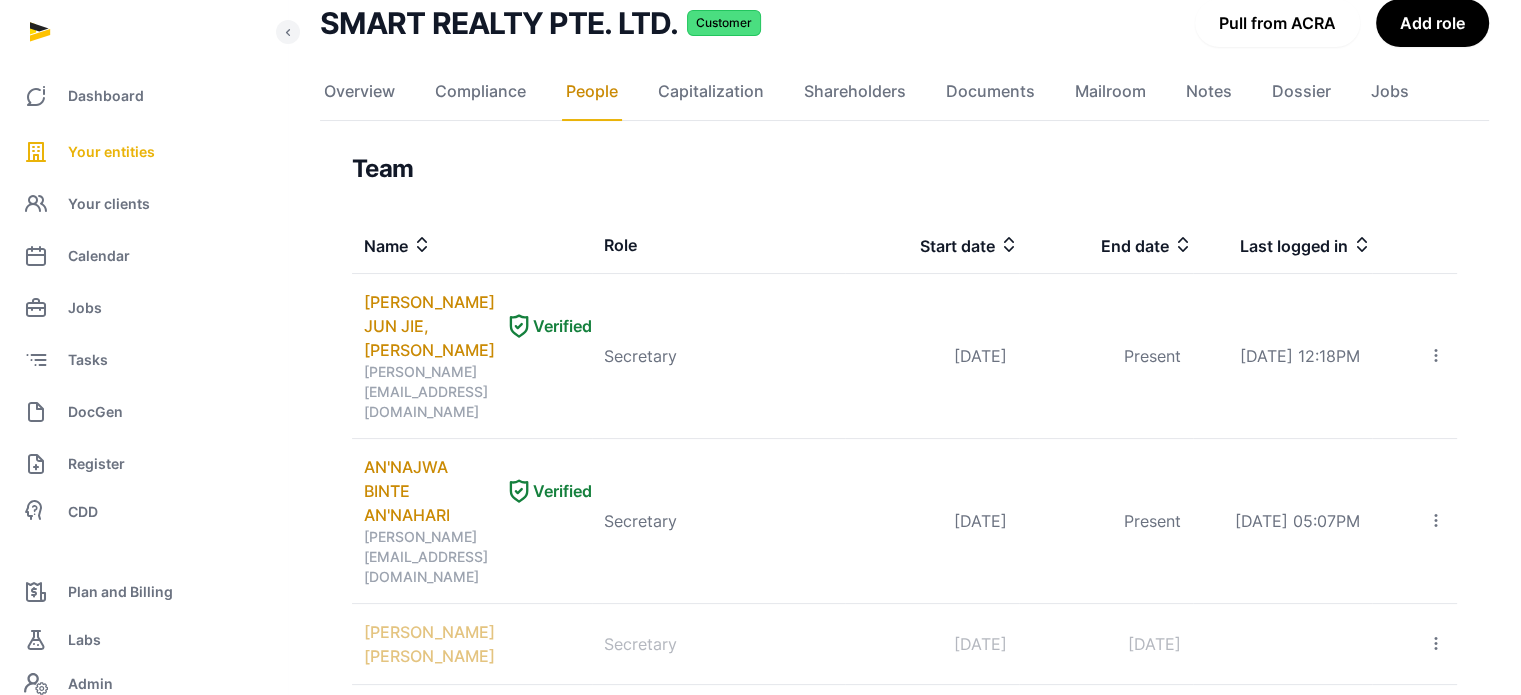 click on "Pull from ACRA" at bounding box center (1277, 23) 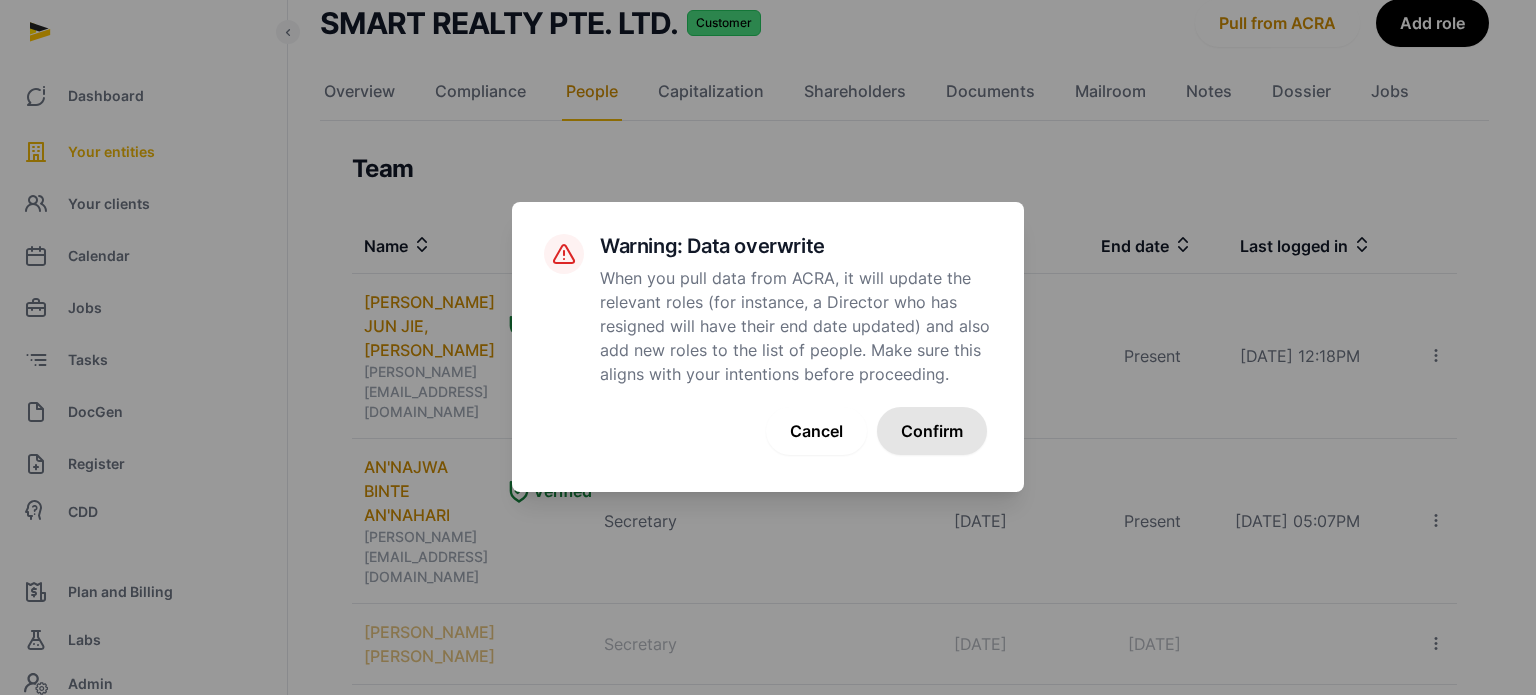 click on "Confirm" at bounding box center (932, 431) 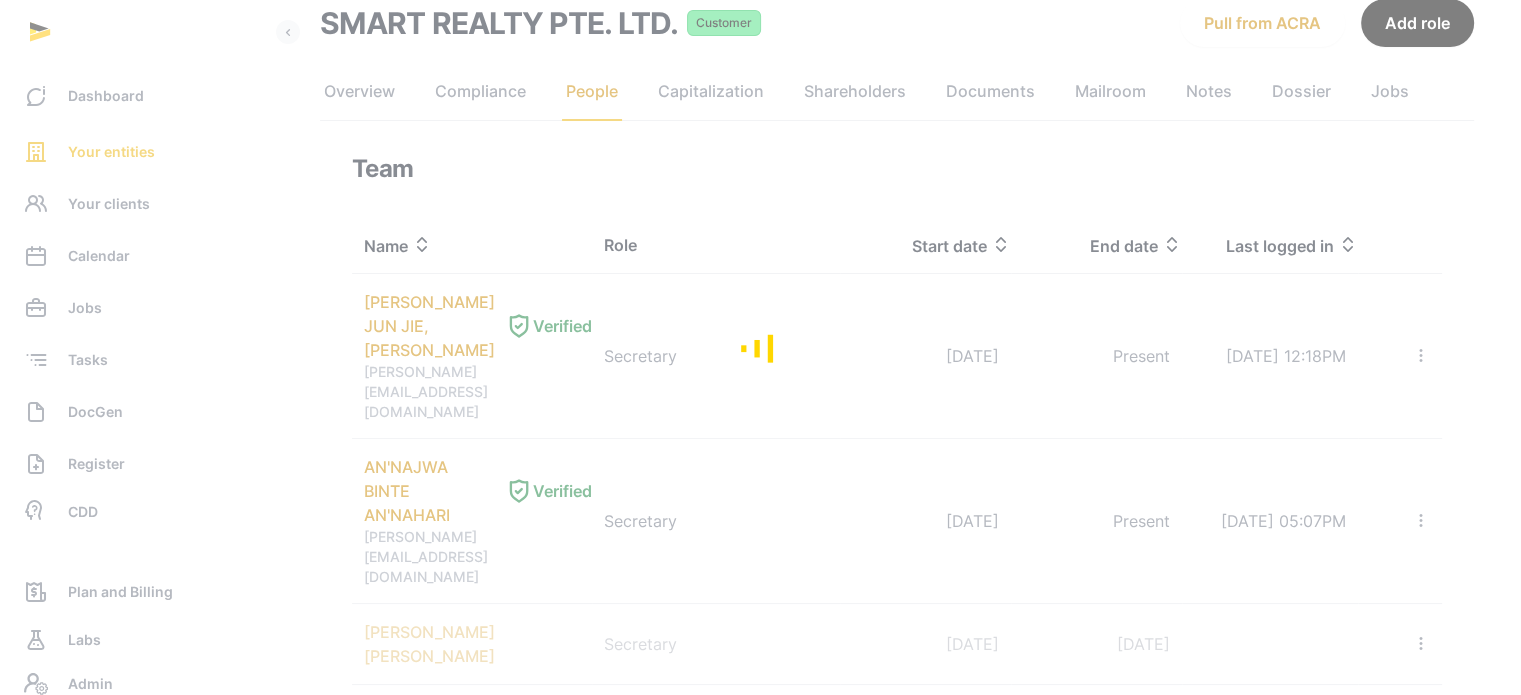 scroll, scrollTop: 164, scrollLeft: 0, axis: vertical 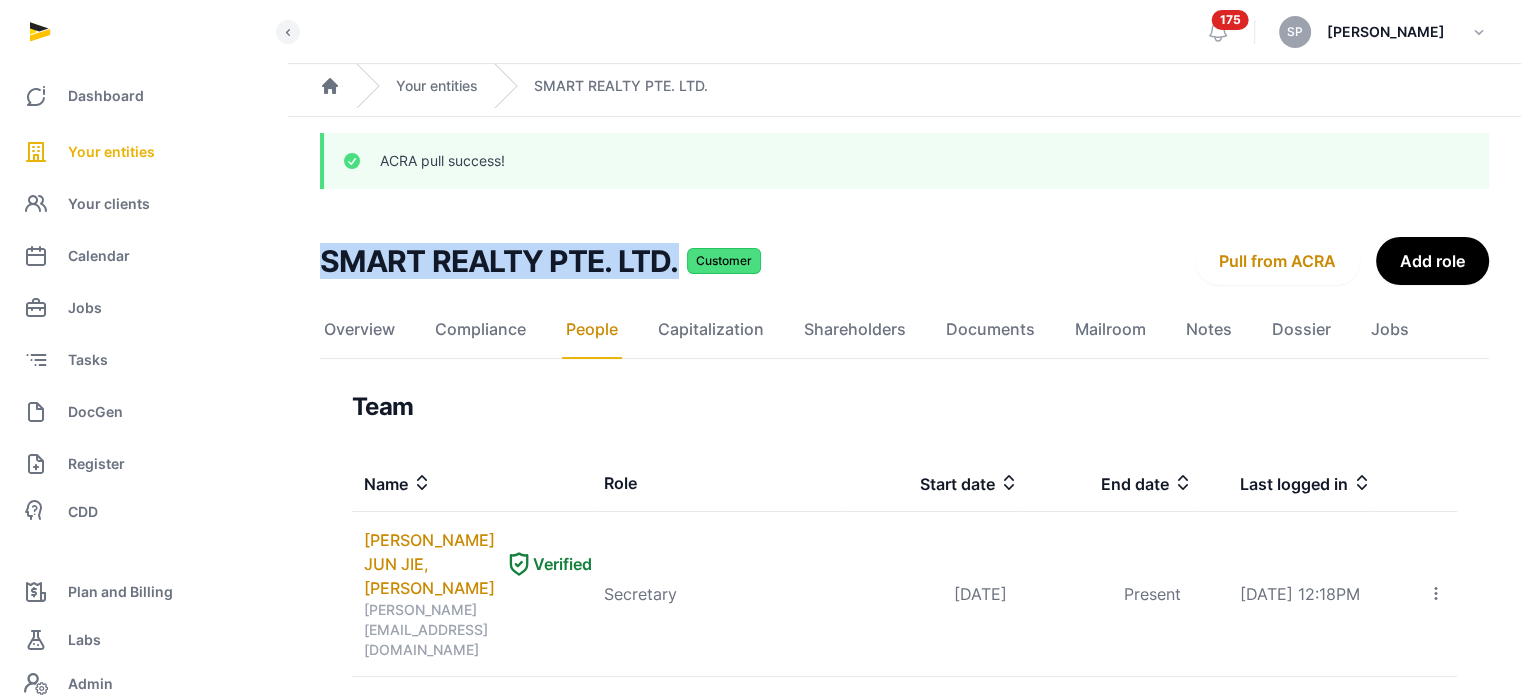 drag, startPoint x: 683, startPoint y: 278, endPoint x: 324, endPoint y: 259, distance: 359.50244 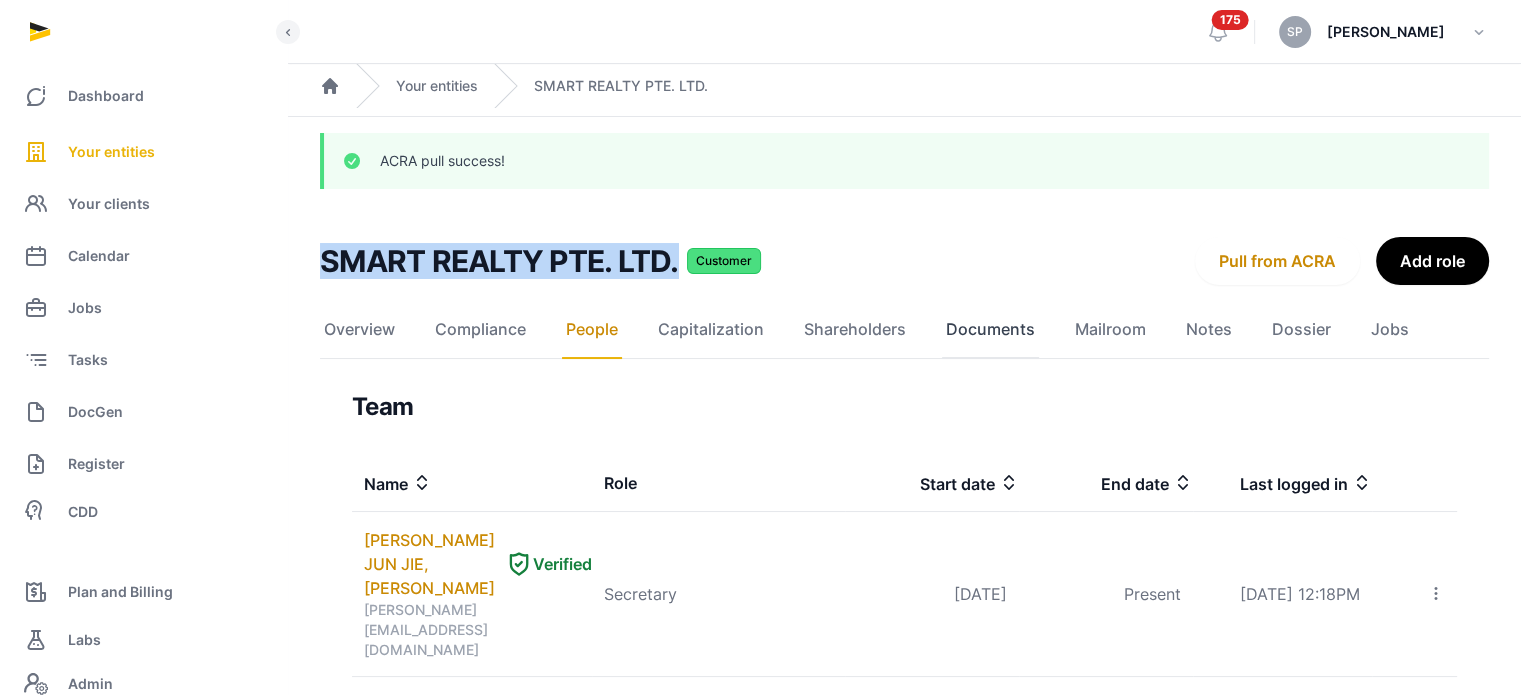 click on "Documents" 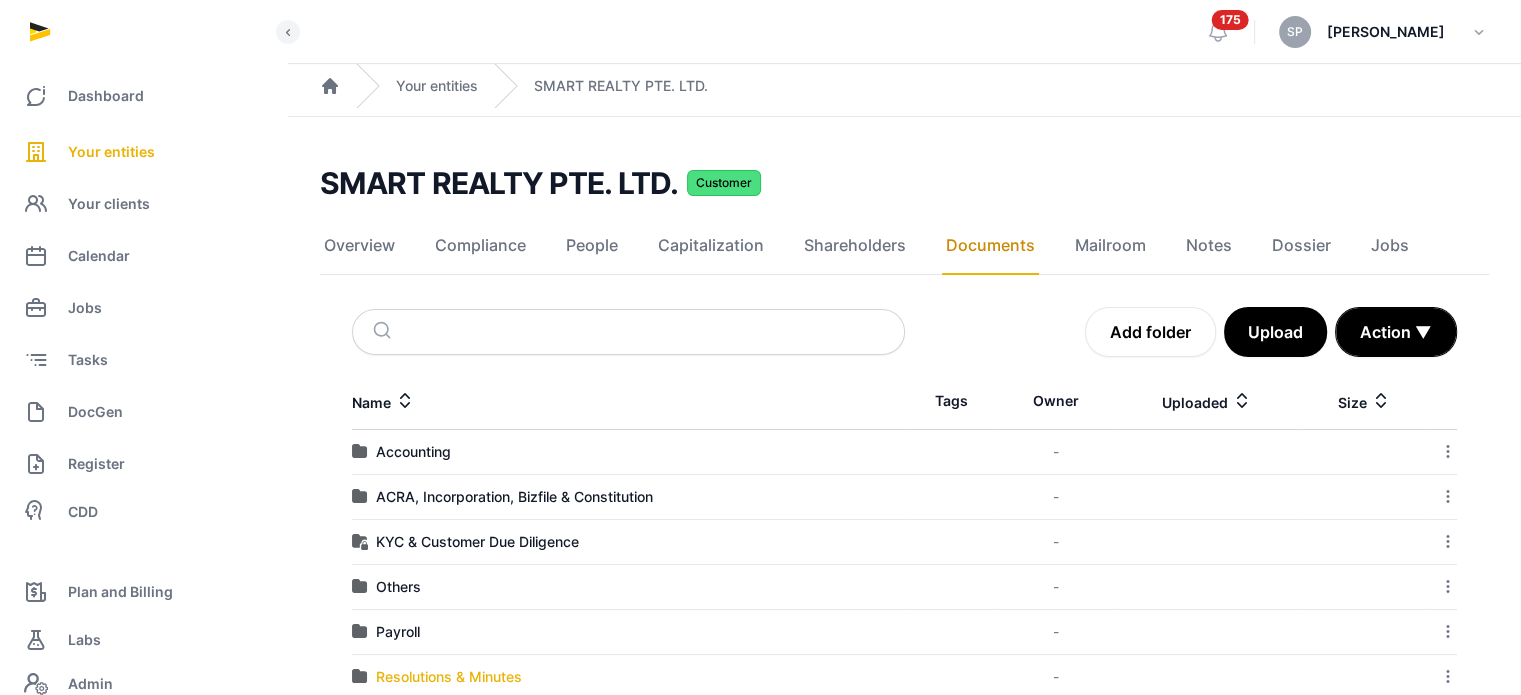 click on "Resolutions & Minutes" at bounding box center [449, 677] 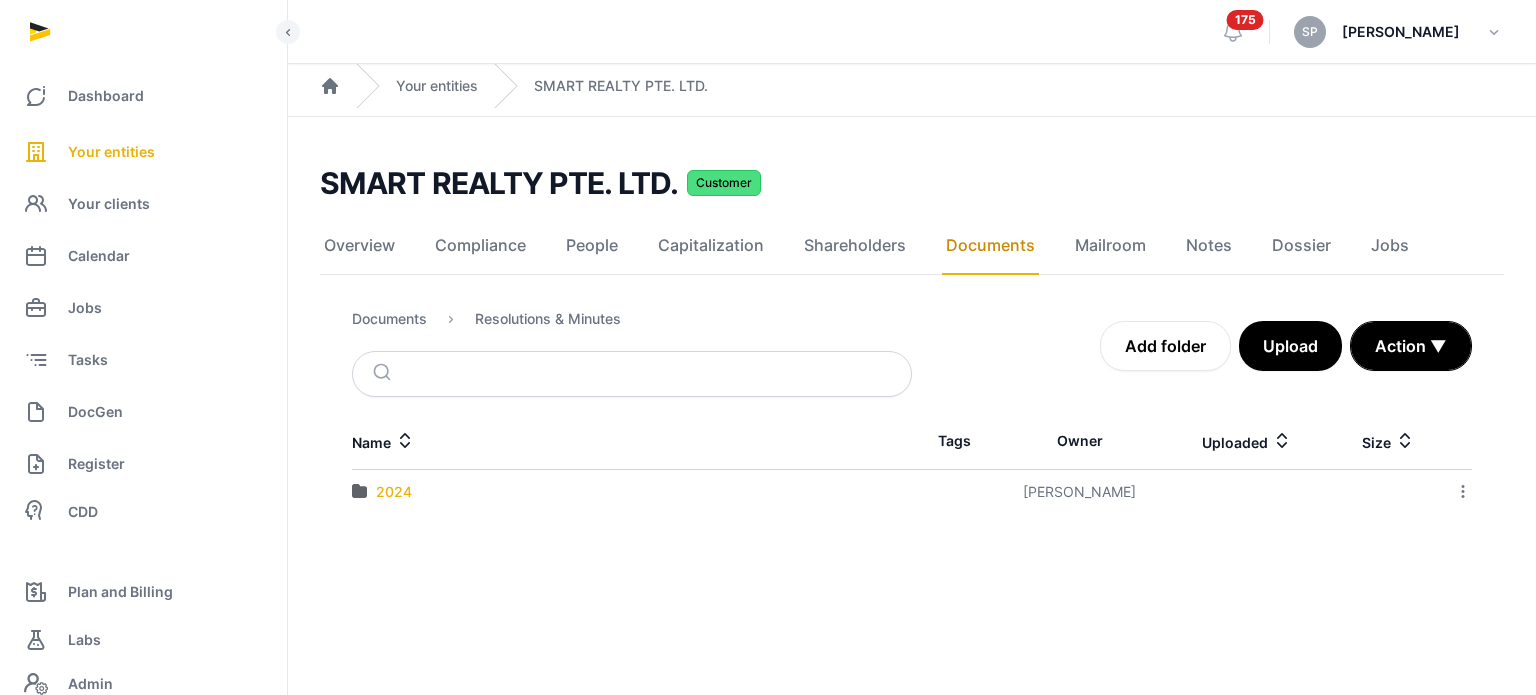 click on "2024" at bounding box center [394, 492] 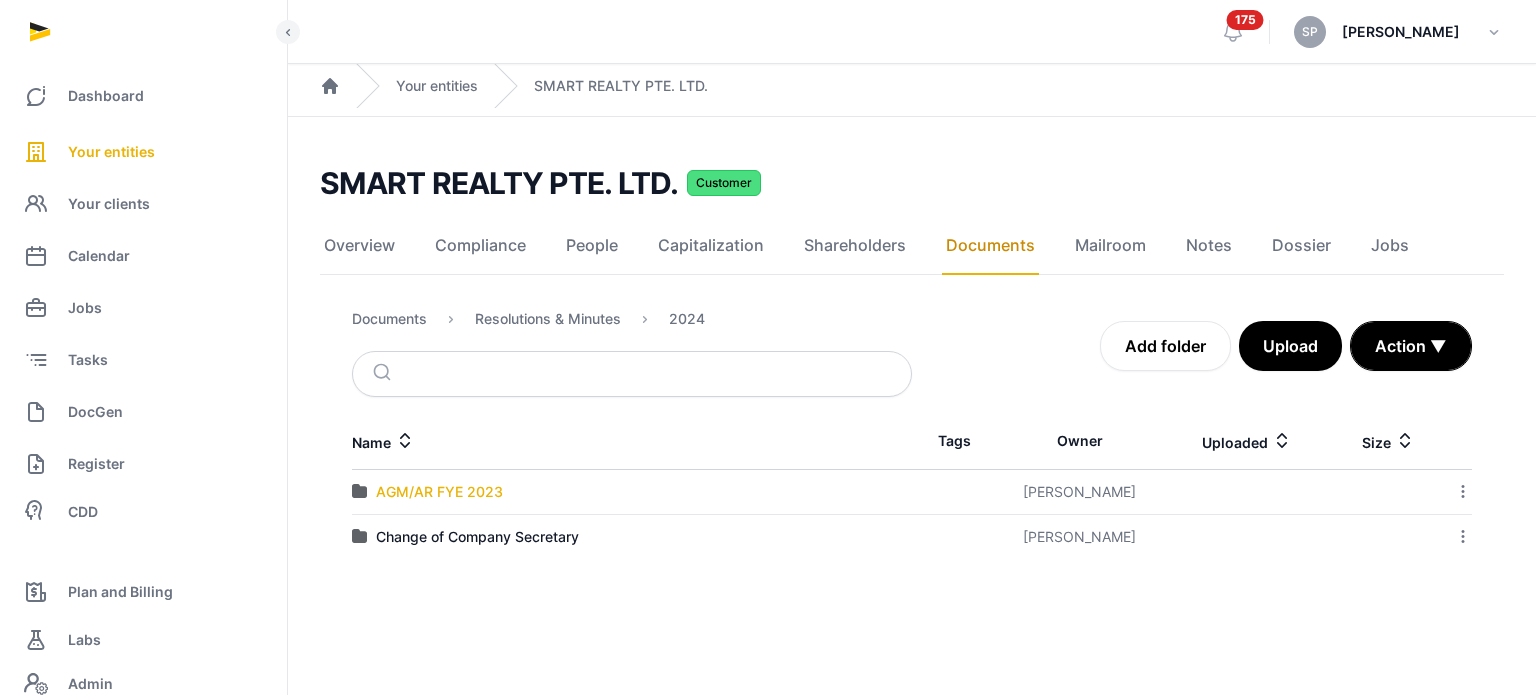 click on "AGM/AR FYE 2023" at bounding box center [439, 492] 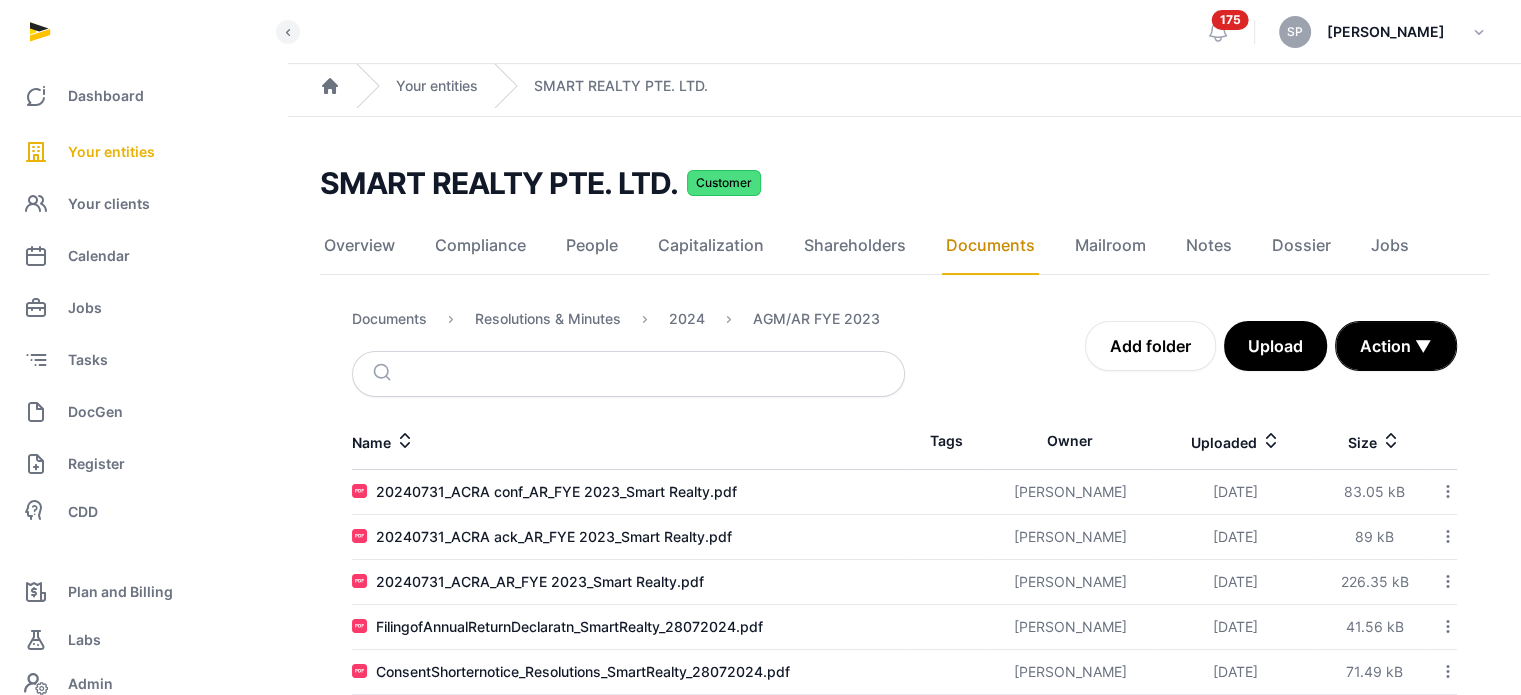 click on "20240731_ACRA_AR_FYE 2023_Smart Realty.pdf" at bounding box center (628, 582) 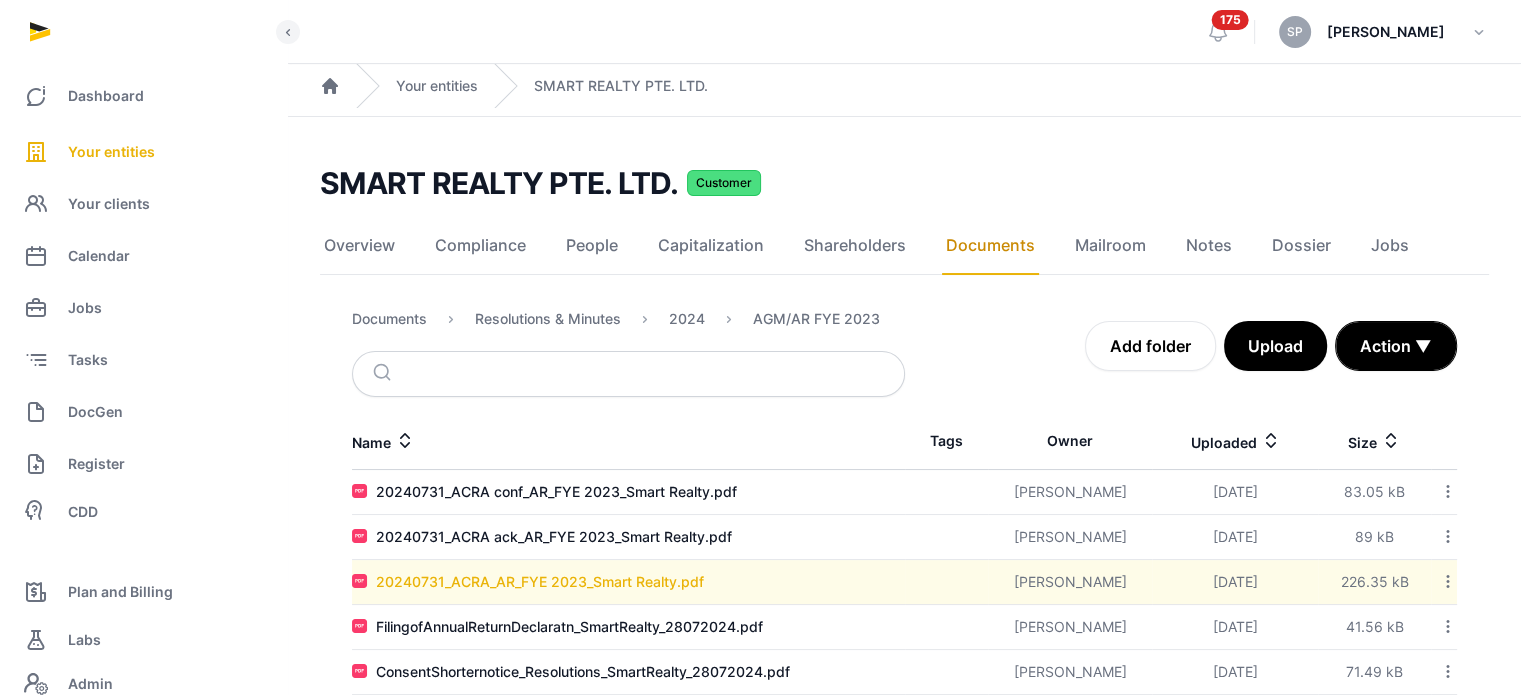 click on "20240731_ACRA_AR_FYE 2023_Smart Realty.pdf" at bounding box center [540, 582] 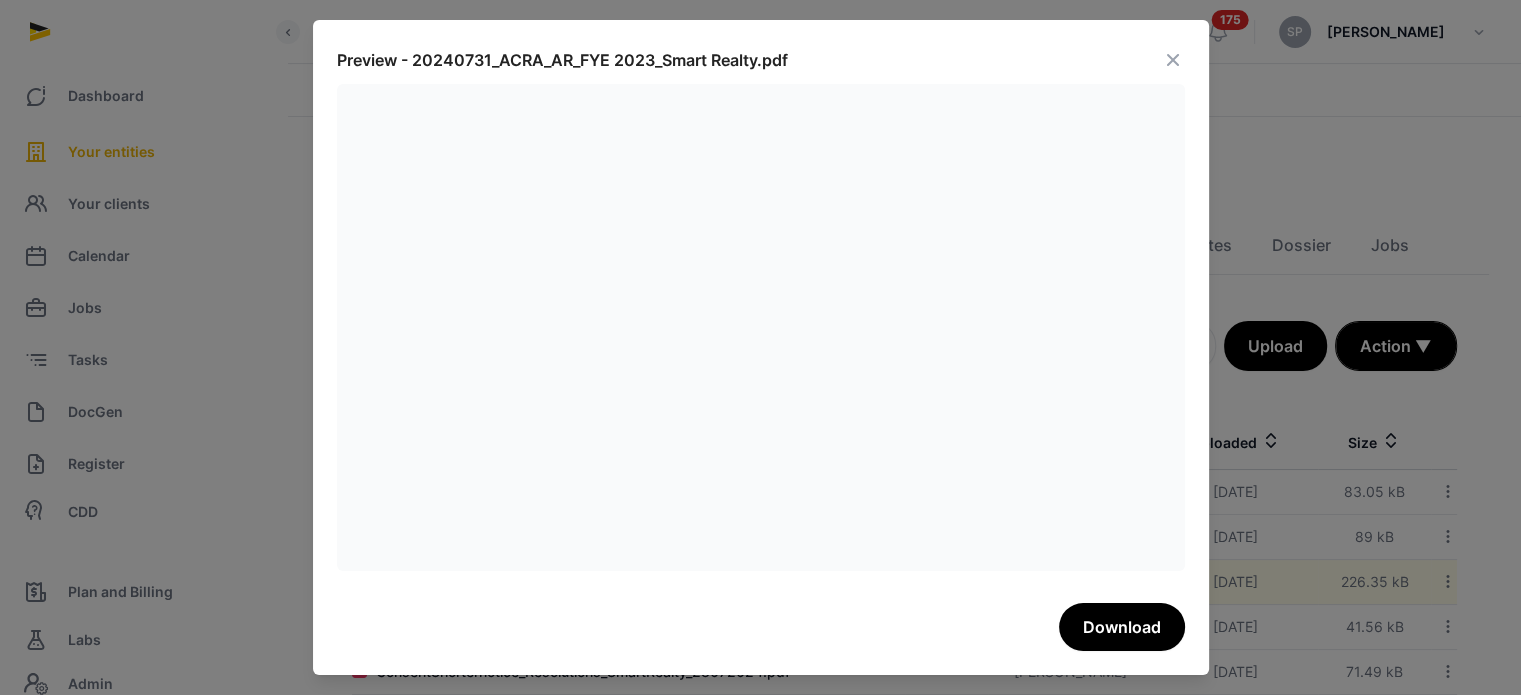 click at bounding box center (1173, 60) 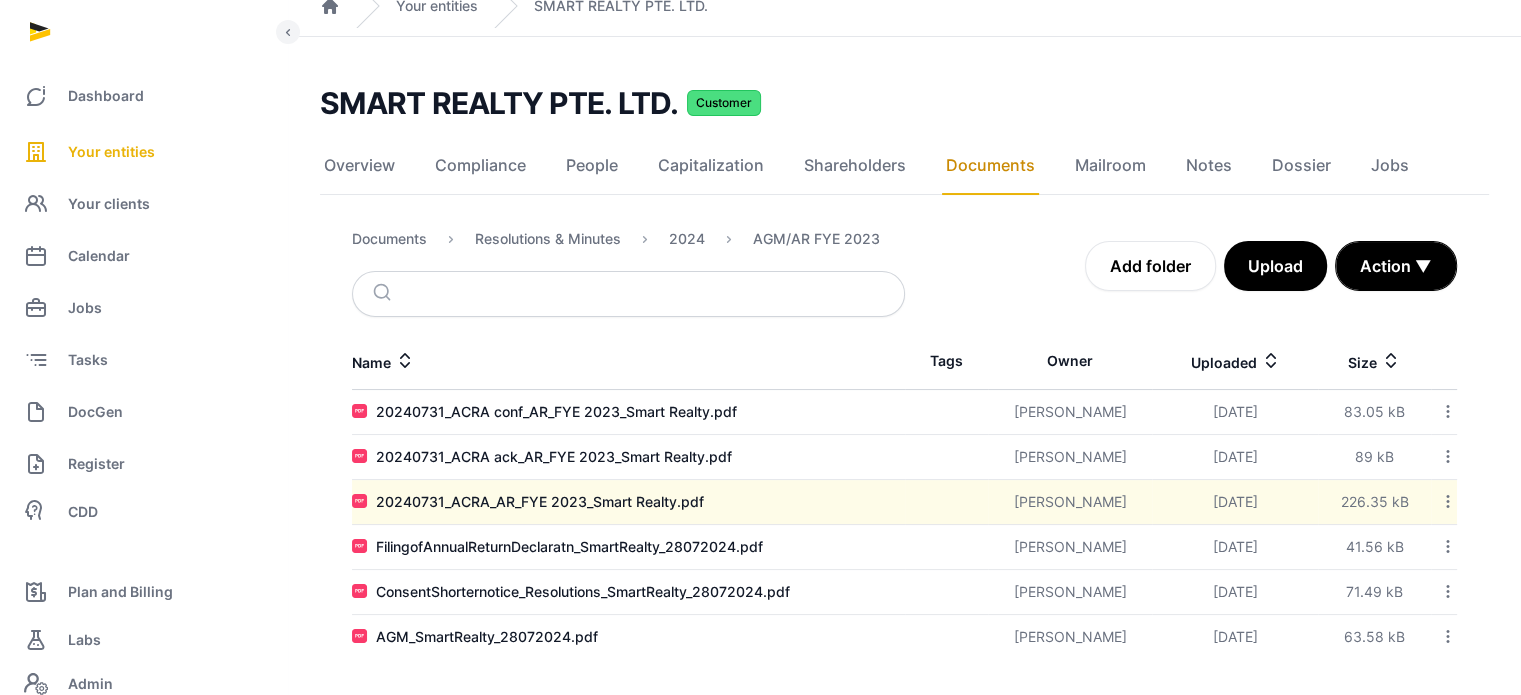 scroll, scrollTop: 81, scrollLeft: 0, axis: vertical 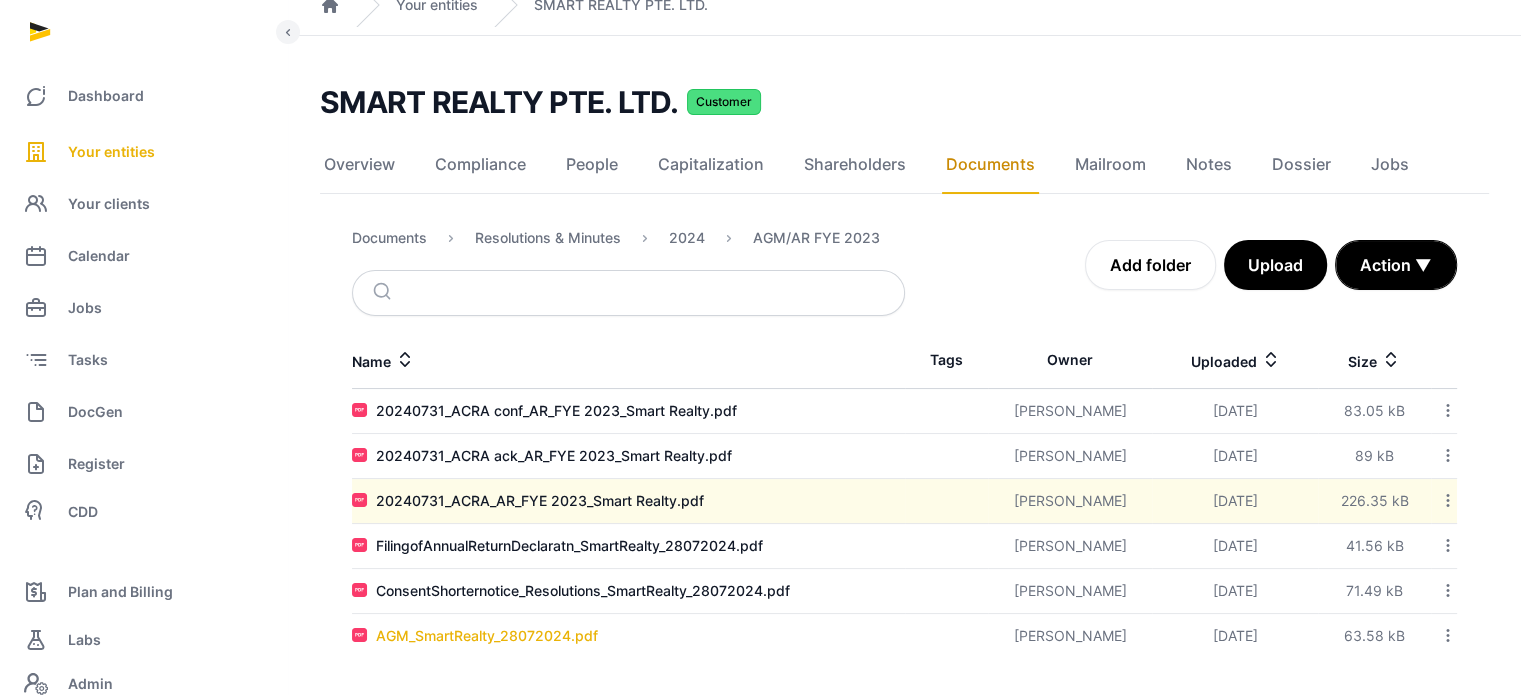 click on "AGM_SmartRealty_28072024.pdf" at bounding box center (487, 636) 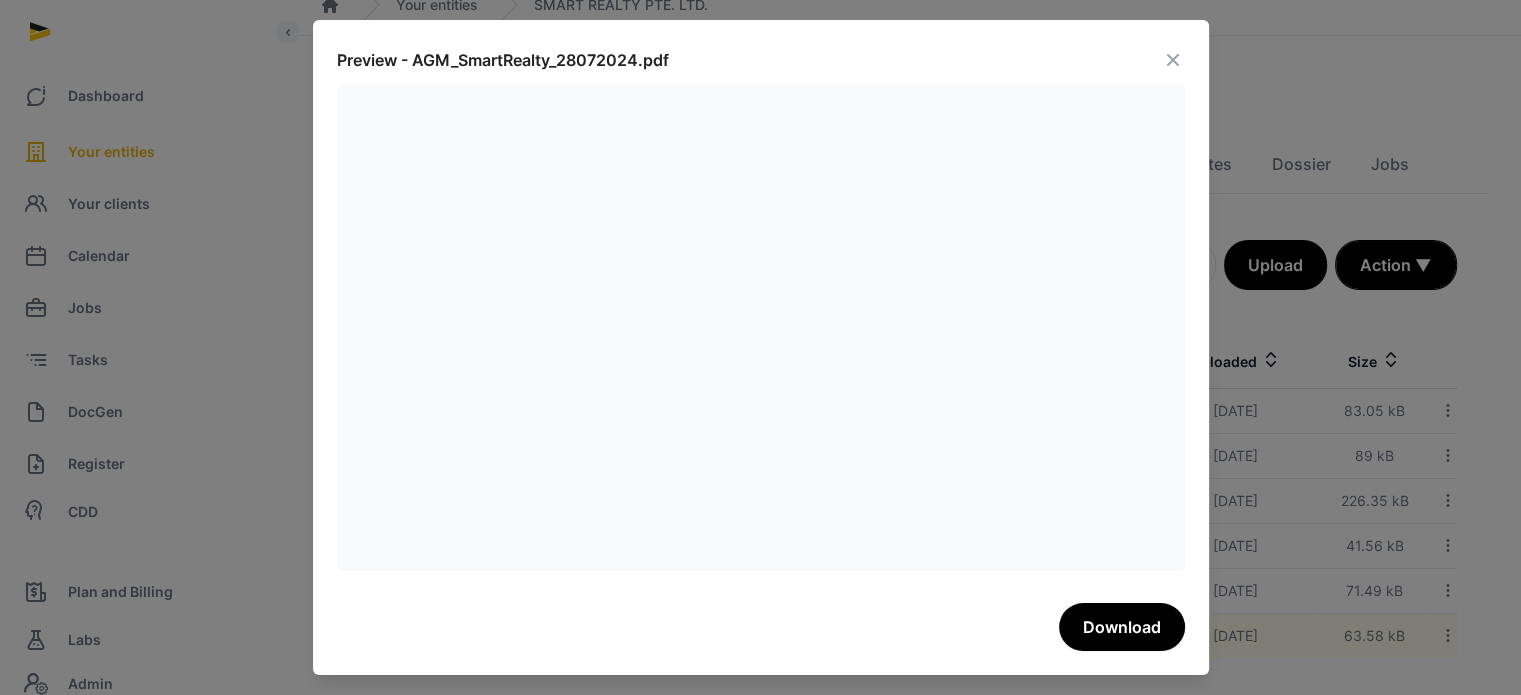 click at bounding box center [1173, 60] 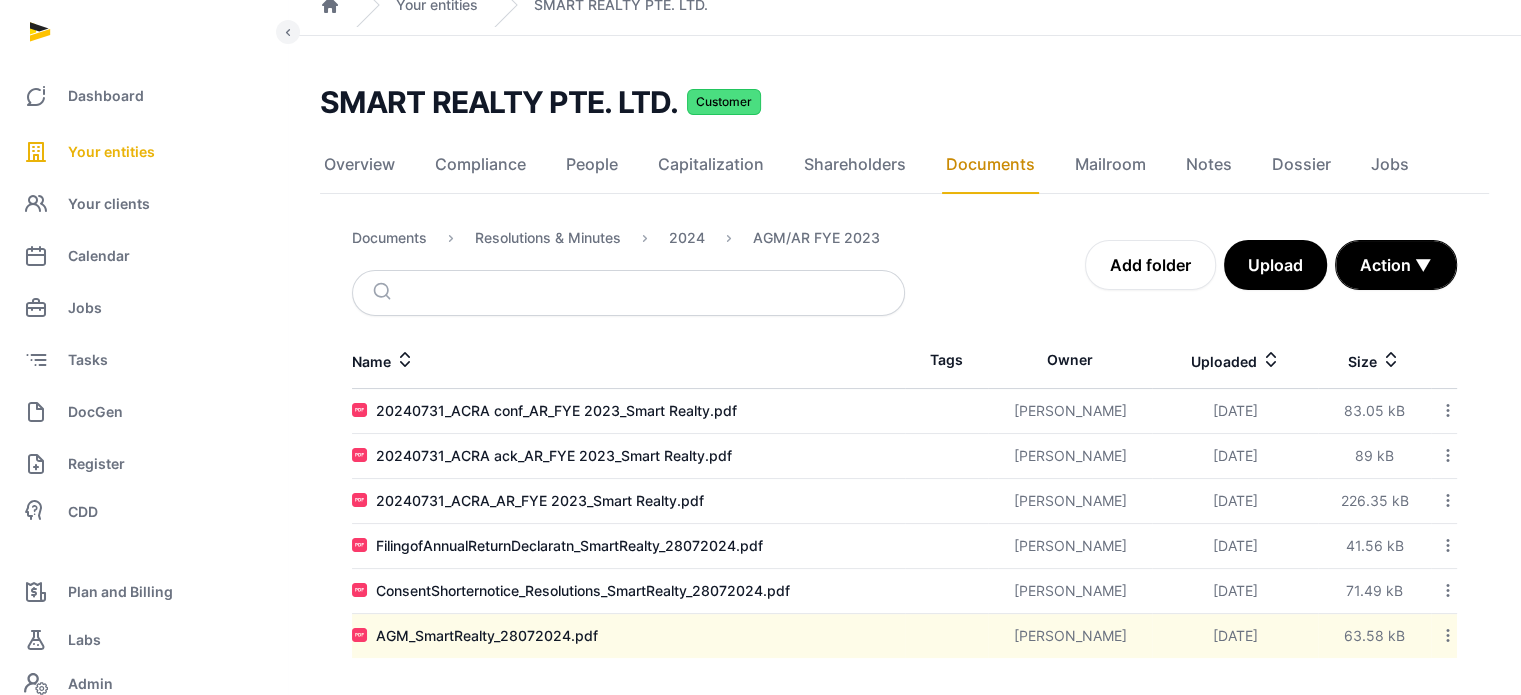 click on "ConsentShorternotice_Resolutions_SmartRealty_28072024.pdf" at bounding box center (628, 591) 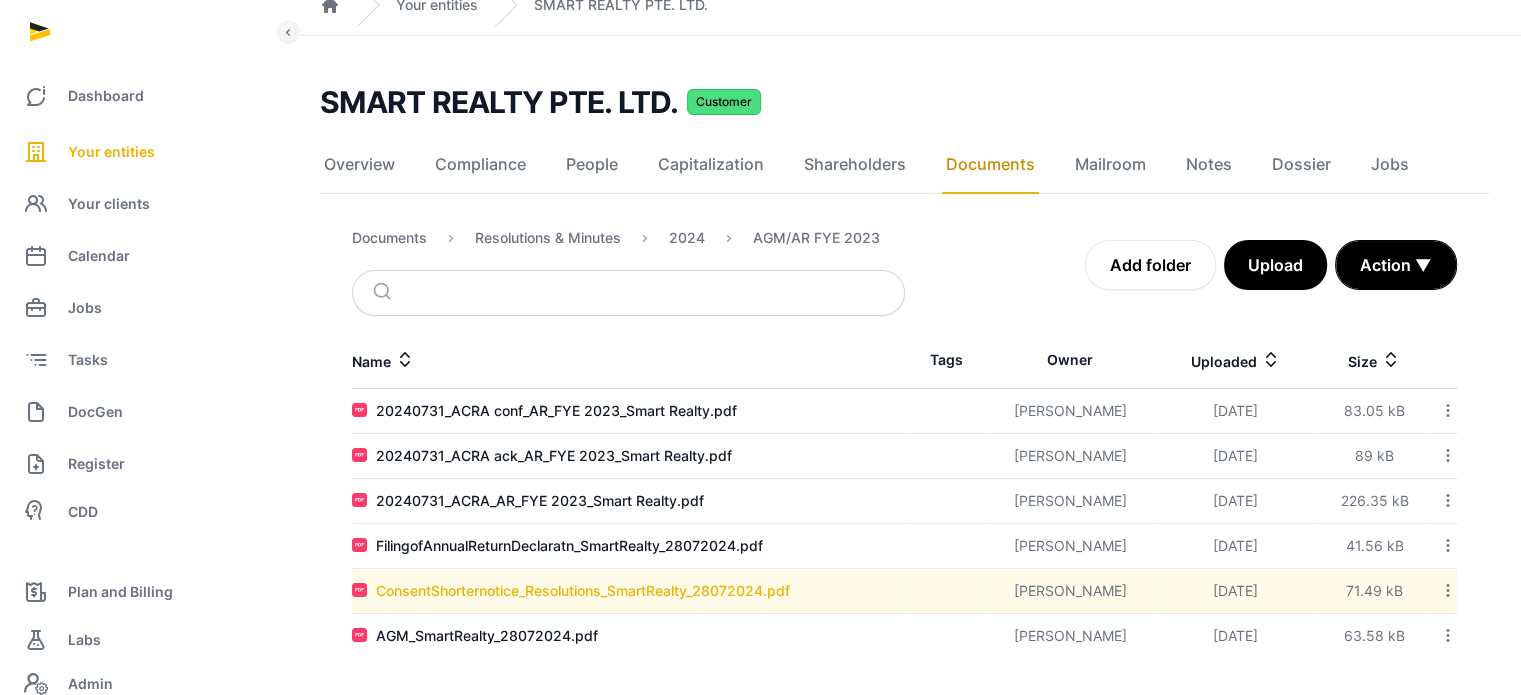click on "ConsentShorternotice_Resolutions_SmartRealty_28072024.pdf" at bounding box center [583, 591] 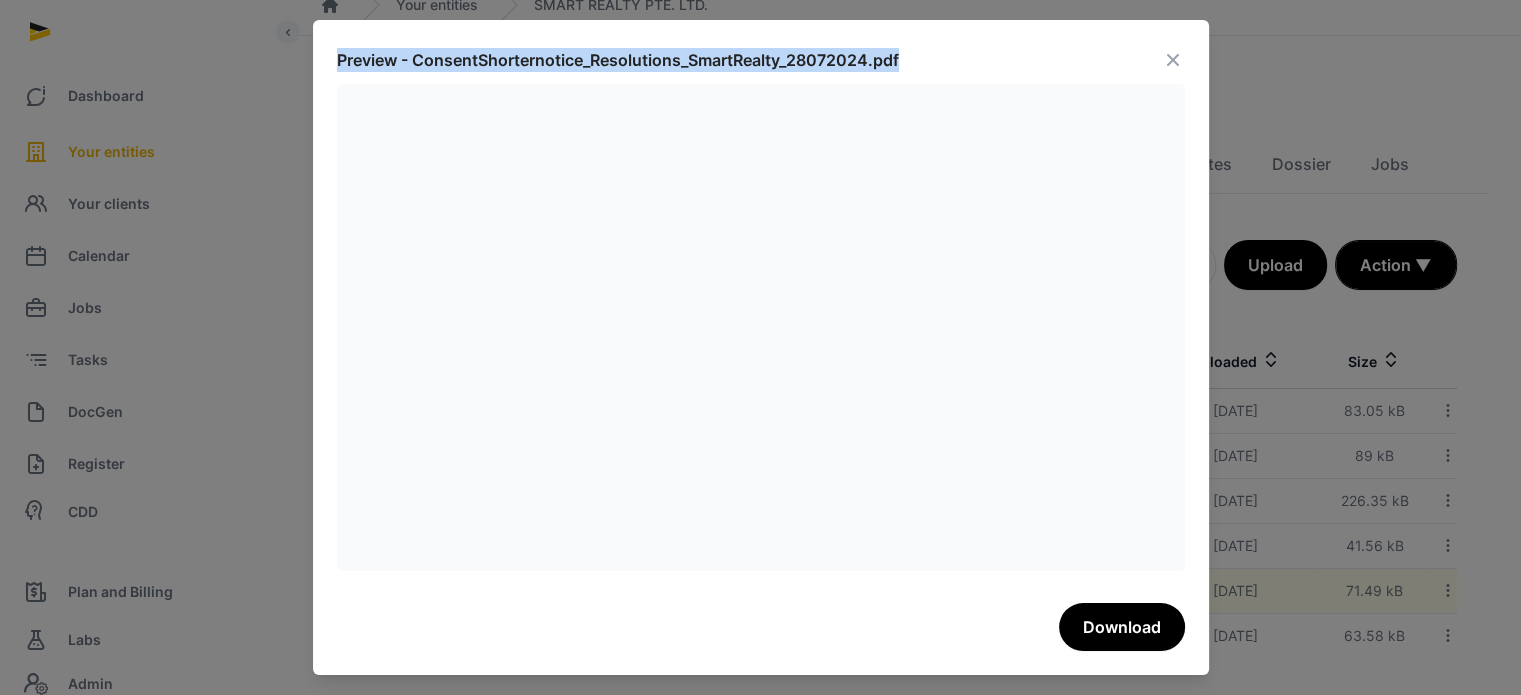 drag, startPoint x: 1177, startPoint y: 57, endPoint x: 124, endPoint y: 151, distance: 1057.1873 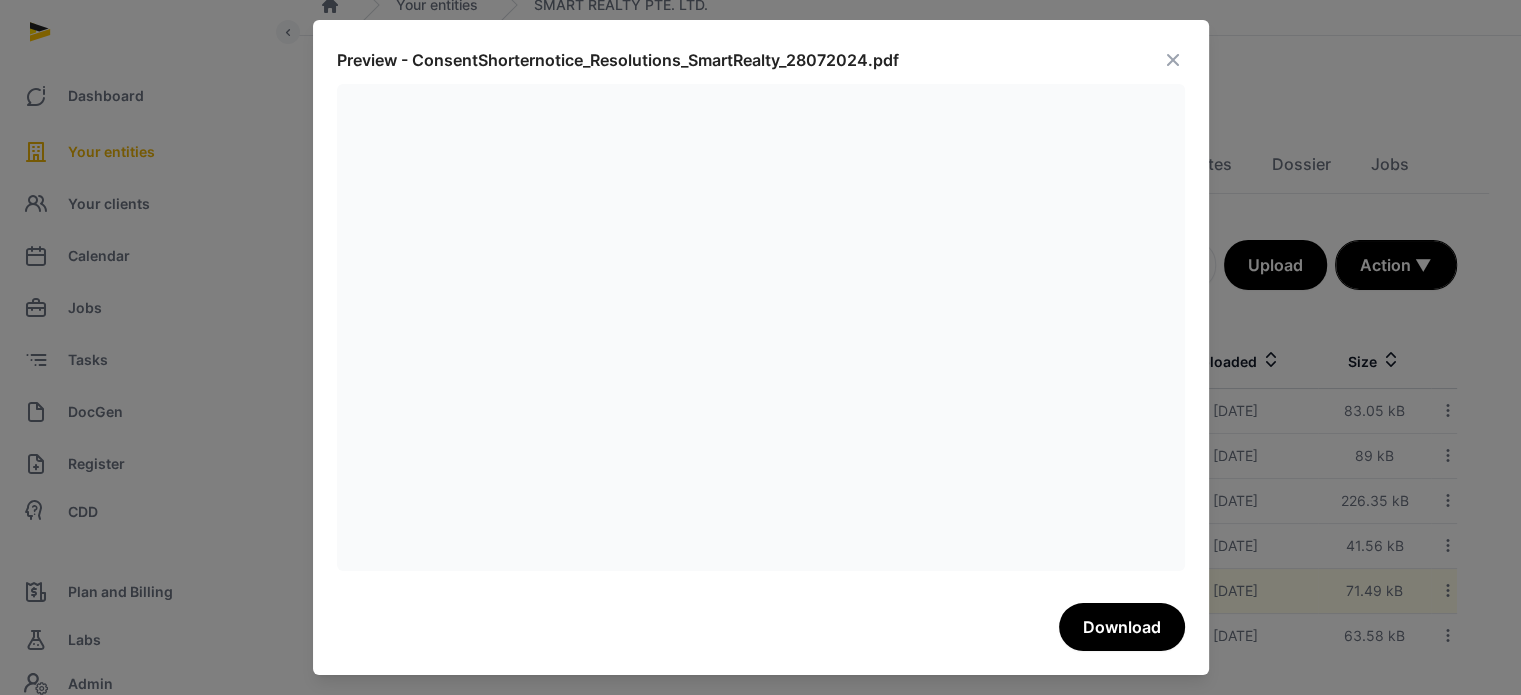 click at bounding box center (760, 347) 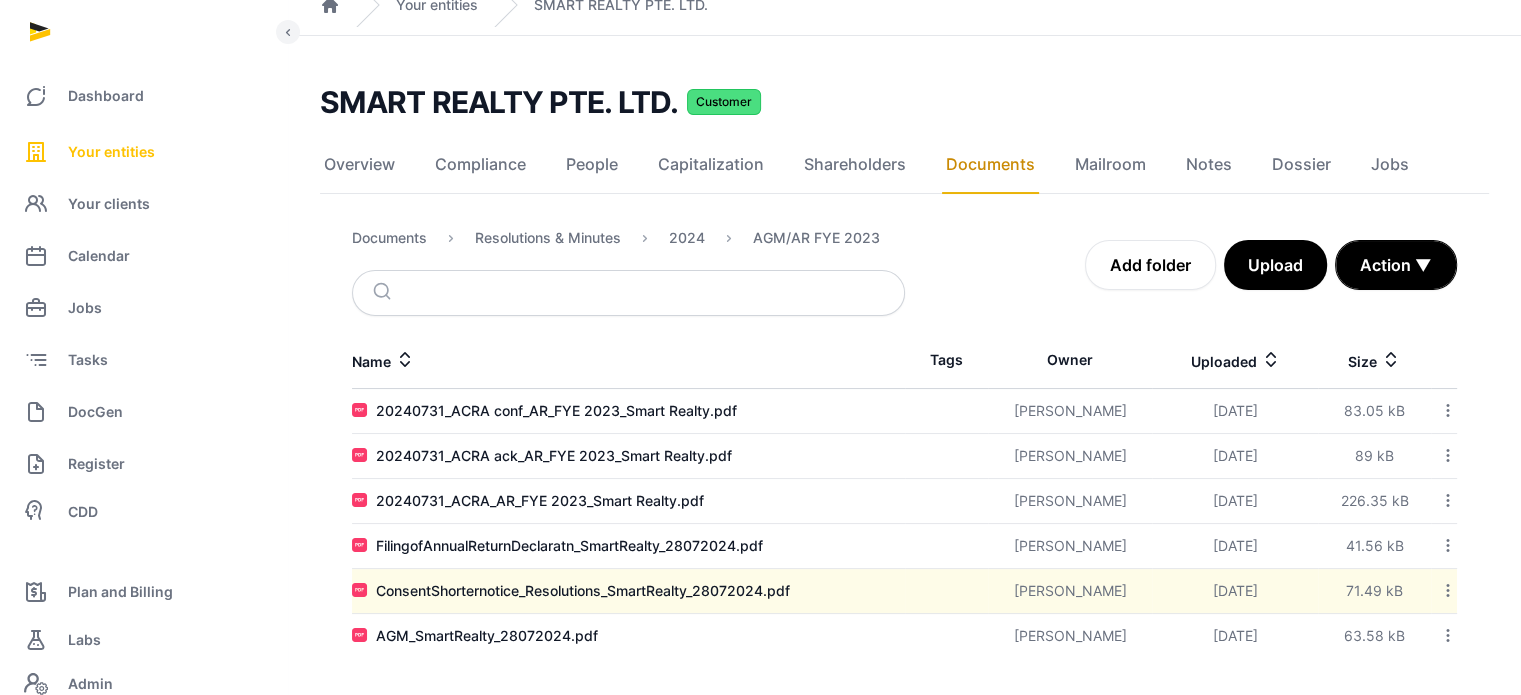 click on "Your entities" at bounding box center (111, 152) 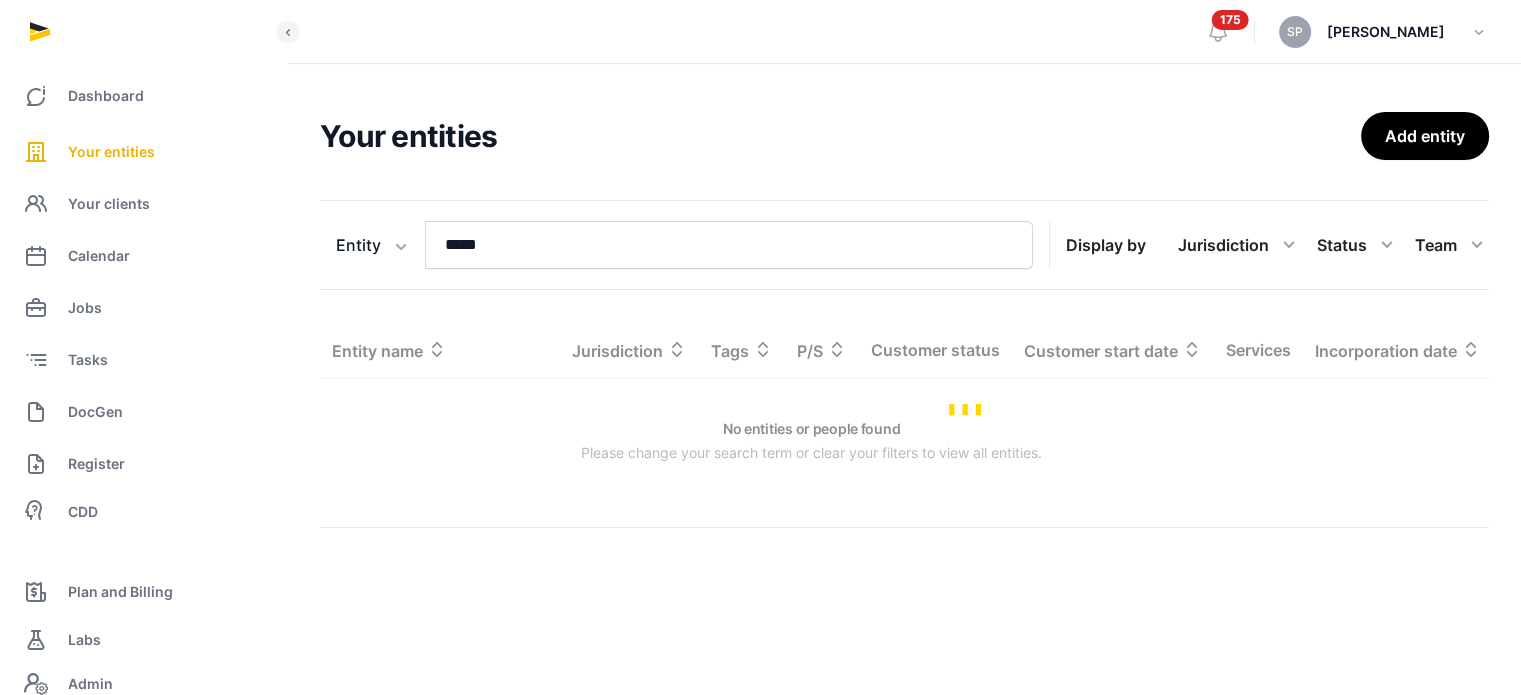scroll, scrollTop: 0, scrollLeft: 0, axis: both 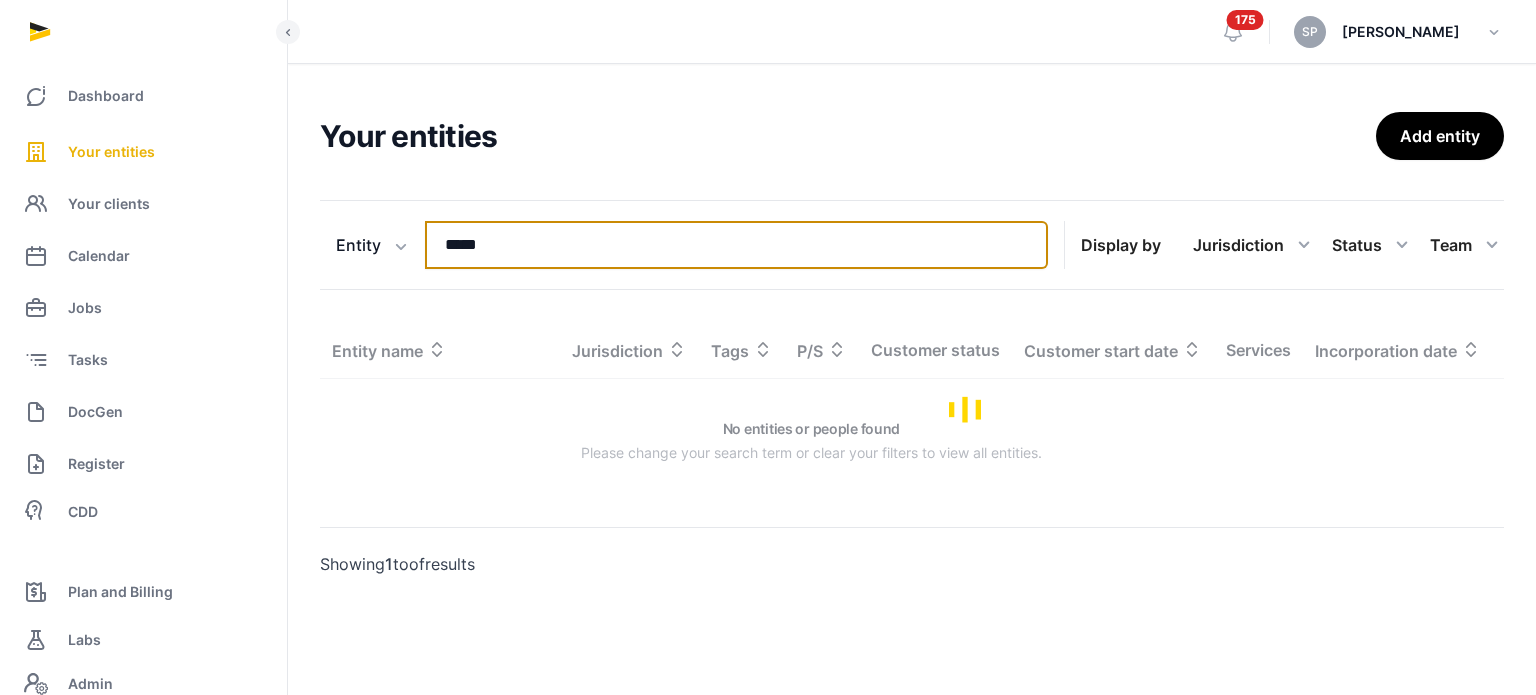 click on "*****" at bounding box center [736, 245] 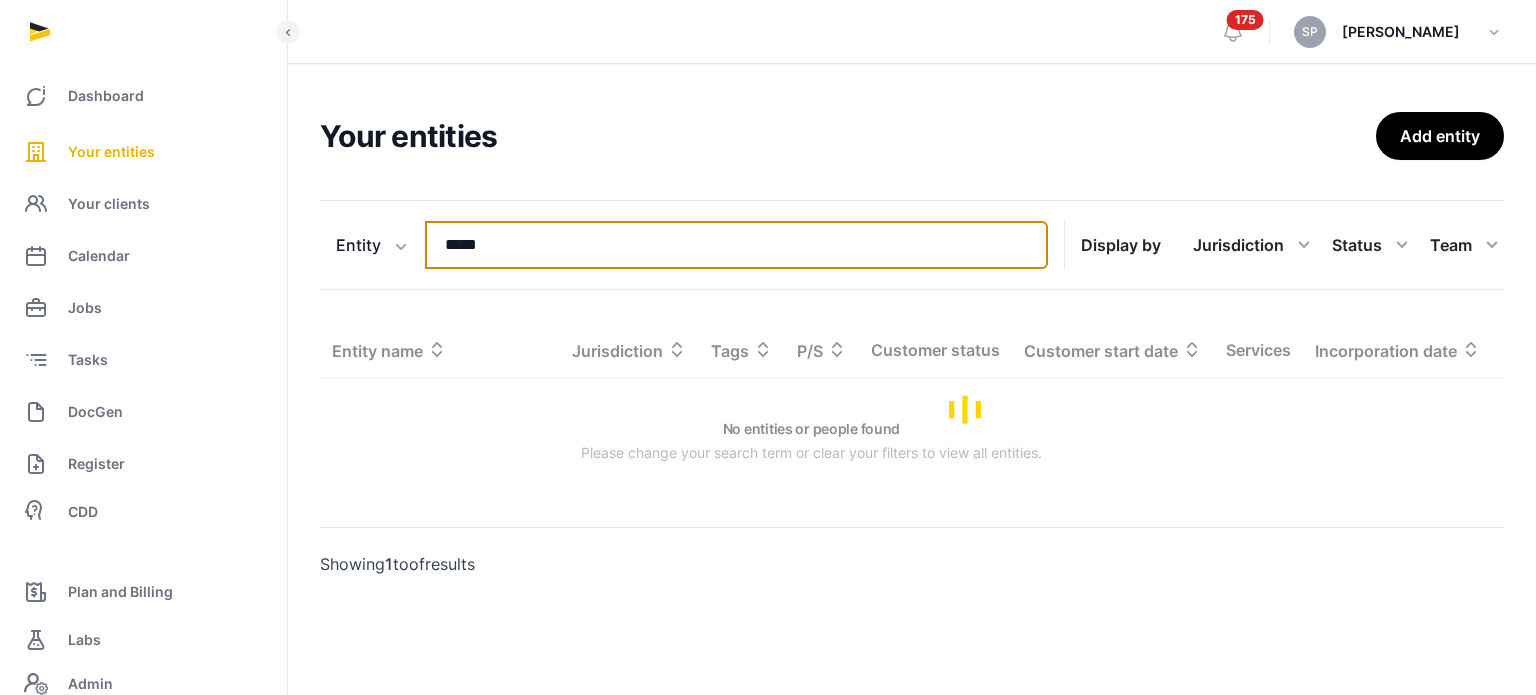 click on "*****" at bounding box center (736, 245) 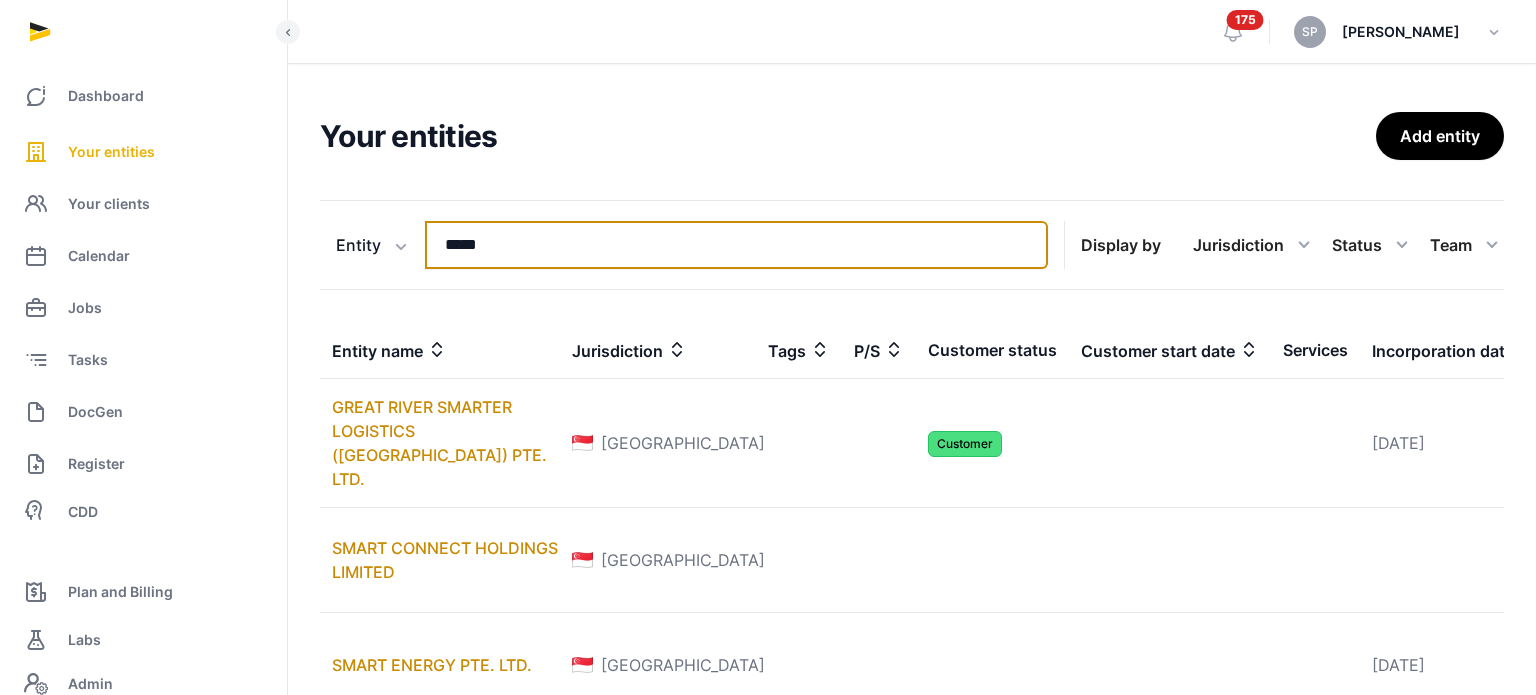 click on "*****" at bounding box center [736, 245] 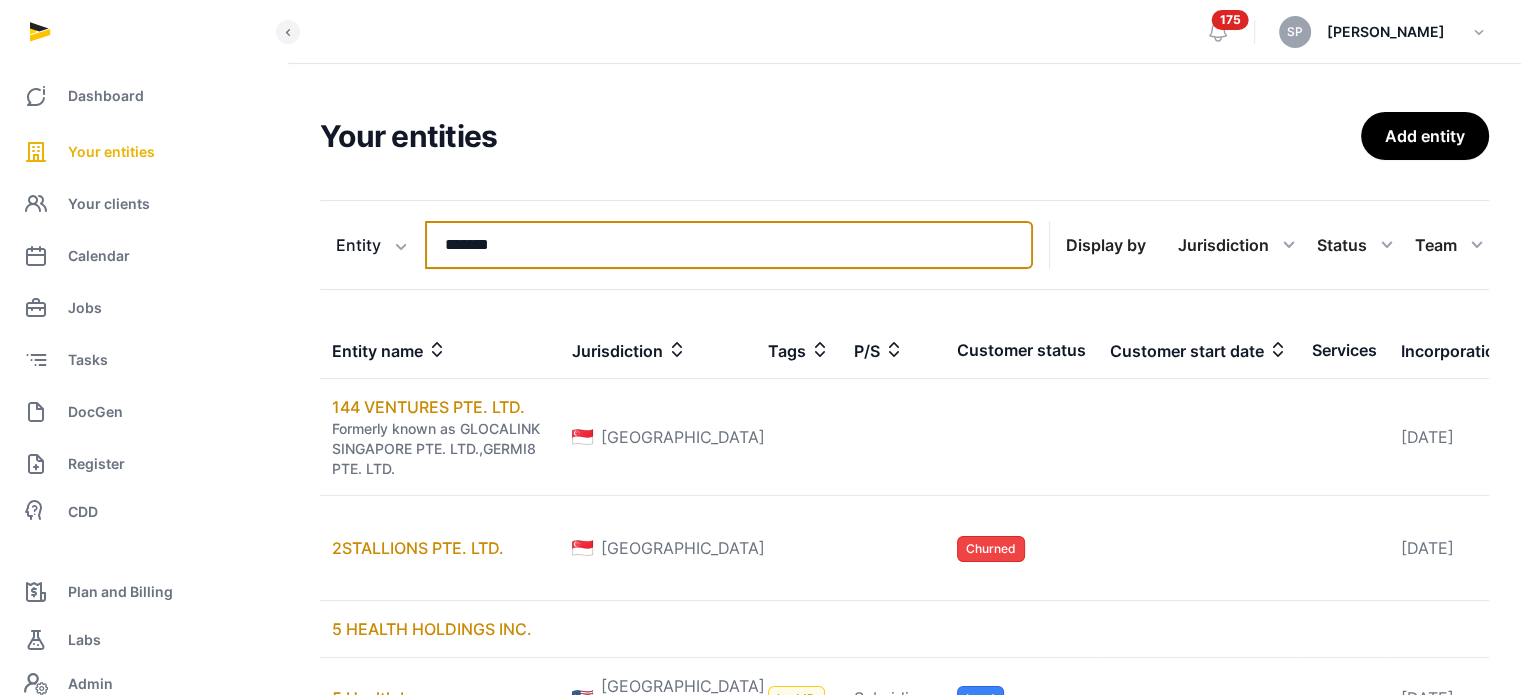 type on "*******" 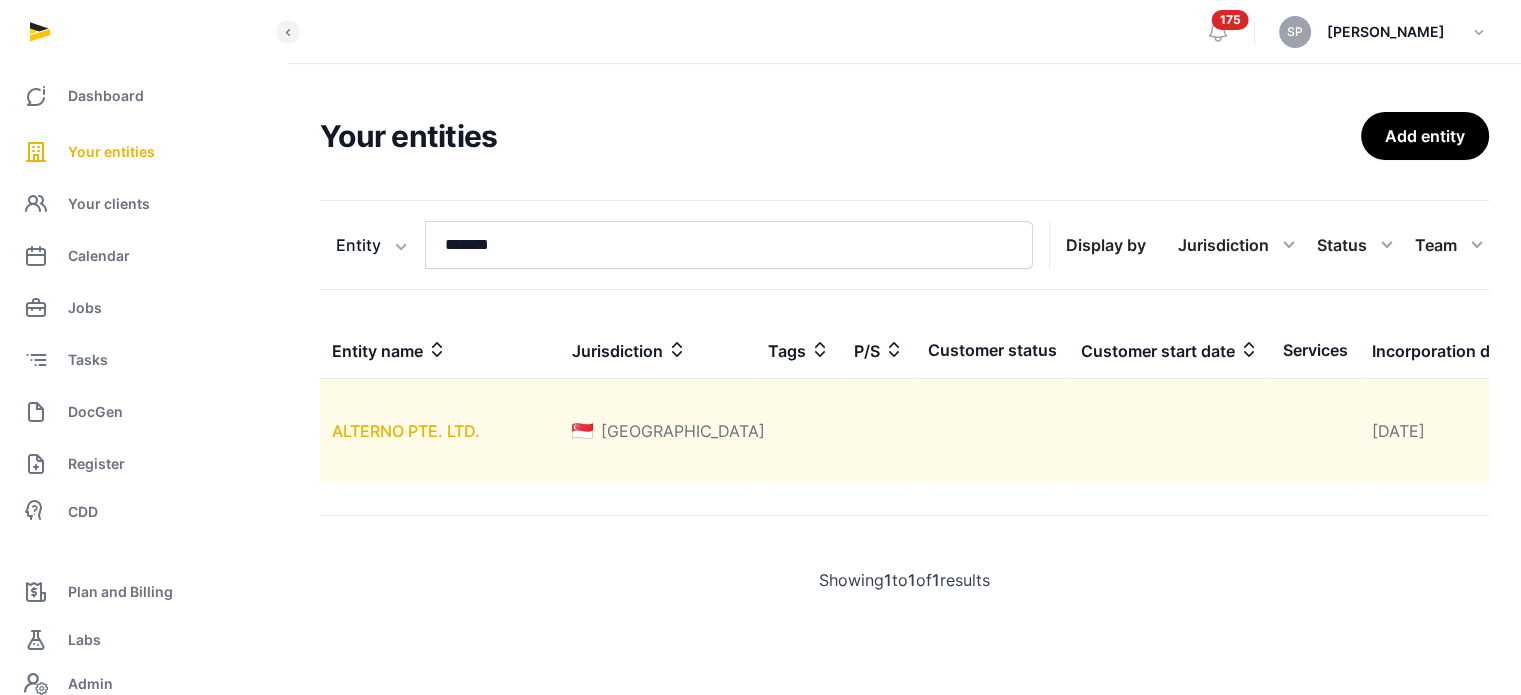 click on "ALTERNO PTE. LTD." at bounding box center (406, 431) 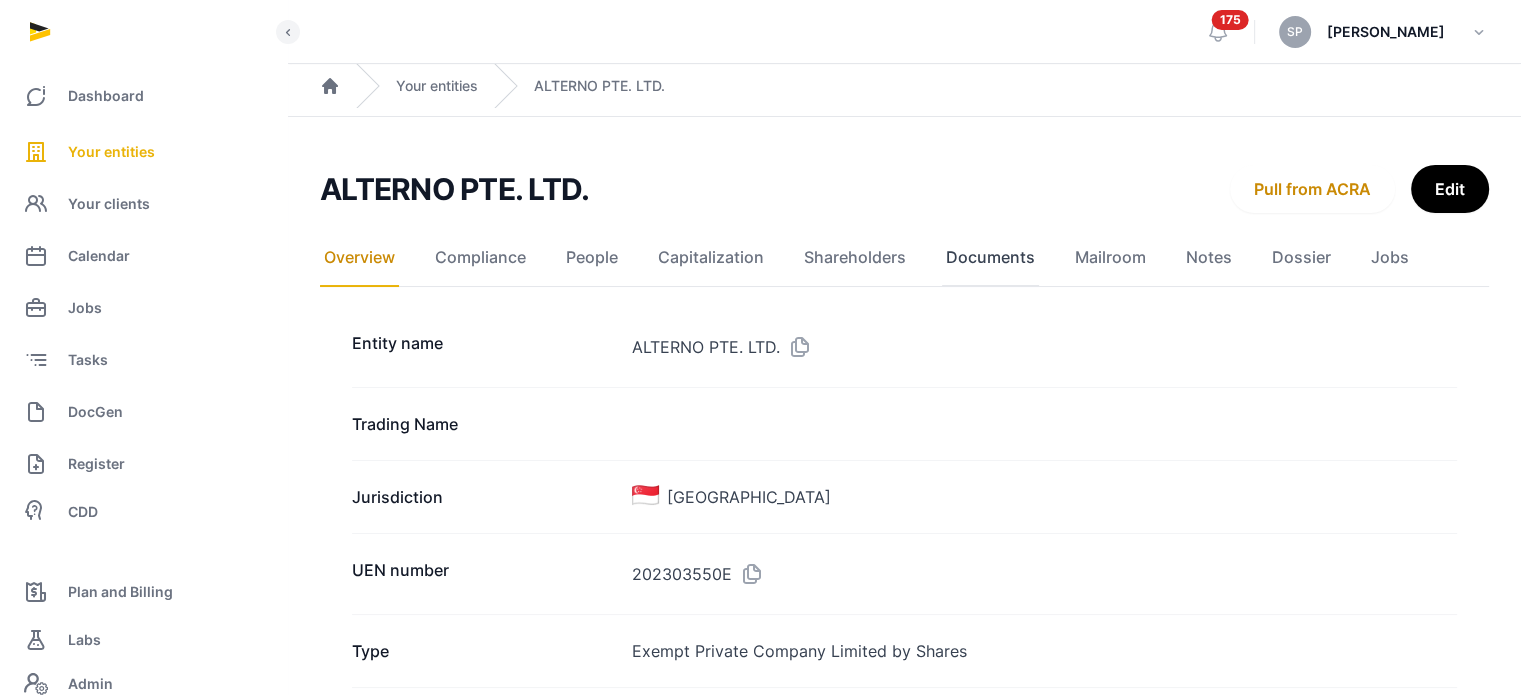 click on "Documents" 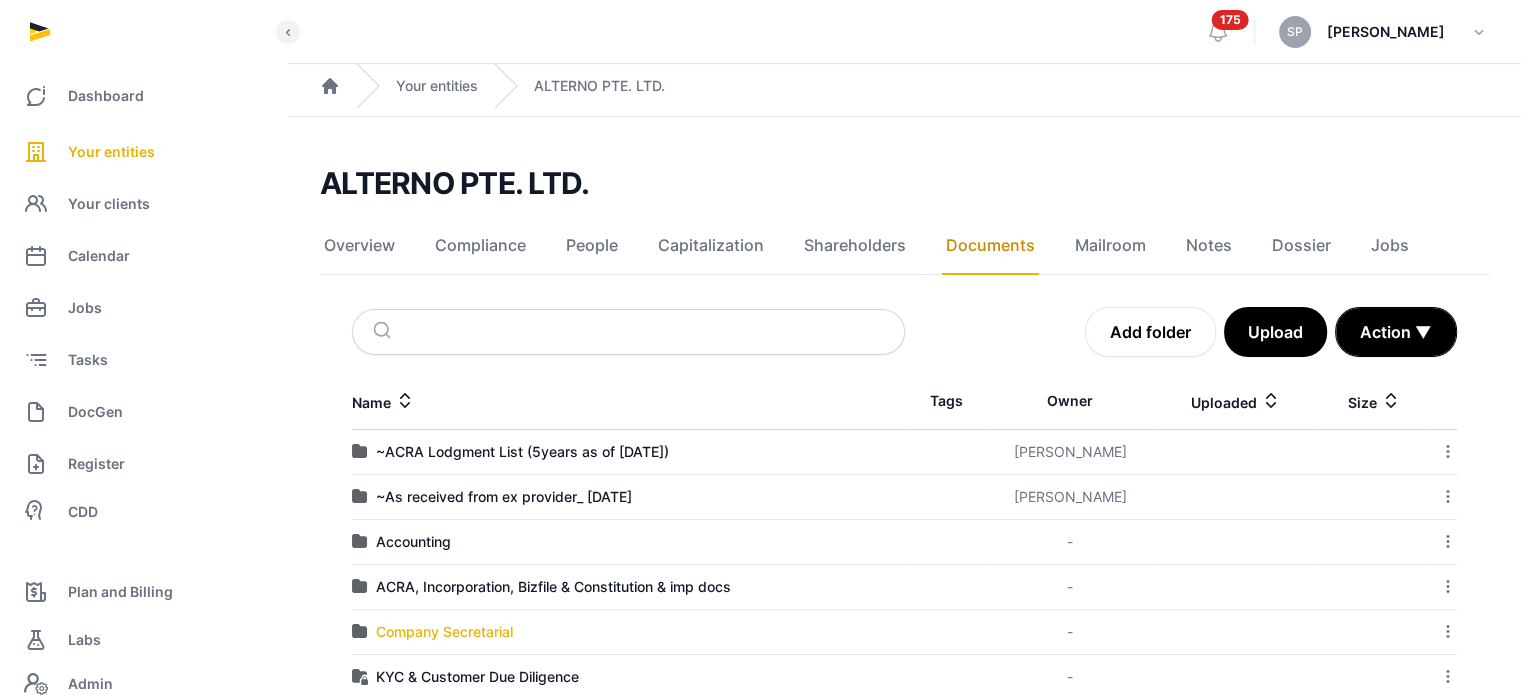click on "Company Secretarial" at bounding box center [444, 632] 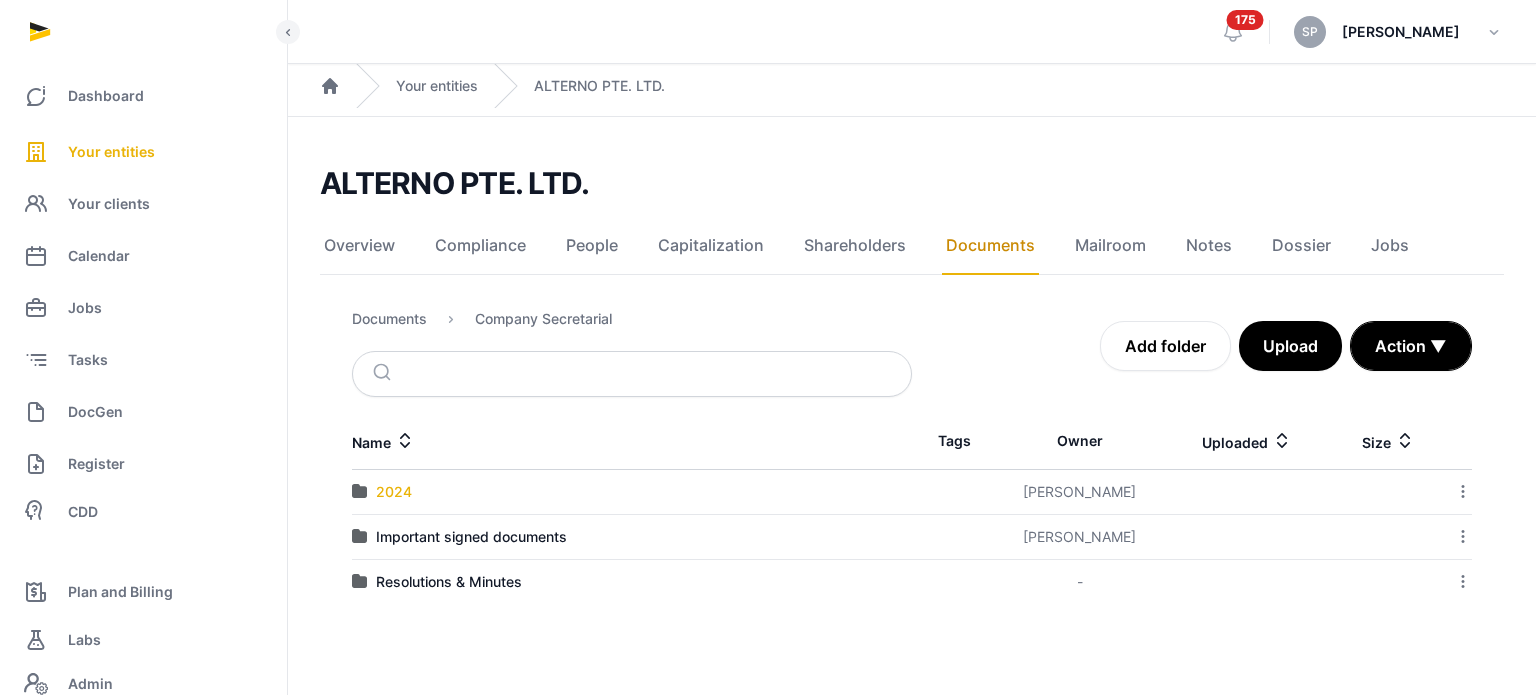click on "2024" at bounding box center (394, 492) 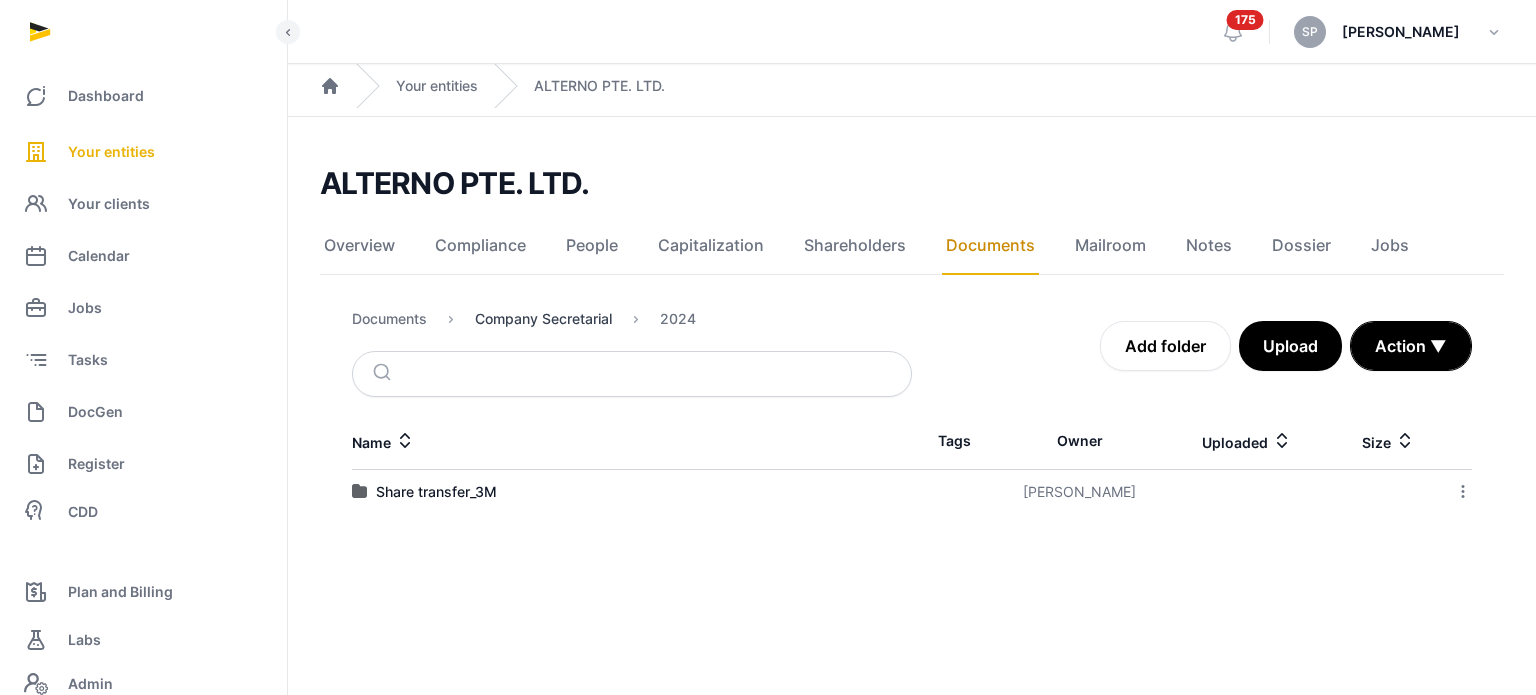 click on "Company Secretarial" at bounding box center [543, 319] 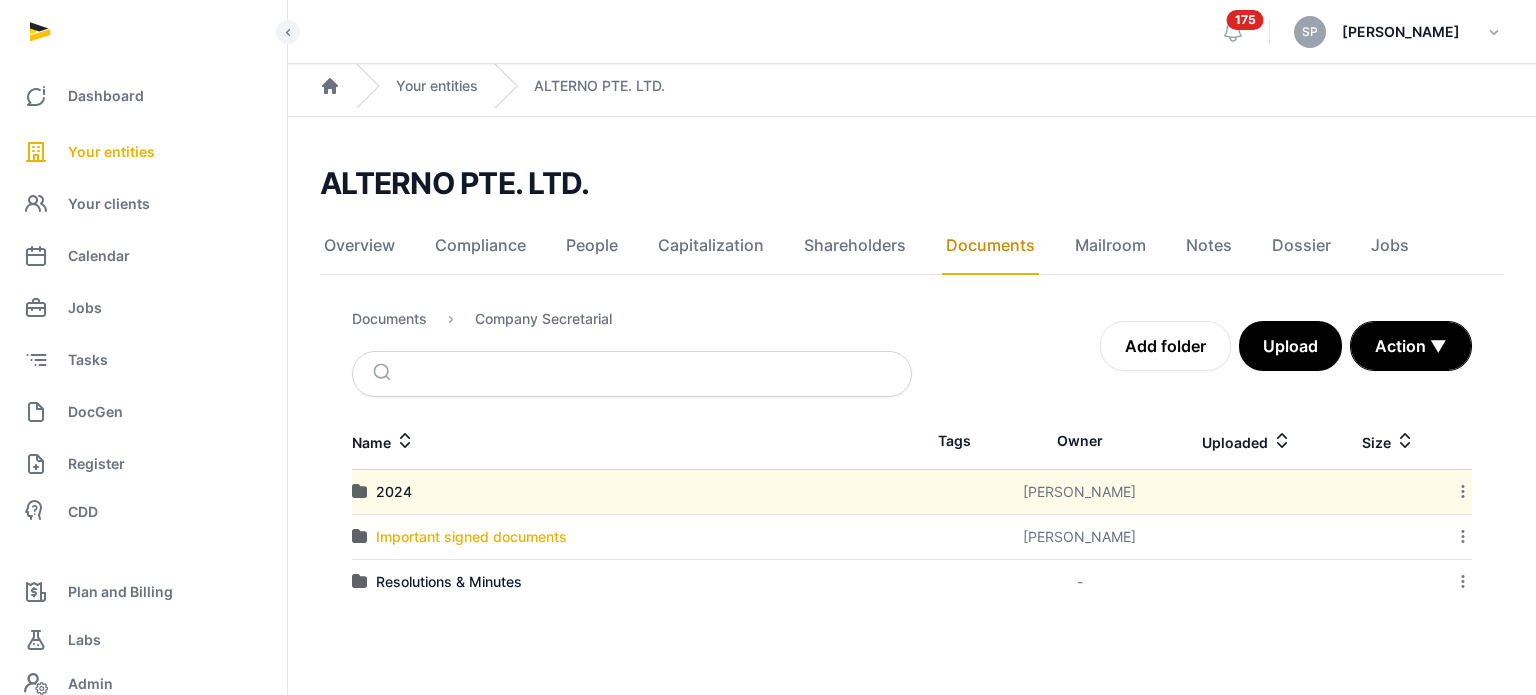 click on "Important signed documents" at bounding box center (471, 537) 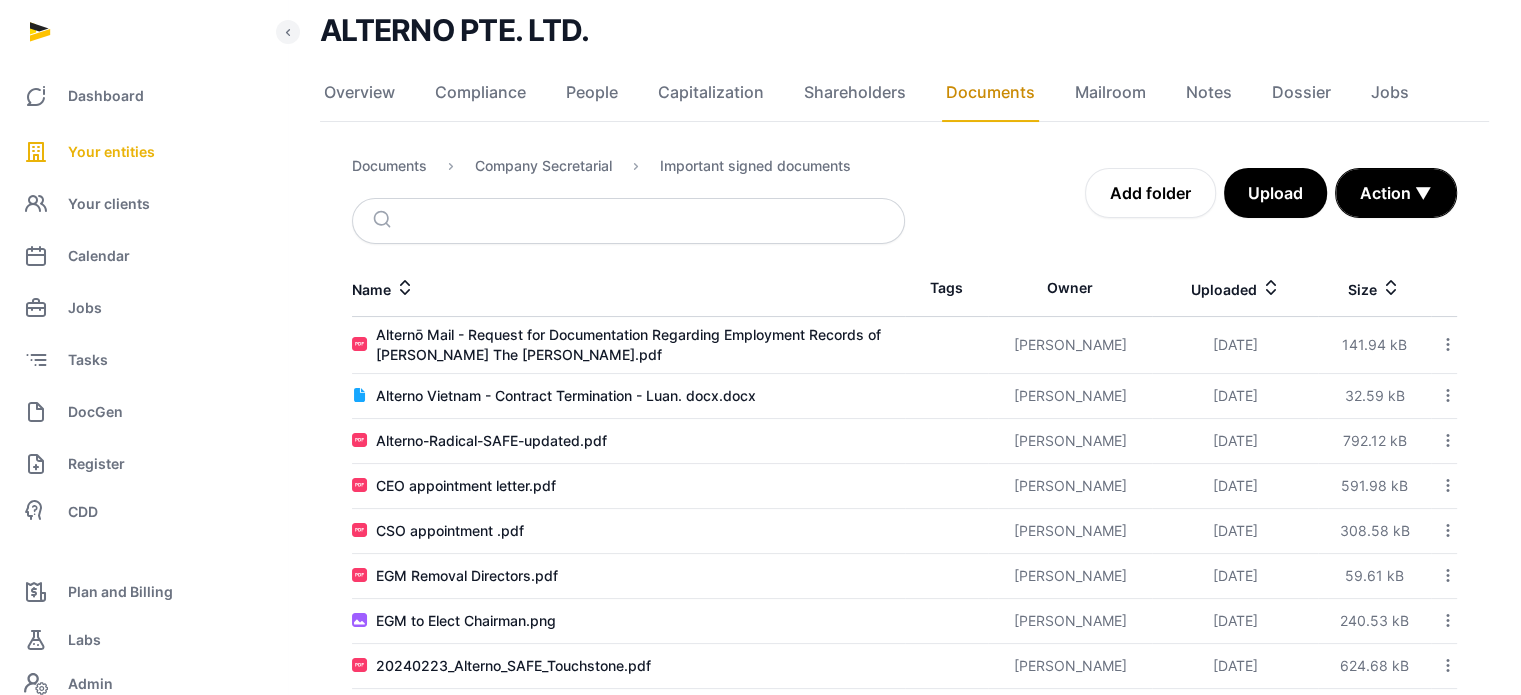 scroll, scrollTop: 150, scrollLeft: 0, axis: vertical 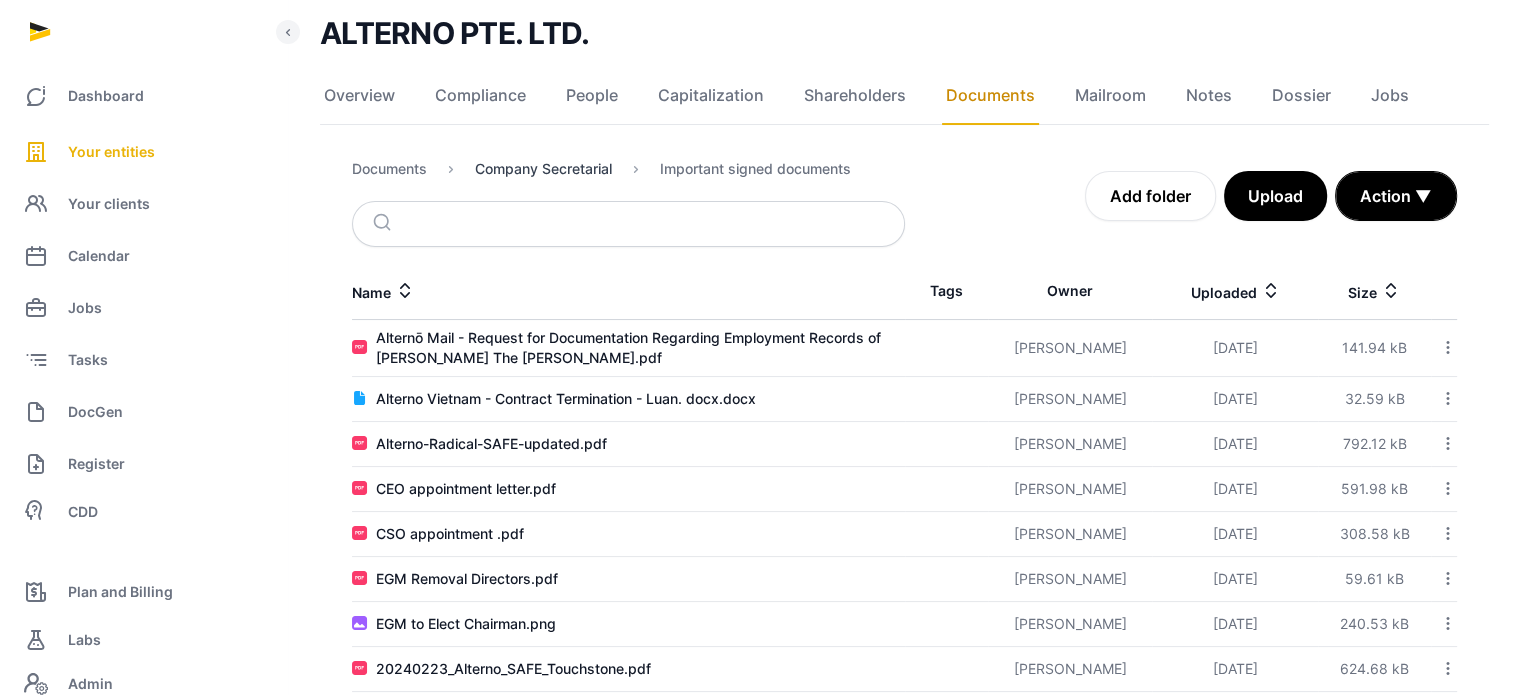 click on "Company Secretarial" at bounding box center (543, 169) 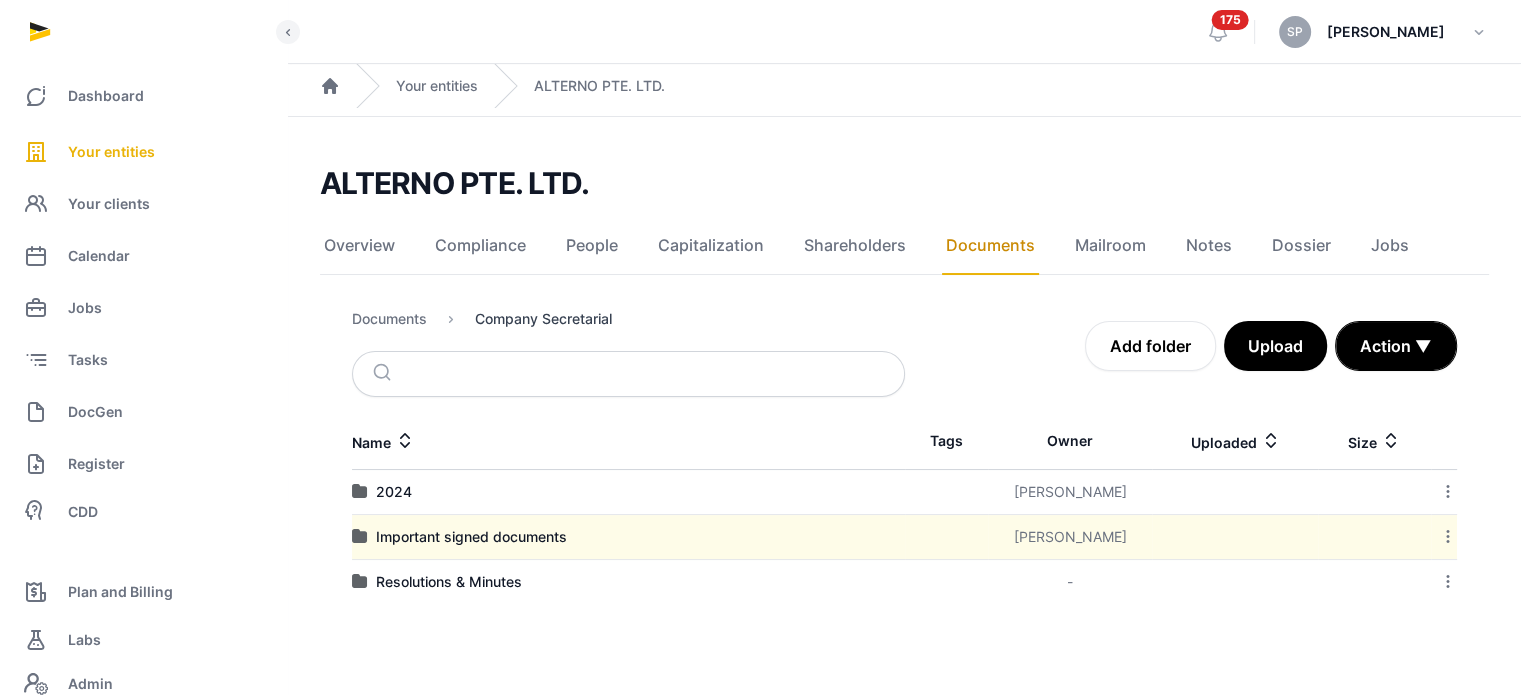 scroll, scrollTop: 0, scrollLeft: 0, axis: both 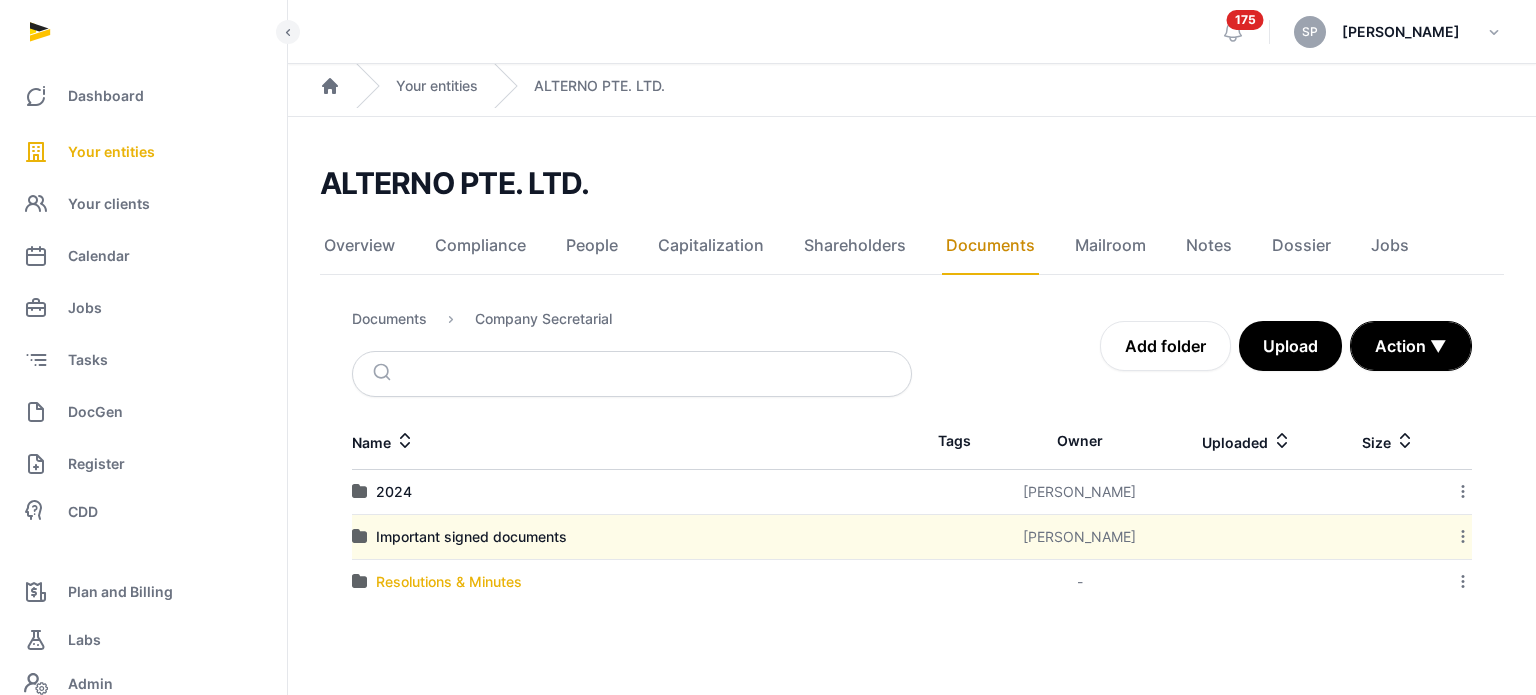 click on "Resolutions & Minutes" at bounding box center (449, 582) 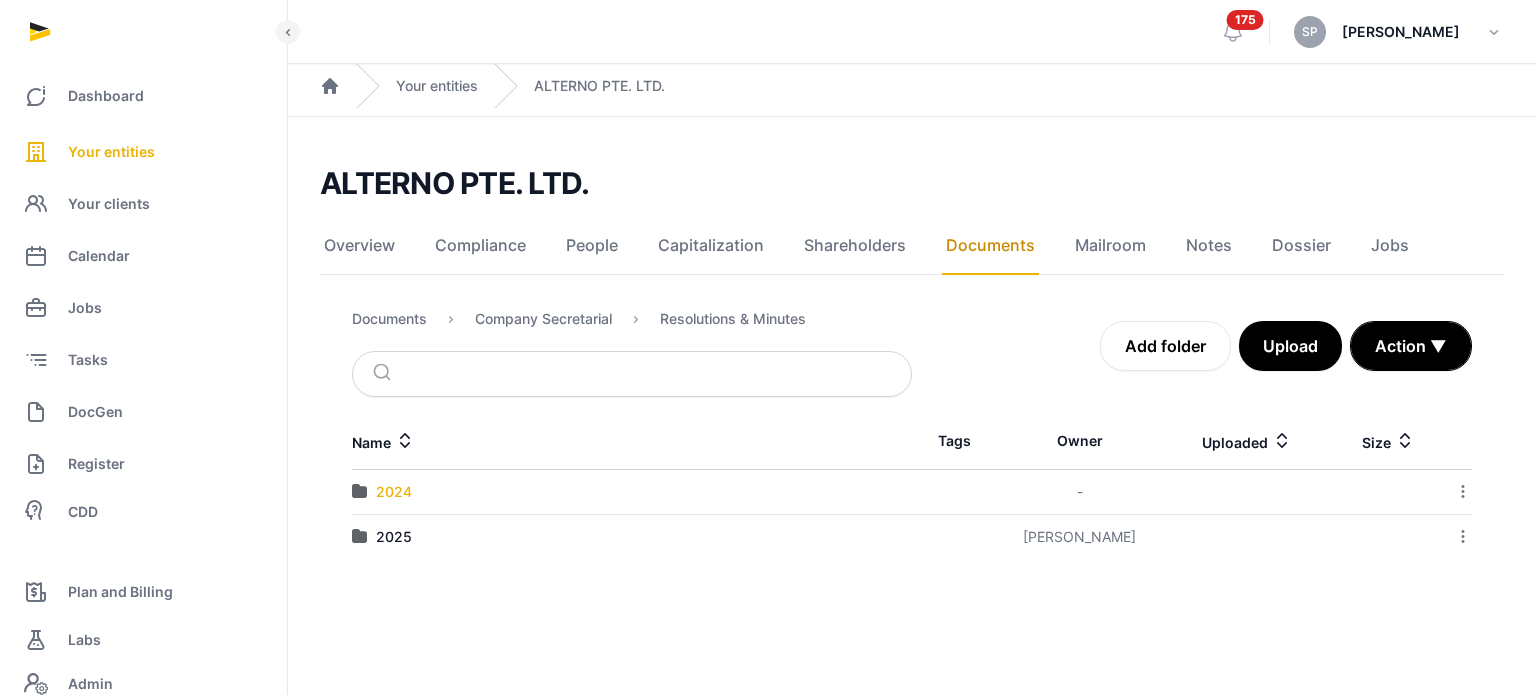 click on "2024" at bounding box center [394, 492] 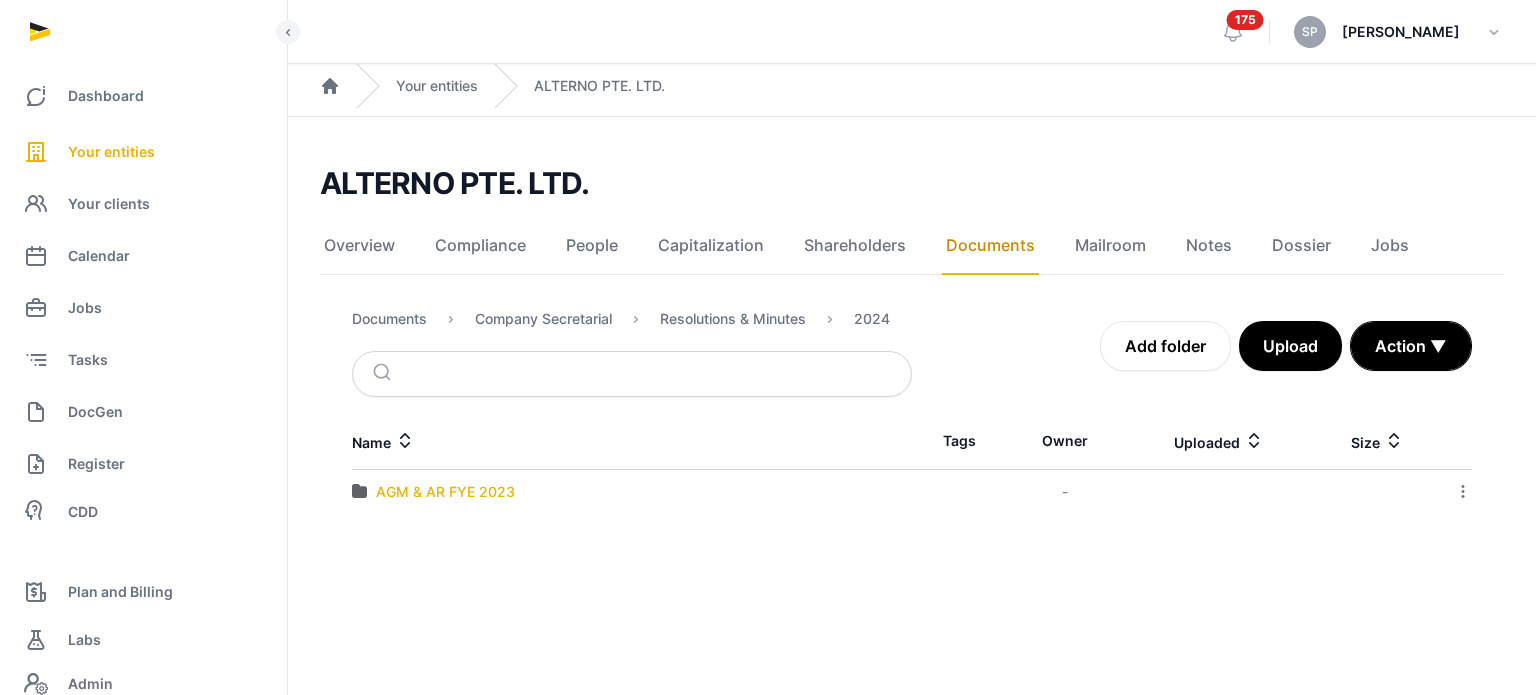 click on "AGM & AR FYE 2023" at bounding box center [445, 492] 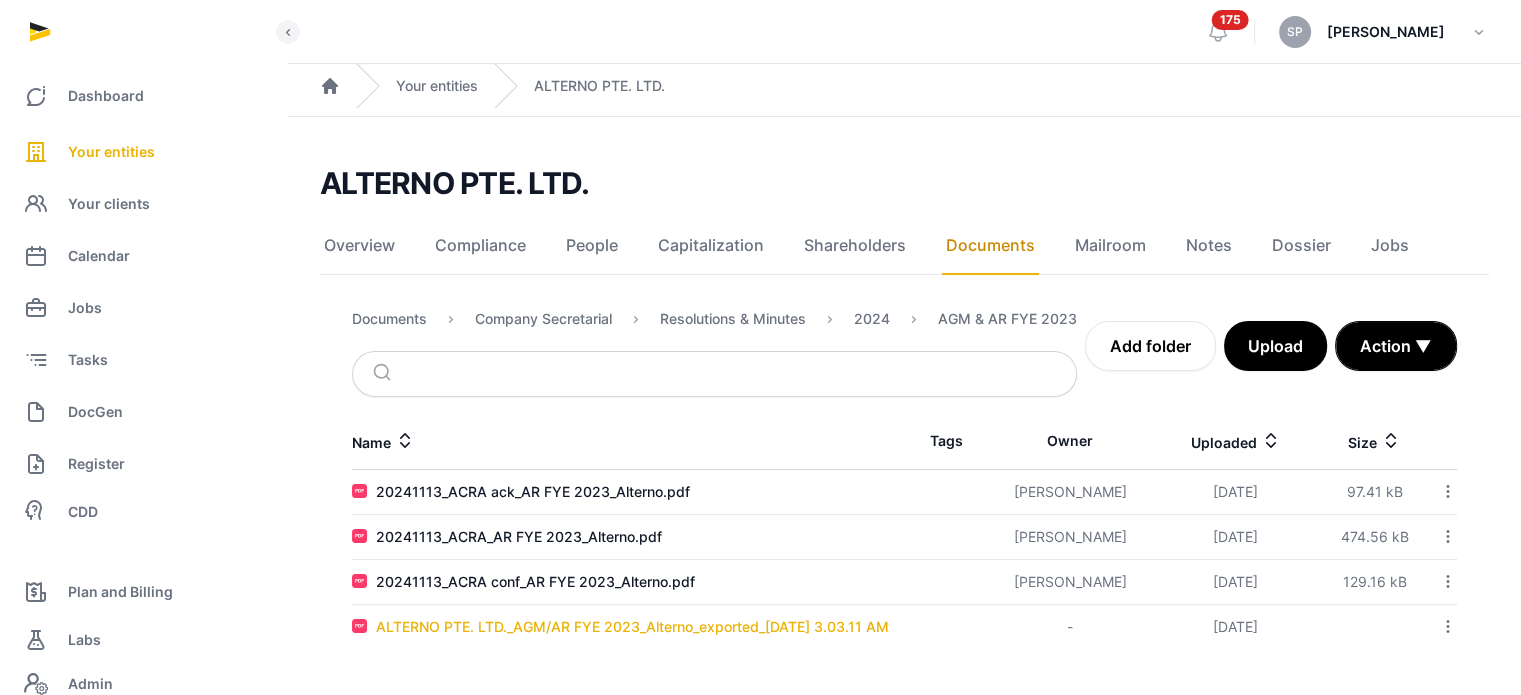 click on "ALTERNO PTE. LTD._AGM/AR FYE 2023_Alterno_exported_2024-11-13 3.03.11 AM" at bounding box center [632, 627] 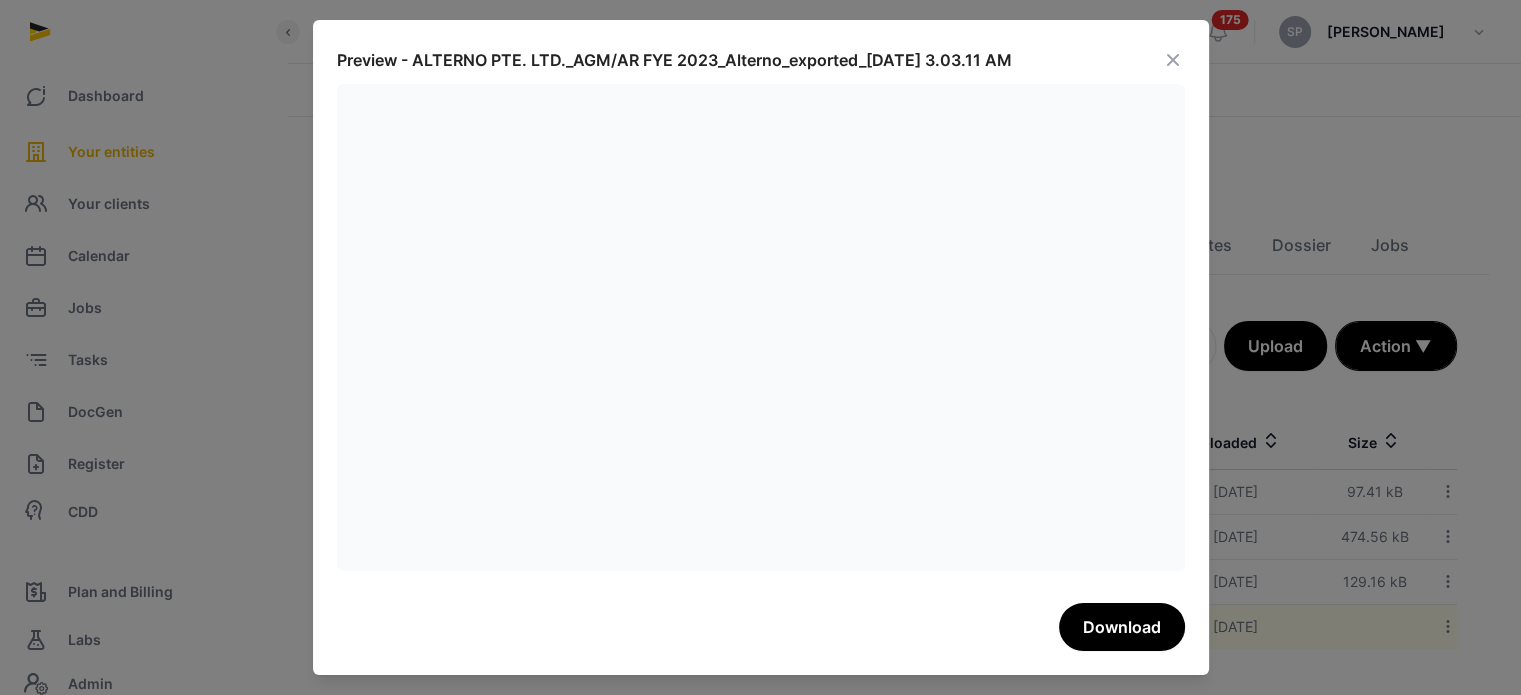 click at bounding box center (1173, 60) 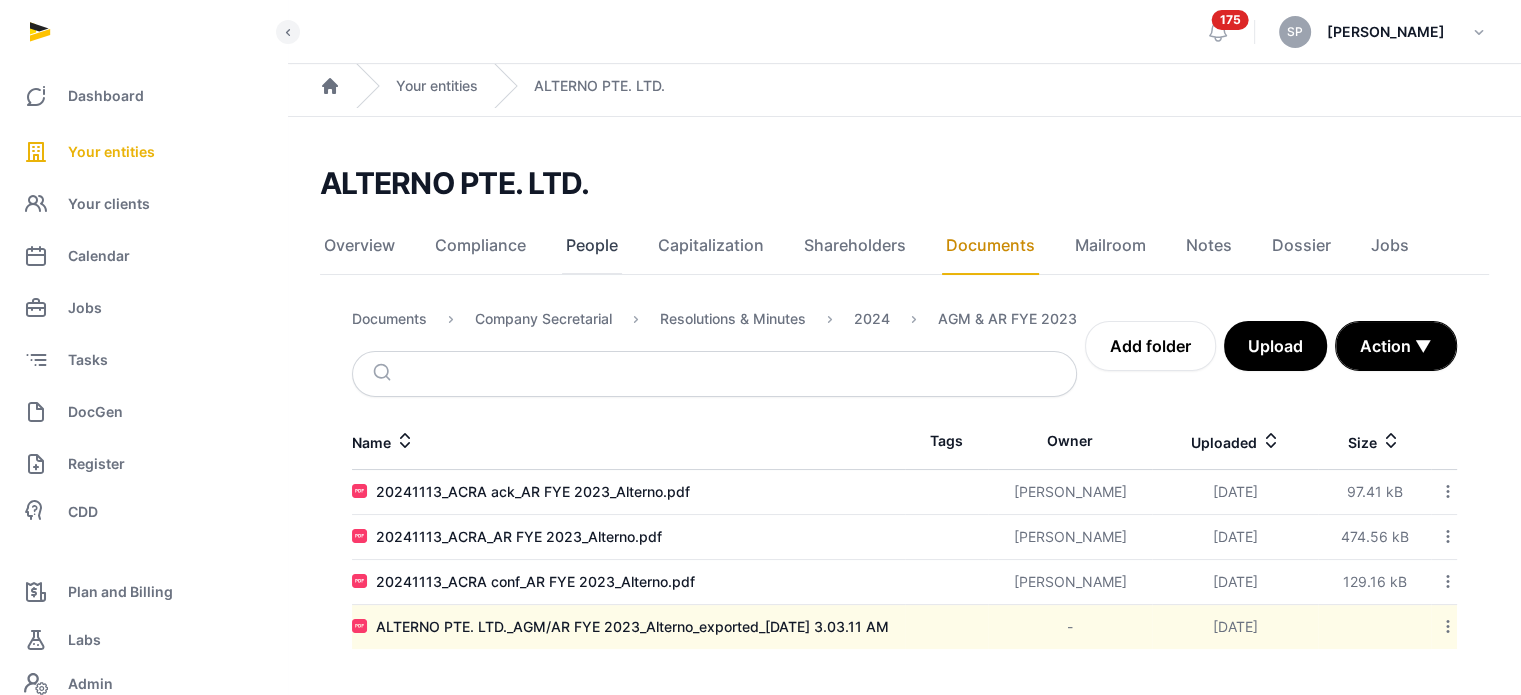 click on "People" 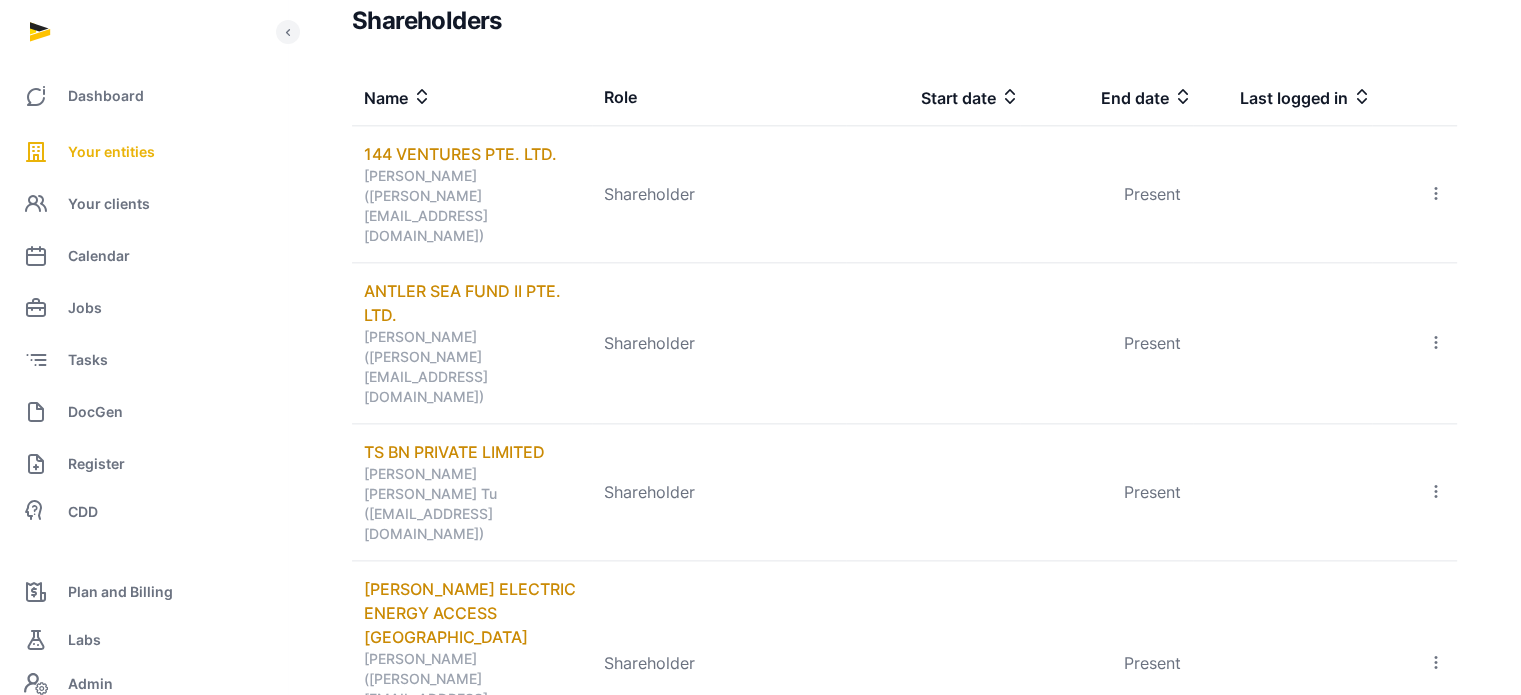 scroll, scrollTop: 2437, scrollLeft: 0, axis: vertical 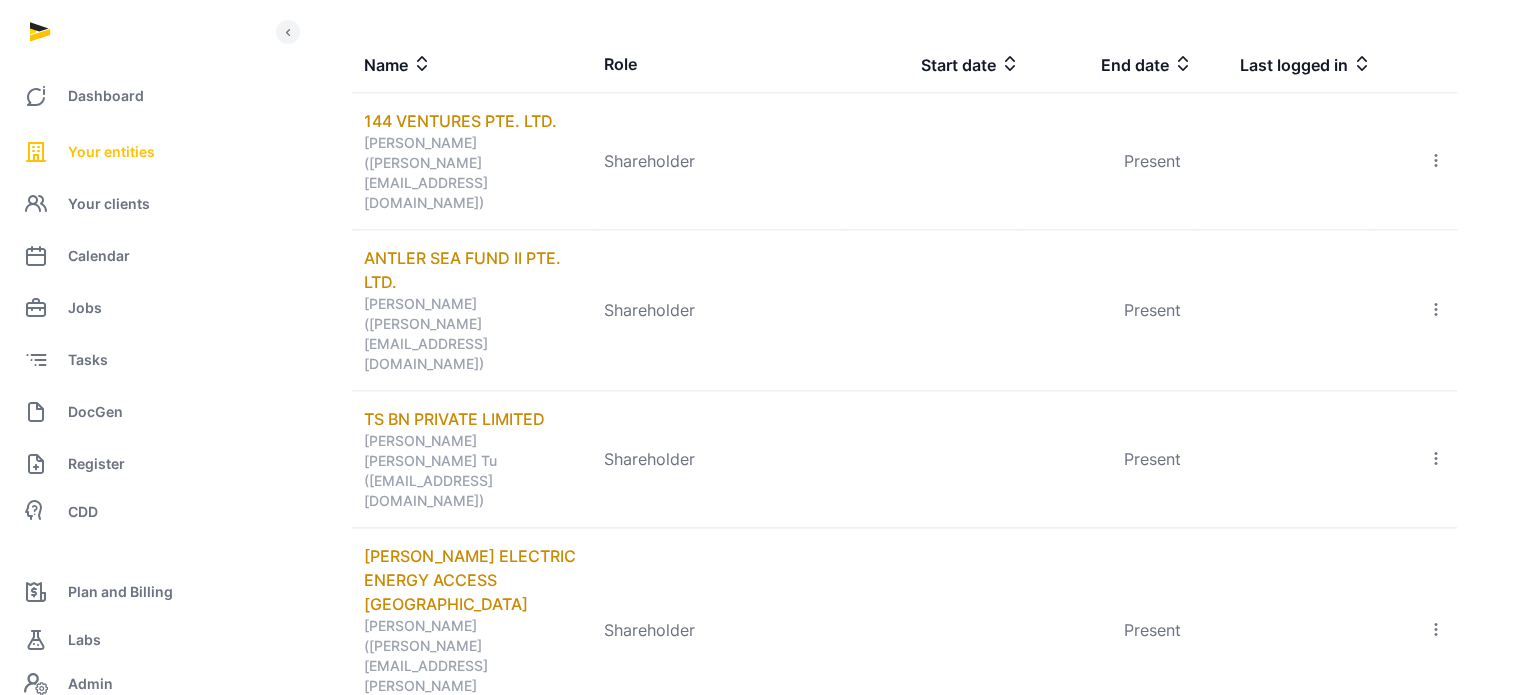 click on "Your entities" at bounding box center [111, 152] 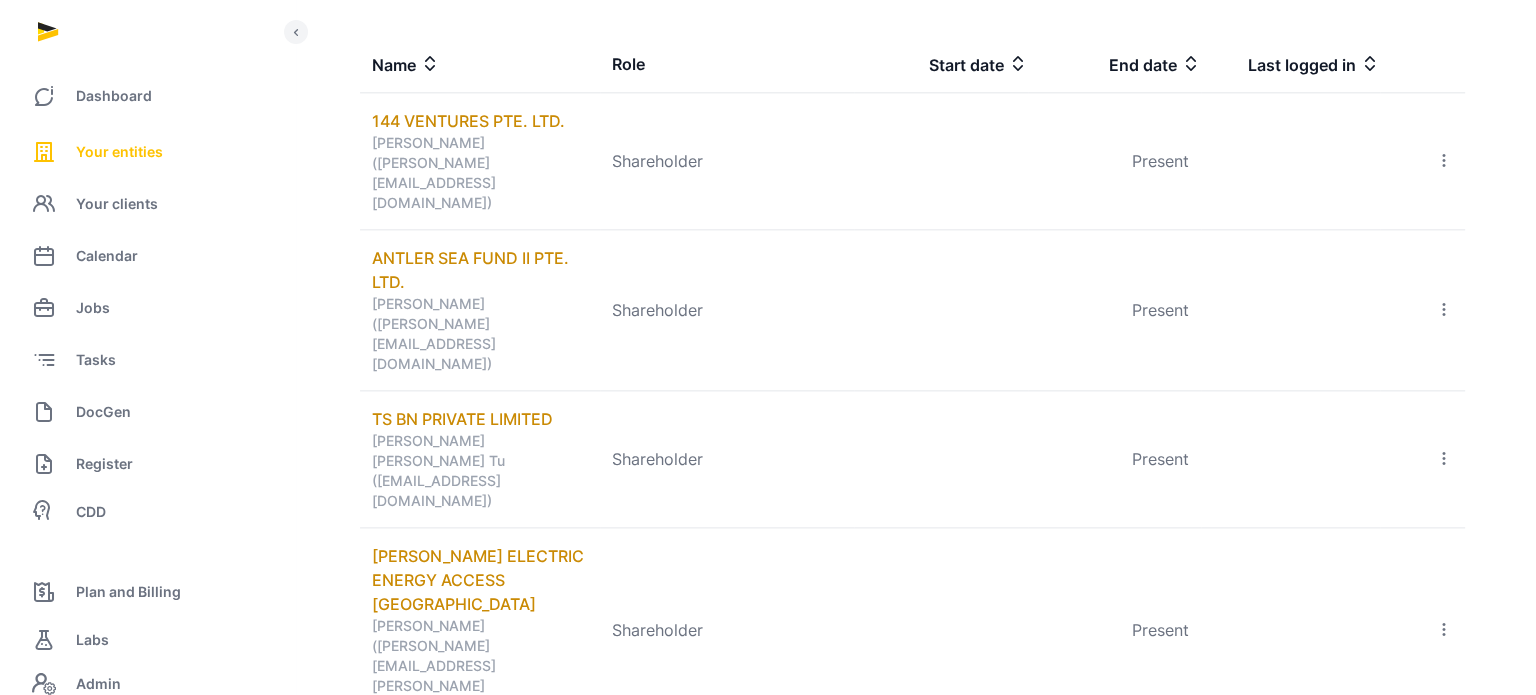 scroll, scrollTop: 0, scrollLeft: 0, axis: both 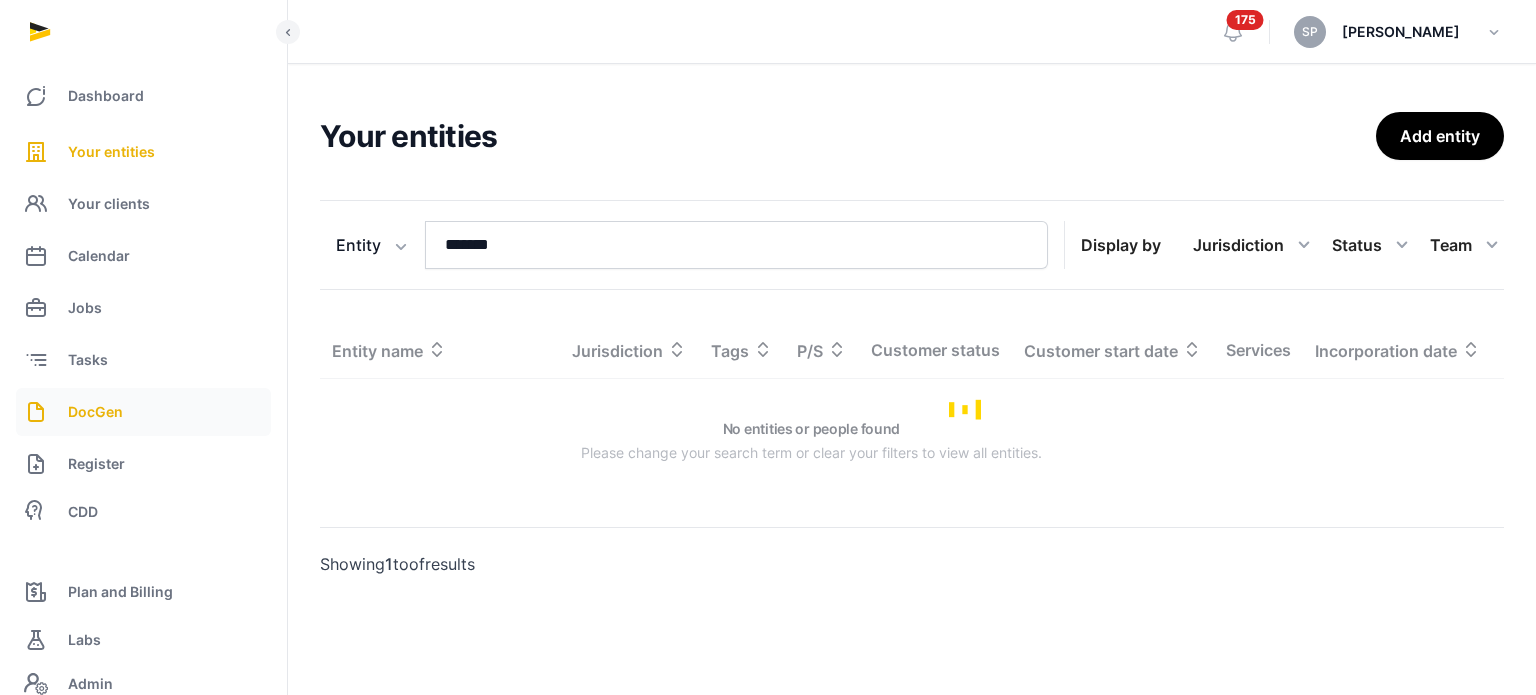 click on "DocGen" at bounding box center [95, 412] 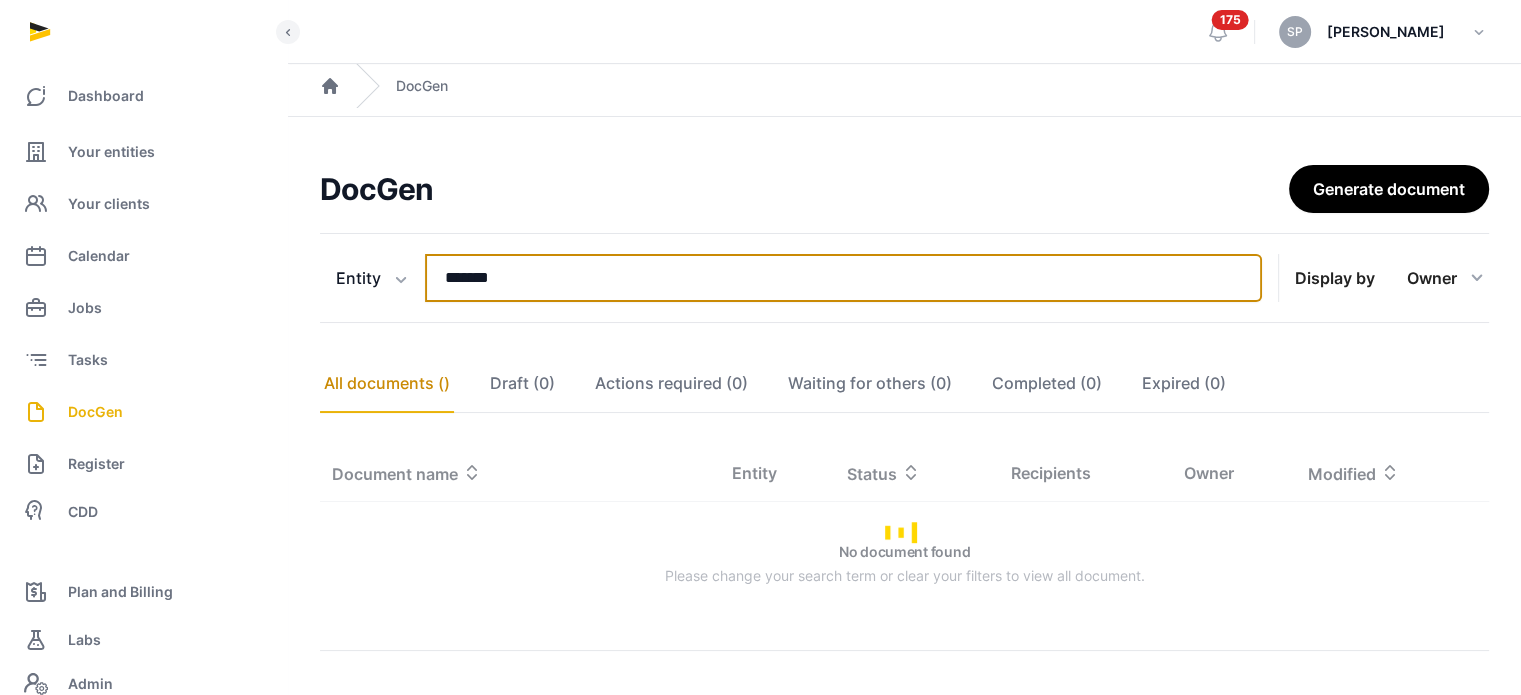 click on "*******" at bounding box center [843, 278] 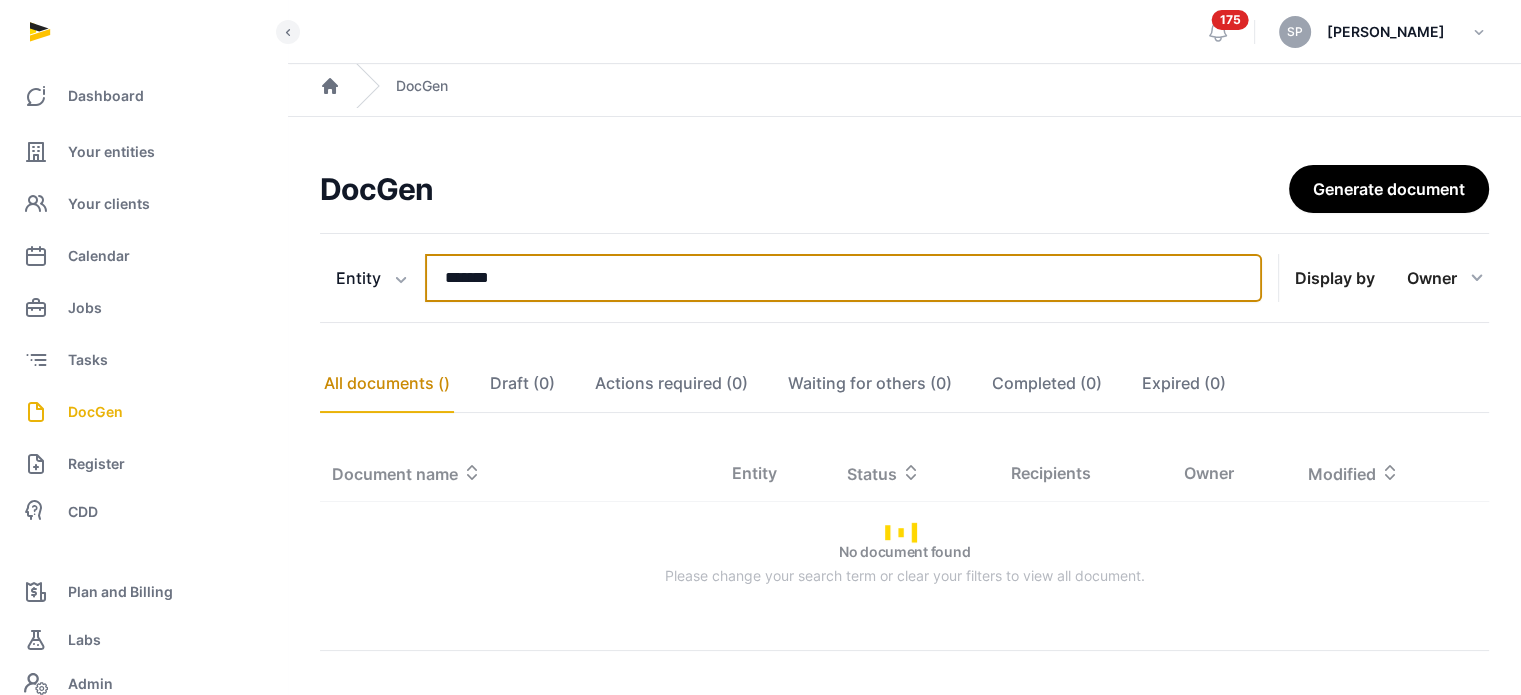 click on "*******" at bounding box center (843, 278) 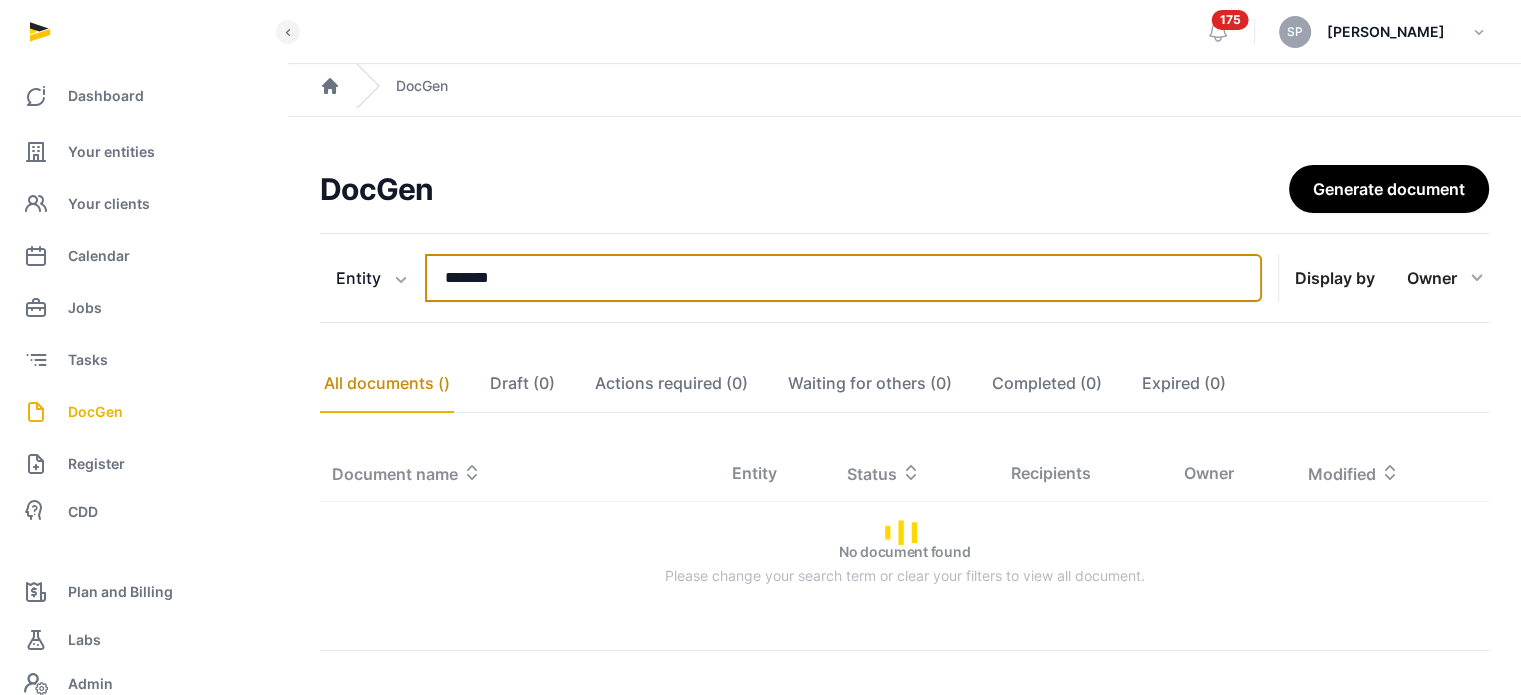 type 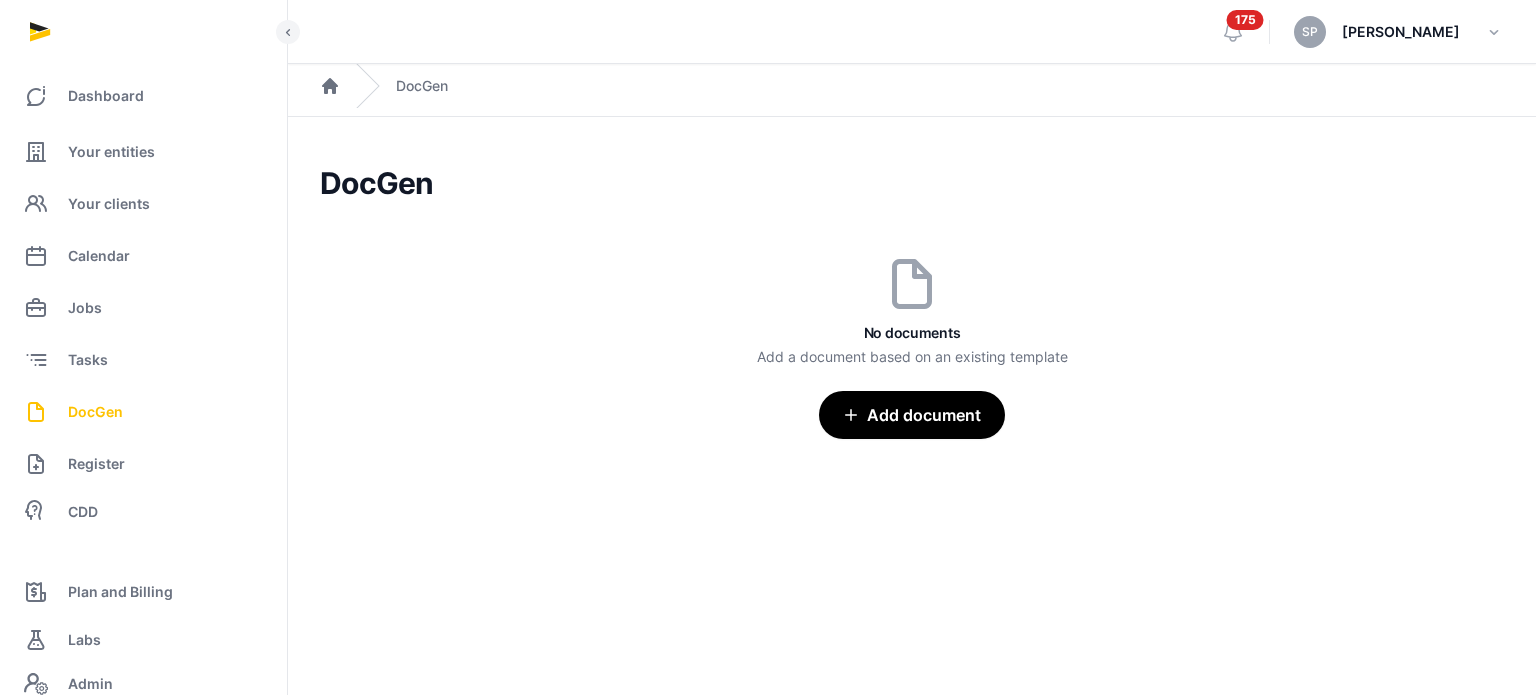 click on "DocGen" at bounding box center (143, 412) 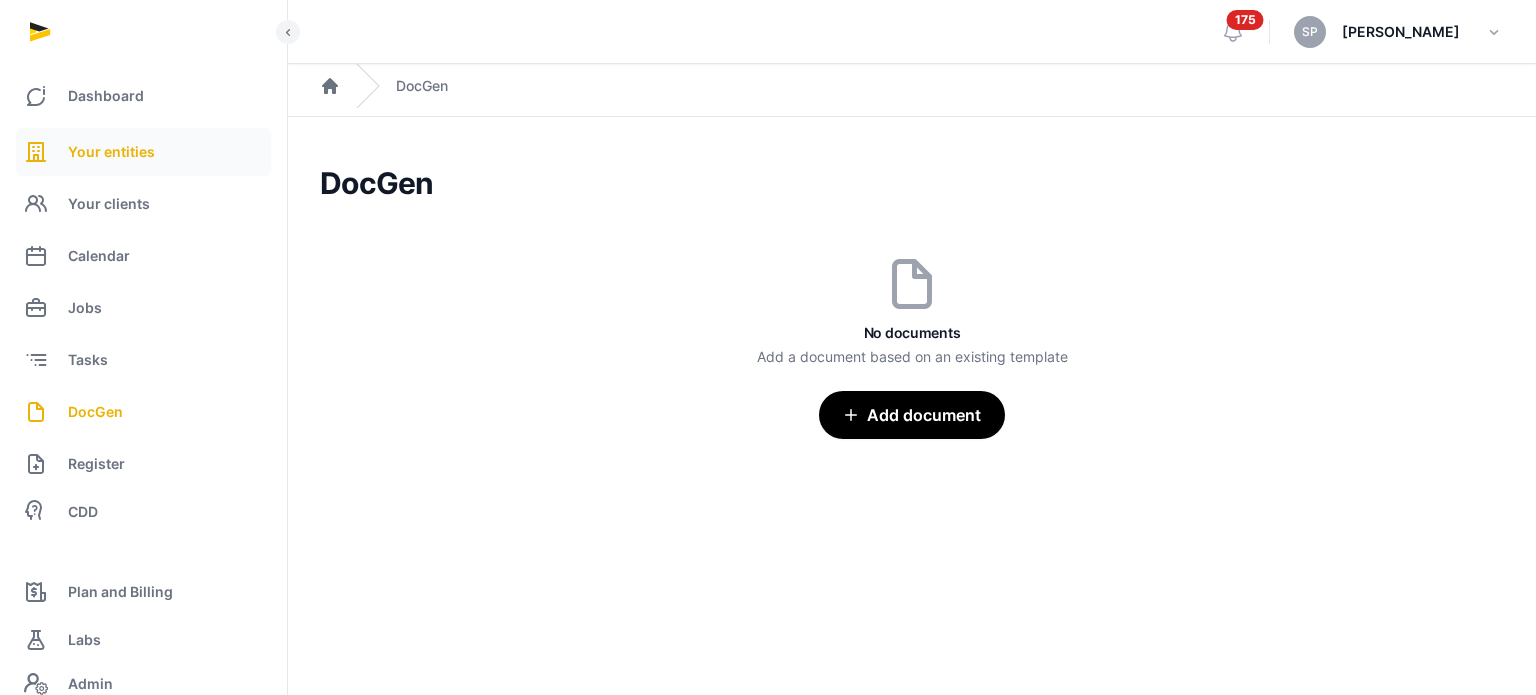 click on "Your entities" at bounding box center (111, 152) 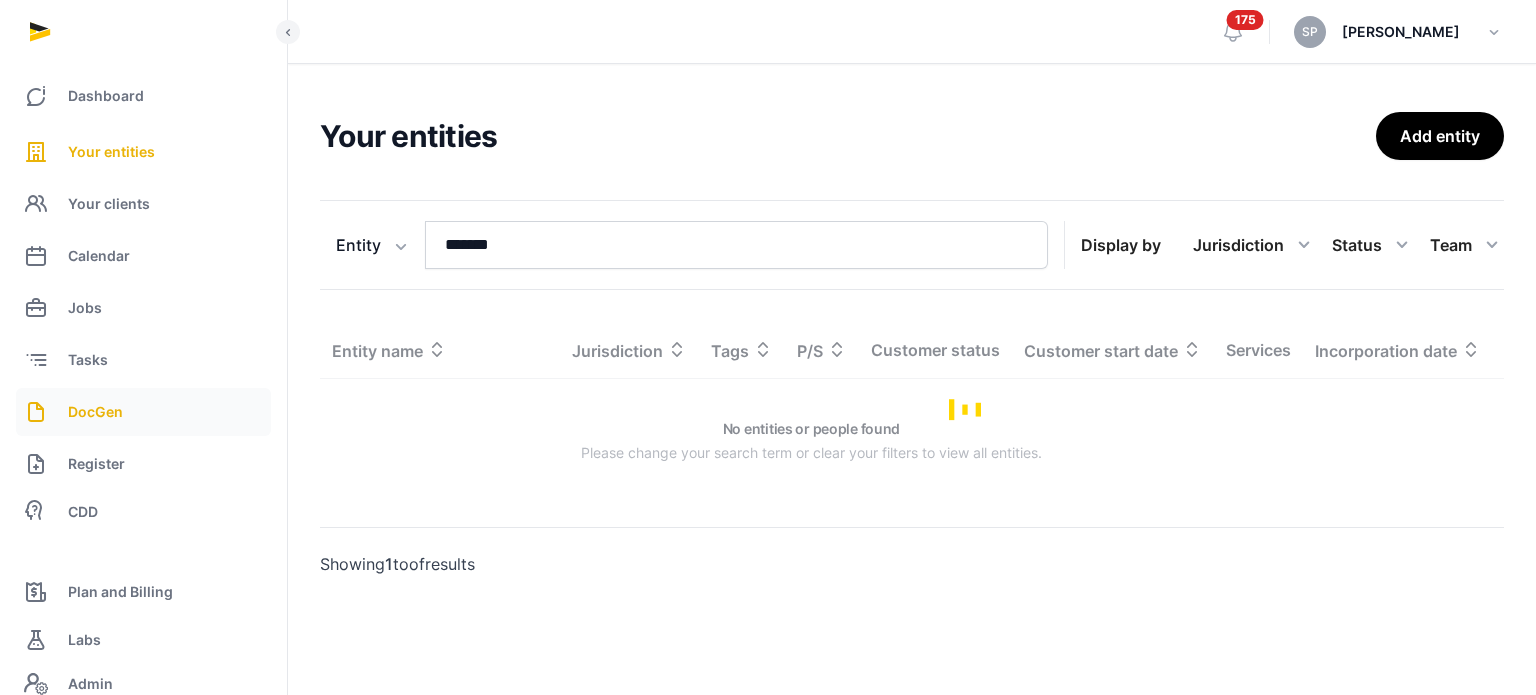 click on "DocGen" at bounding box center (95, 412) 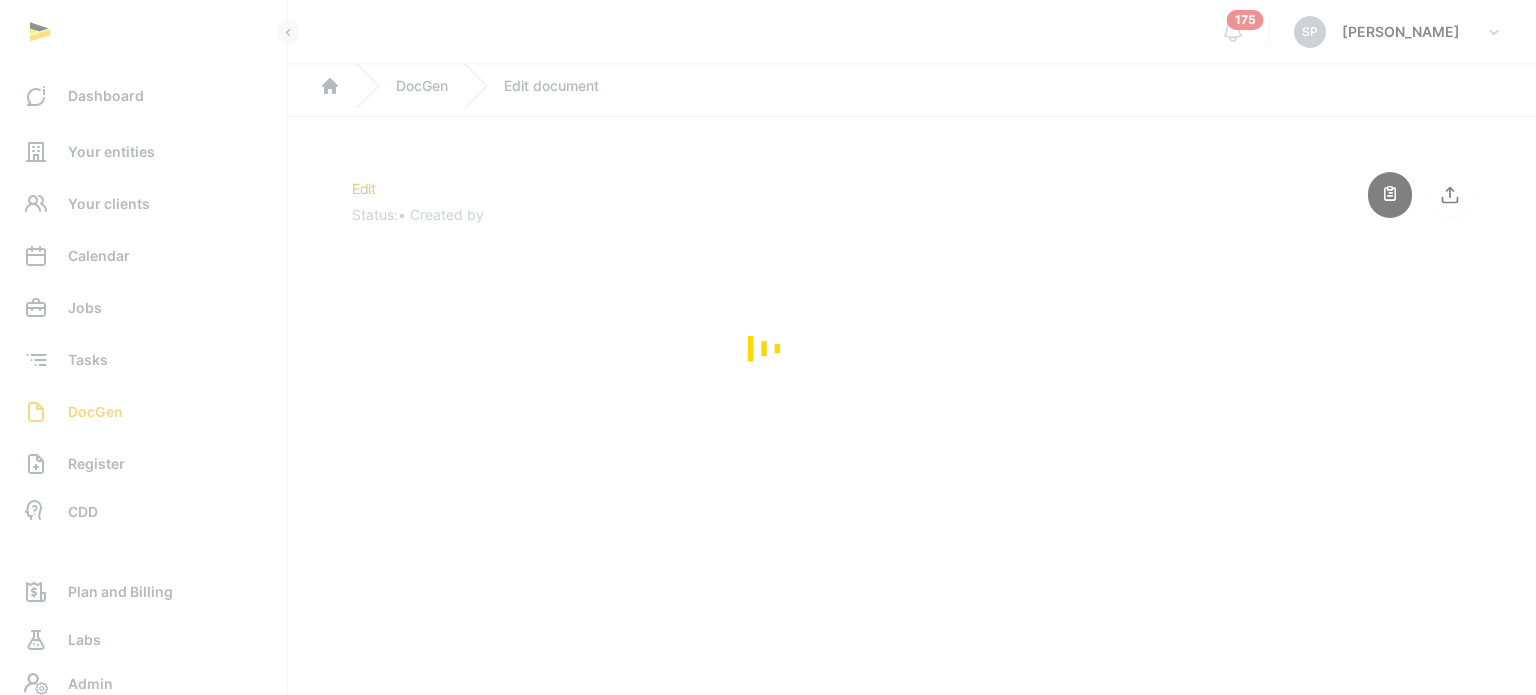scroll, scrollTop: 0, scrollLeft: 0, axis: both 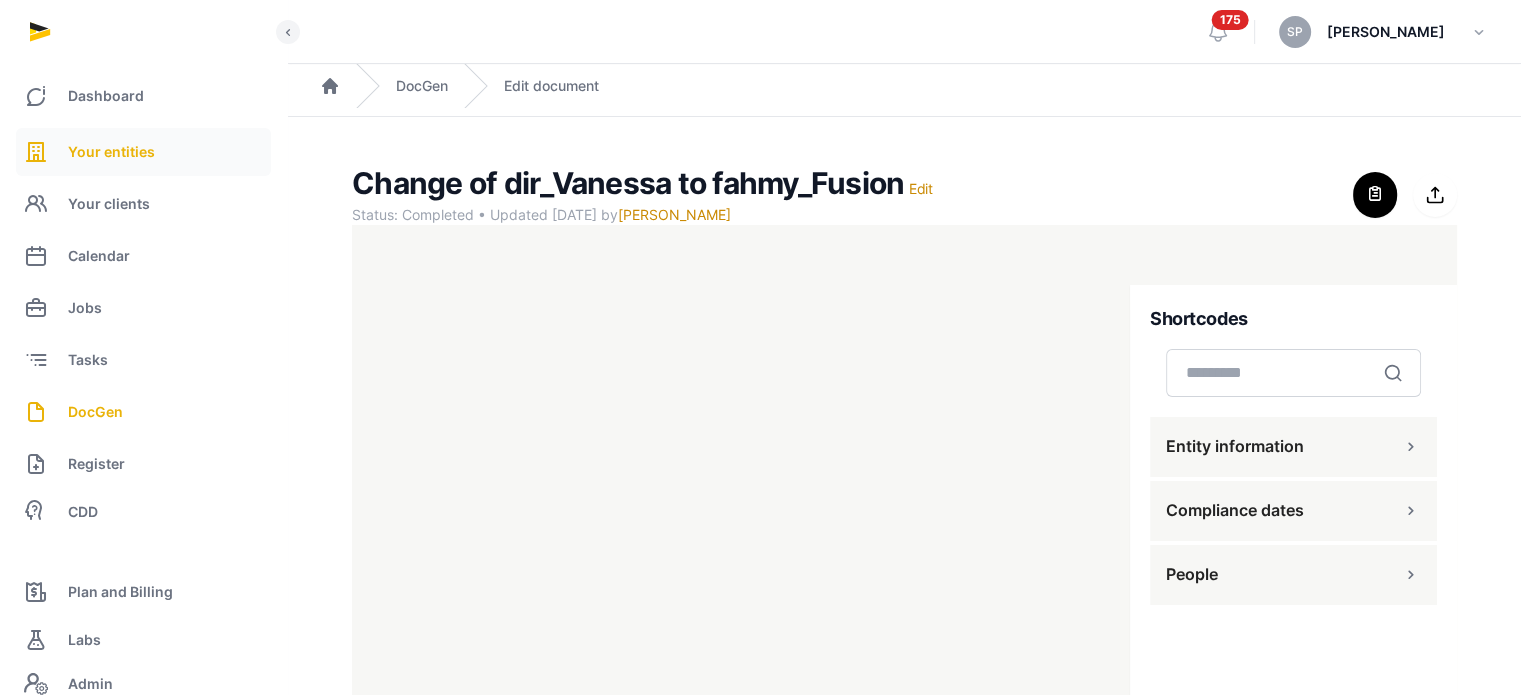 click on "Your entities" at bounding box center (143, 152) 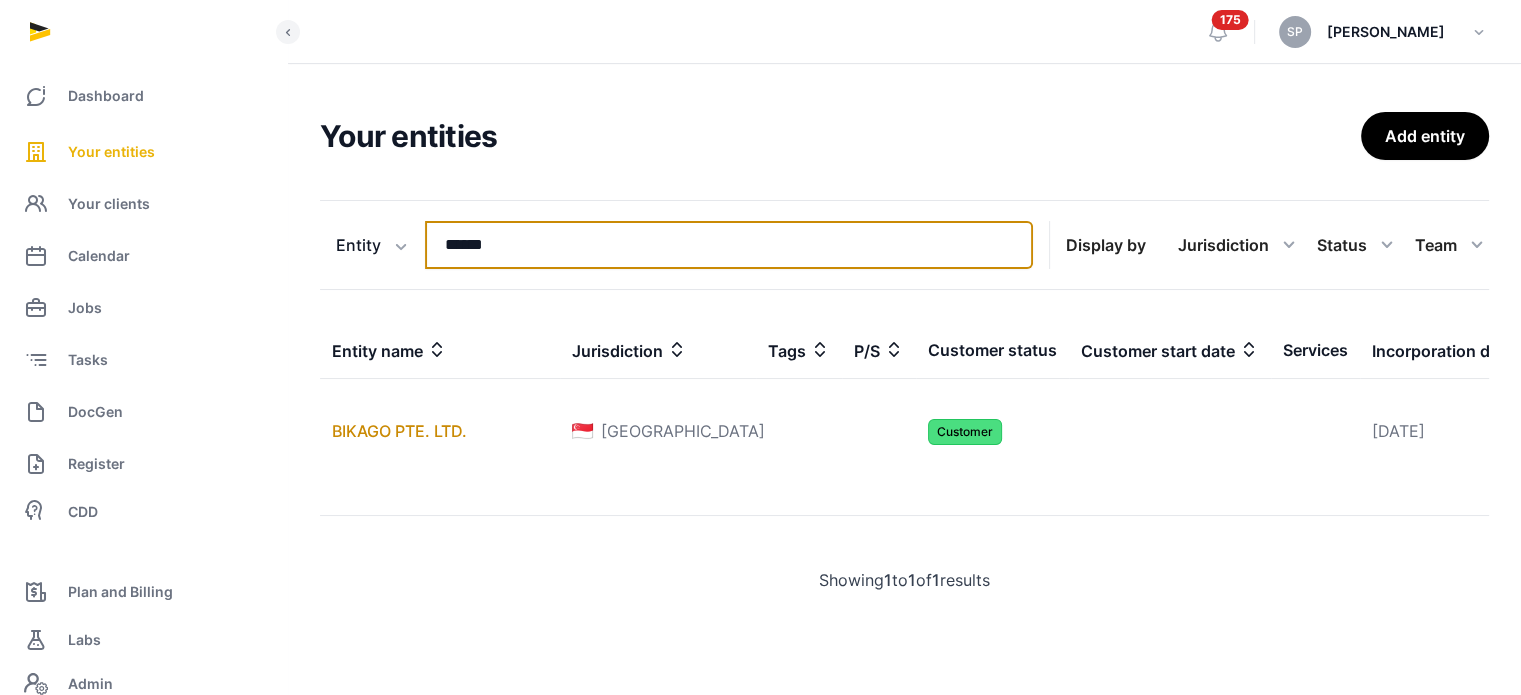 click on "******" at bounding box center [729, 245] 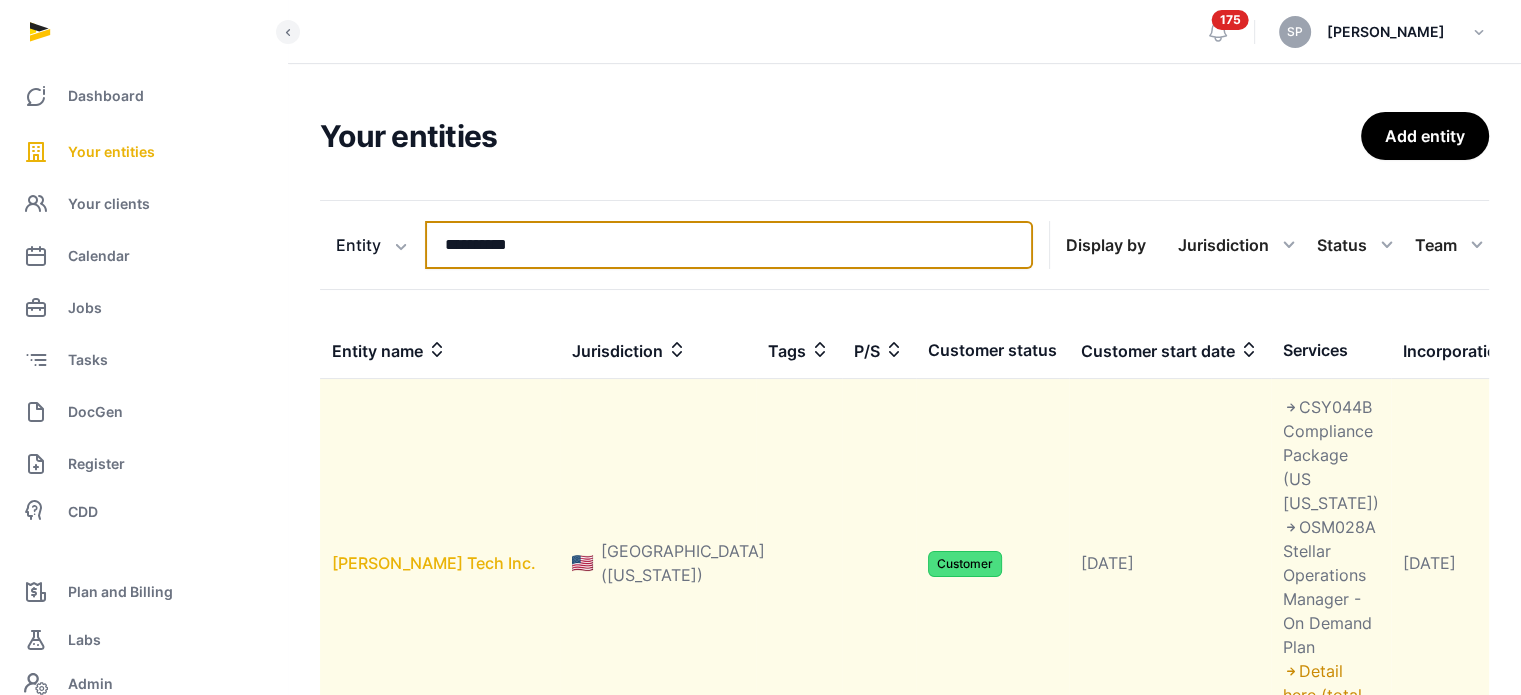 type on "**********" 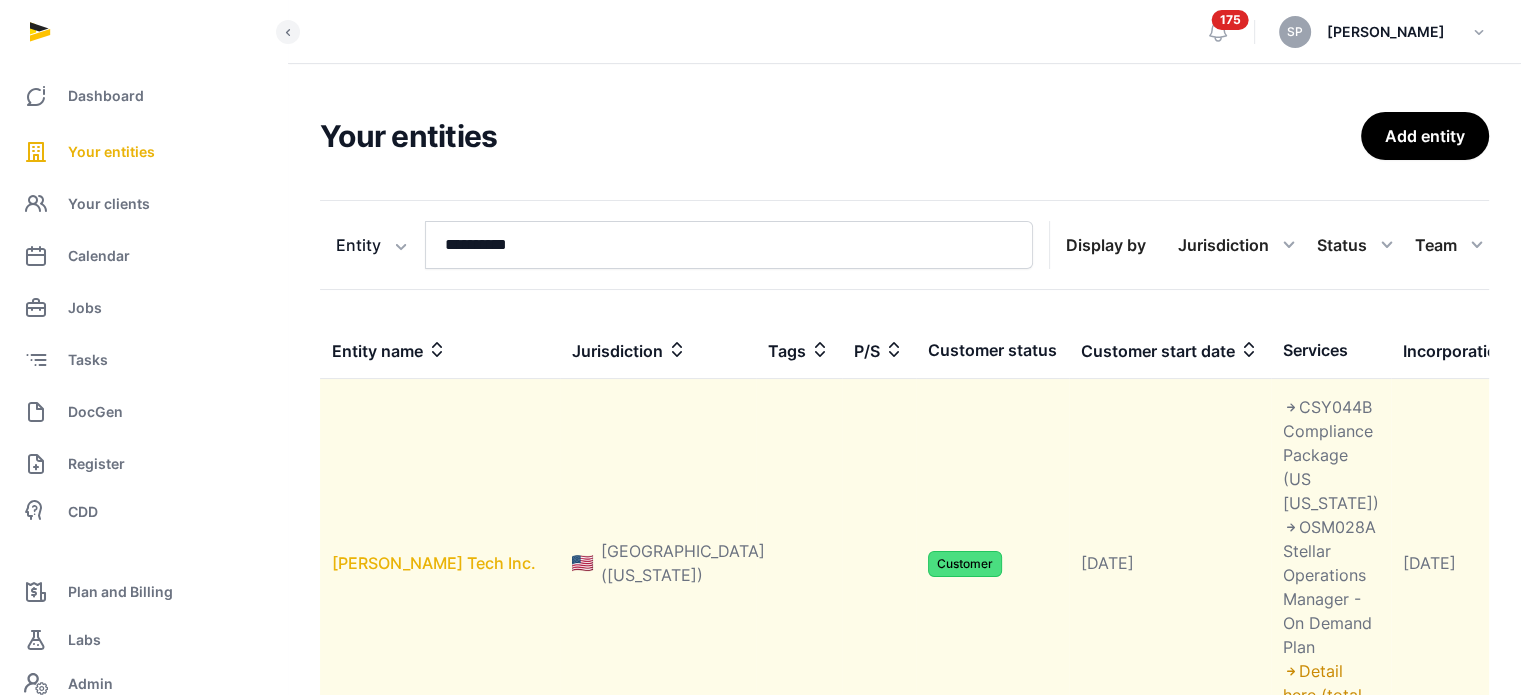 click on "Bindu Tech Inc." at bounding box center (434, 563) 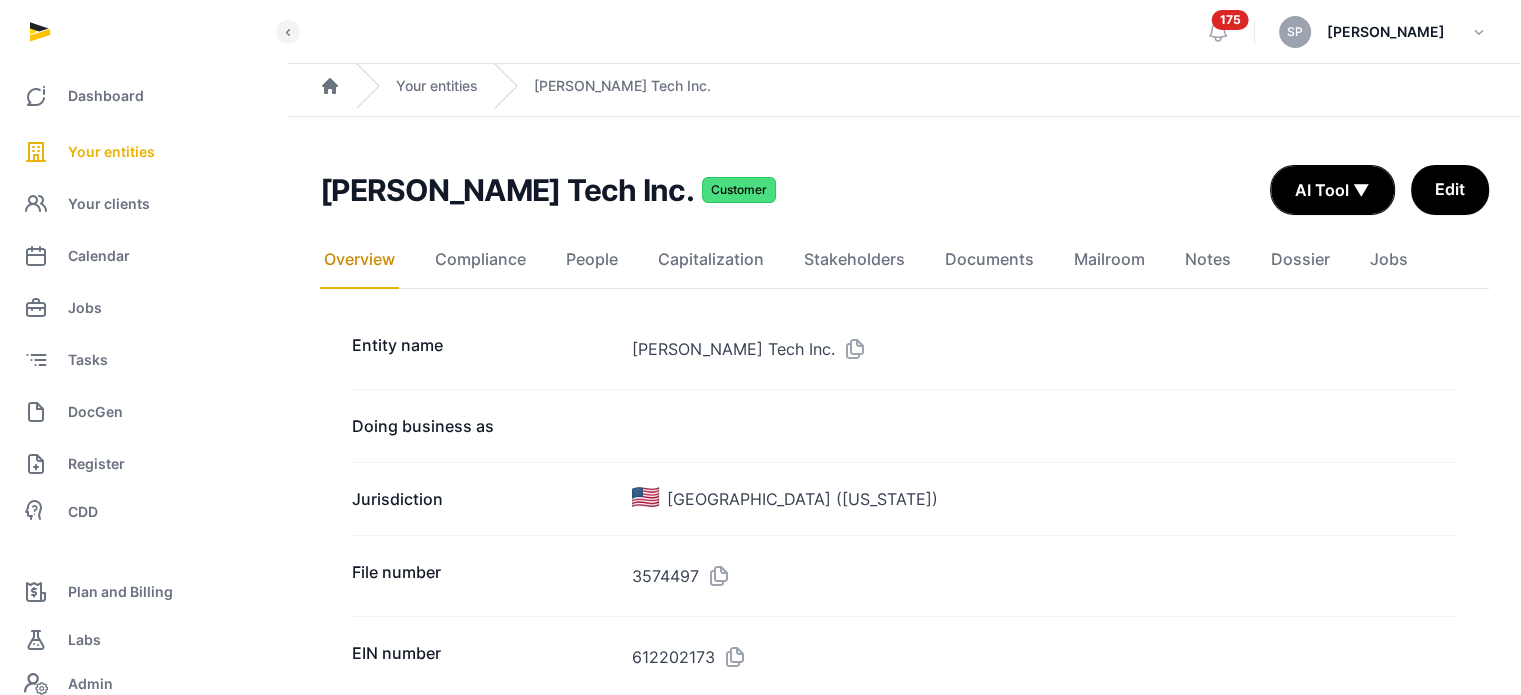 scroll, scrollTop: 608, scrollLeft: 0, axis: vertical 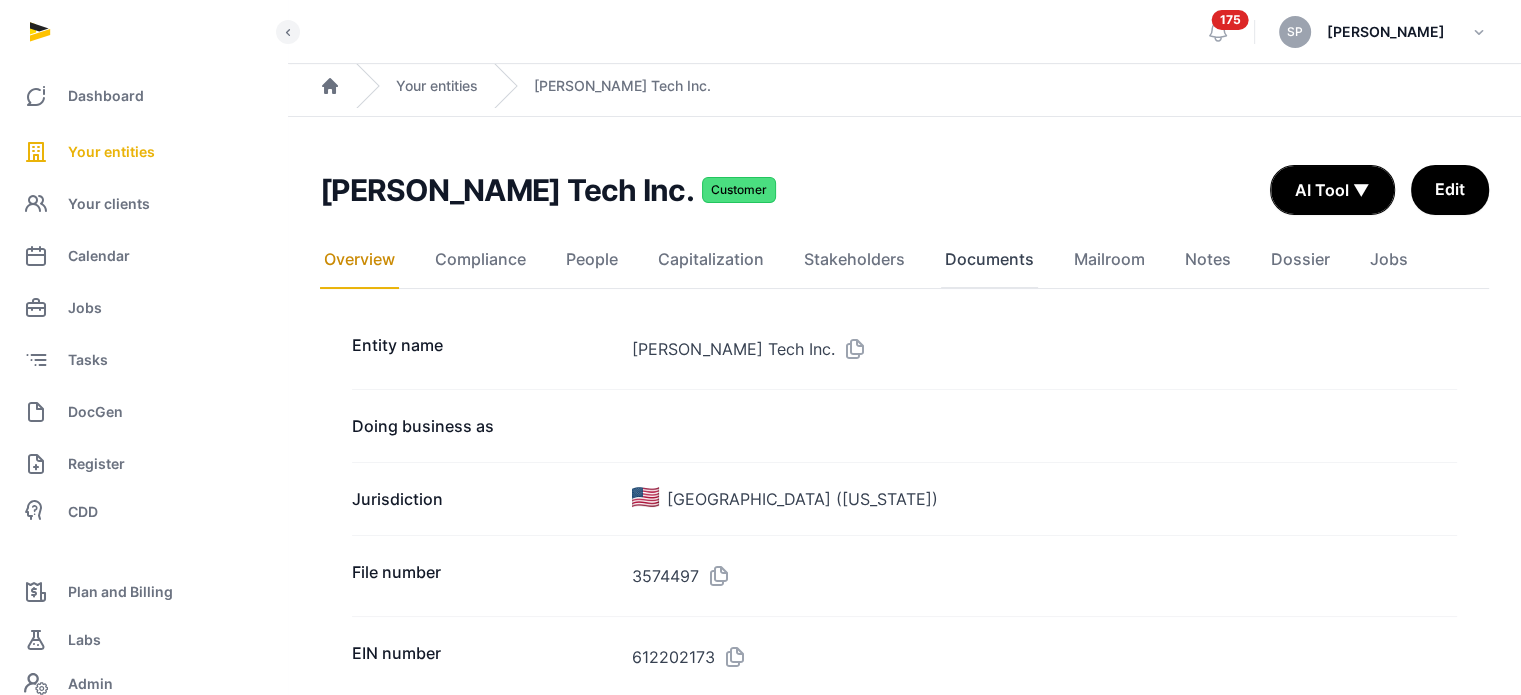click on "Documents" 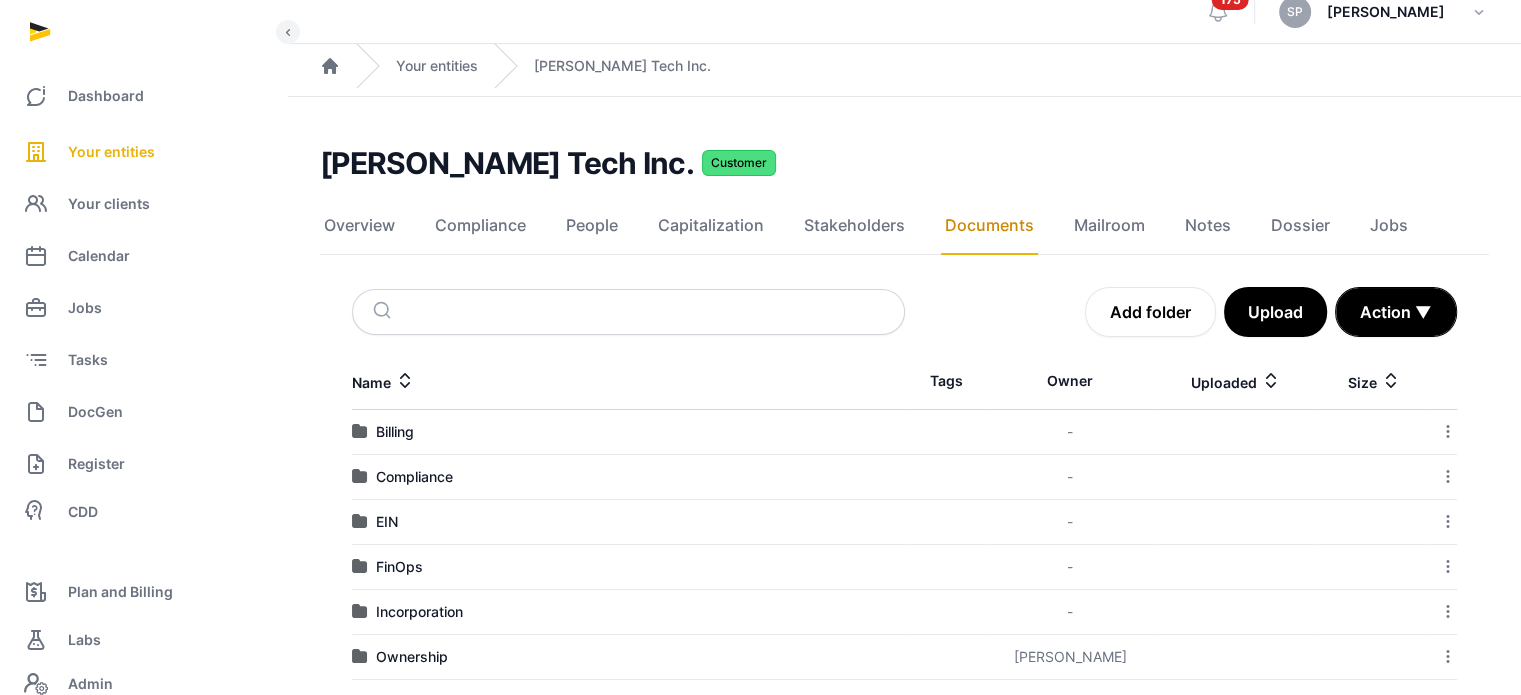 scroll, scrollTop: 40, scrollLeft: 0, axis: vertical 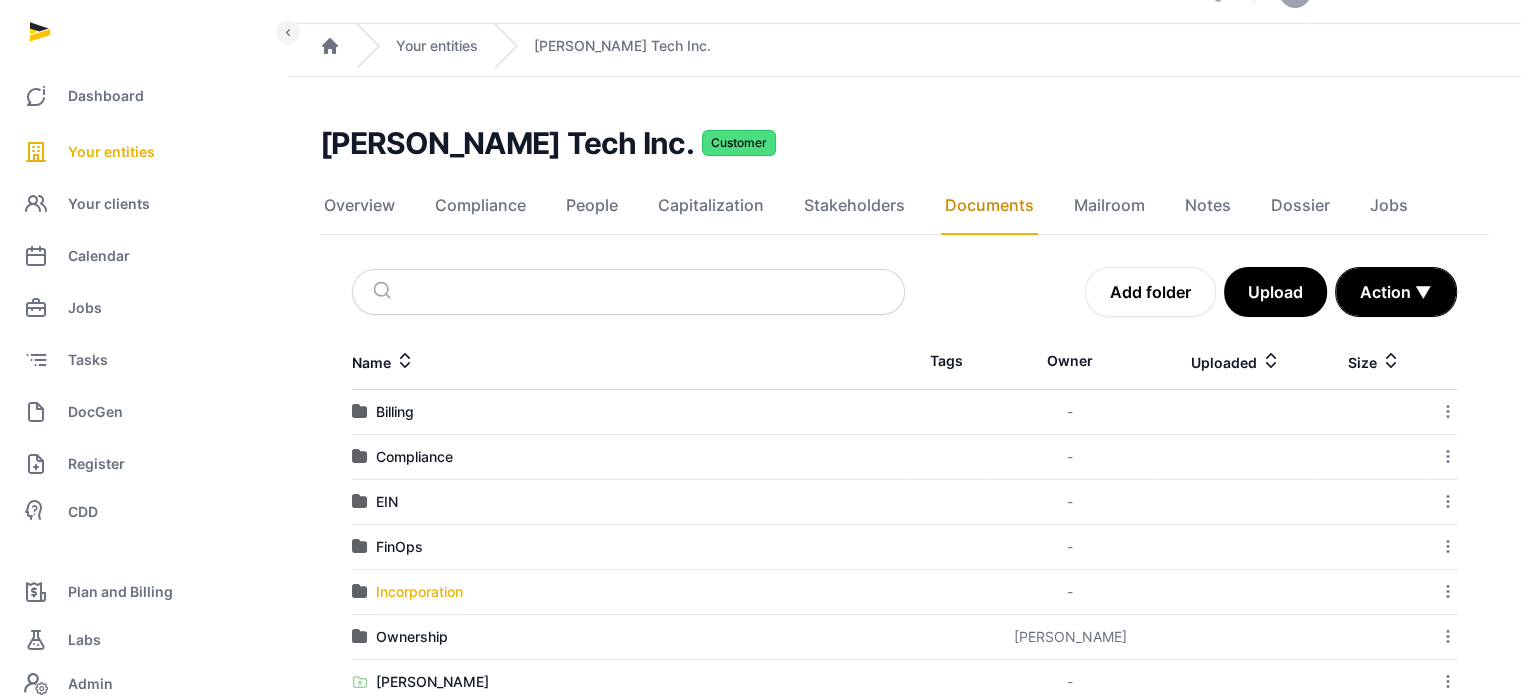 click on "Incorporation" at bounding box center (419, 592) 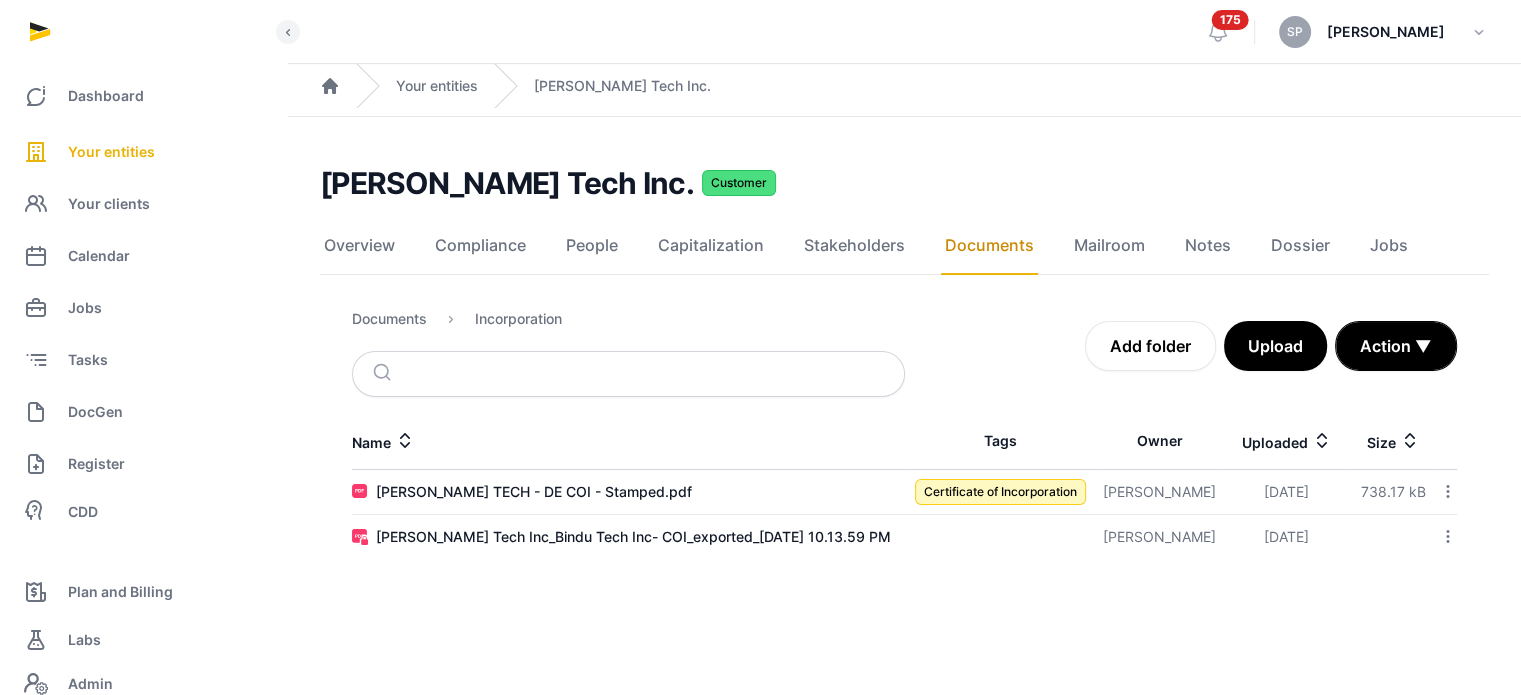 scroll, scrollTop: 0, scrollLeft: 0, axis: both 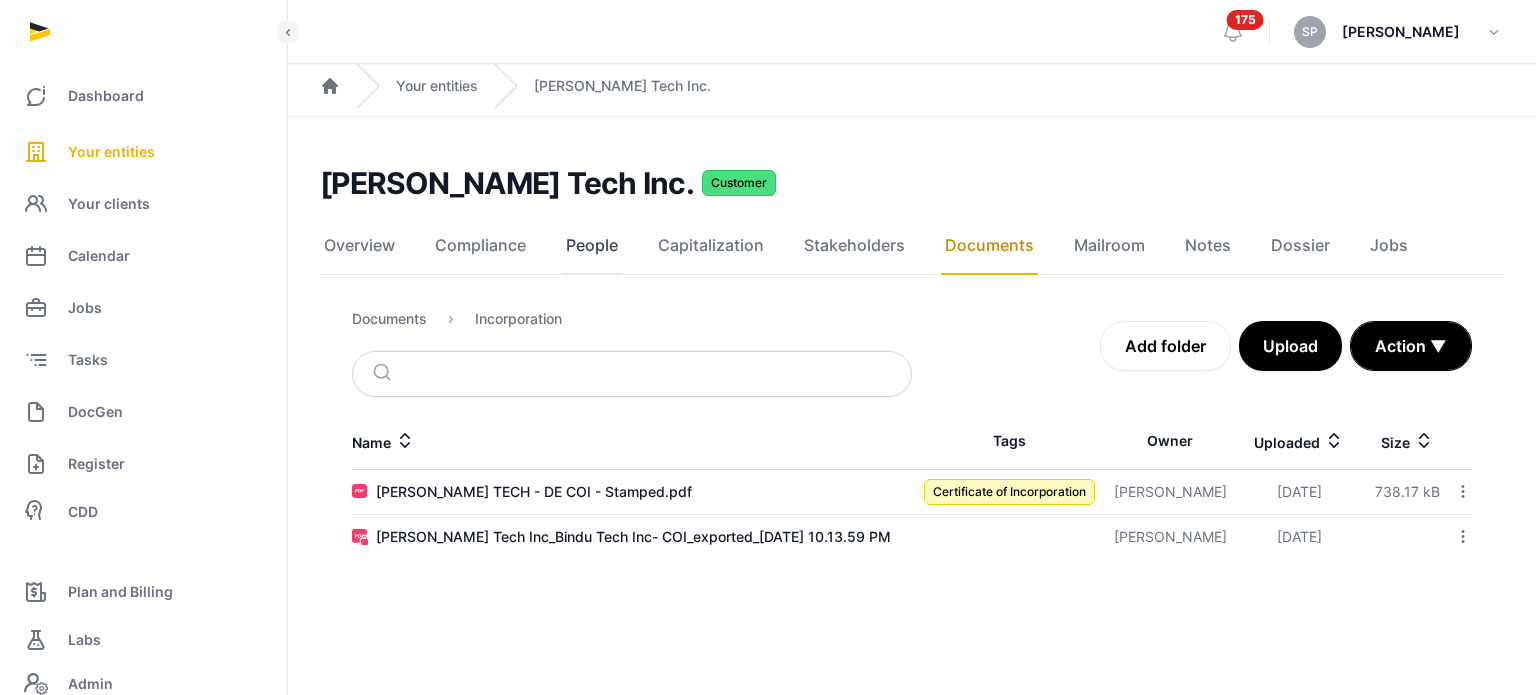 click on "People" 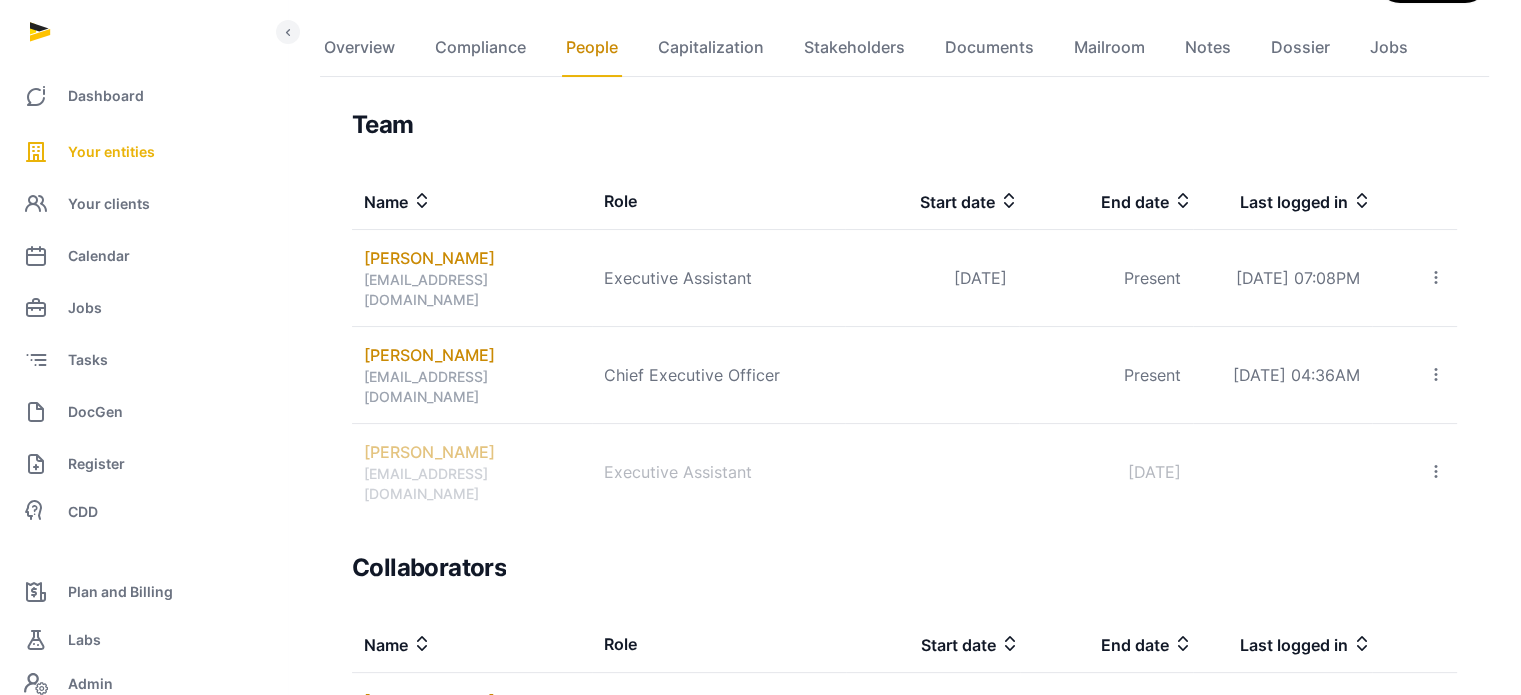 scroll, scrollTop: 0, scrollLeft: 0, axis: both 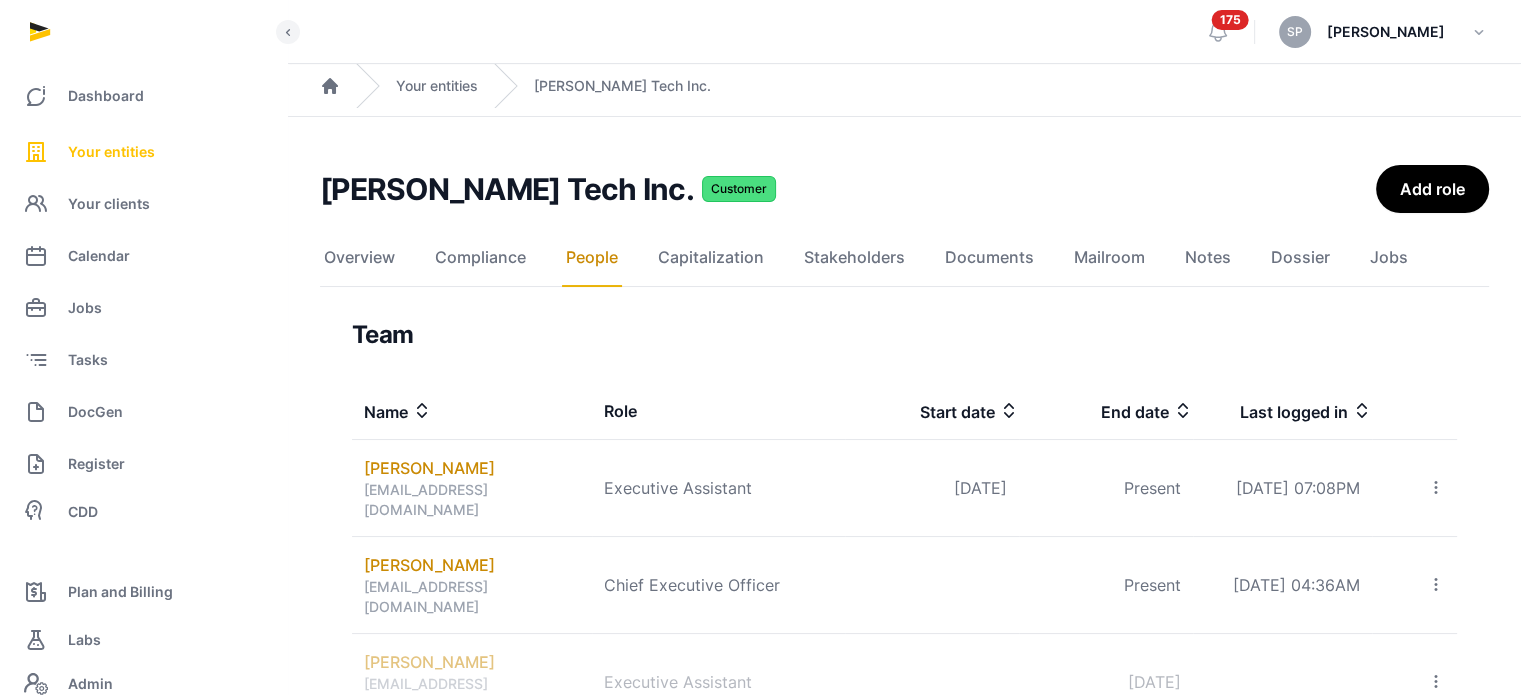 click on "Your entities" at bounding box center (111, 152) 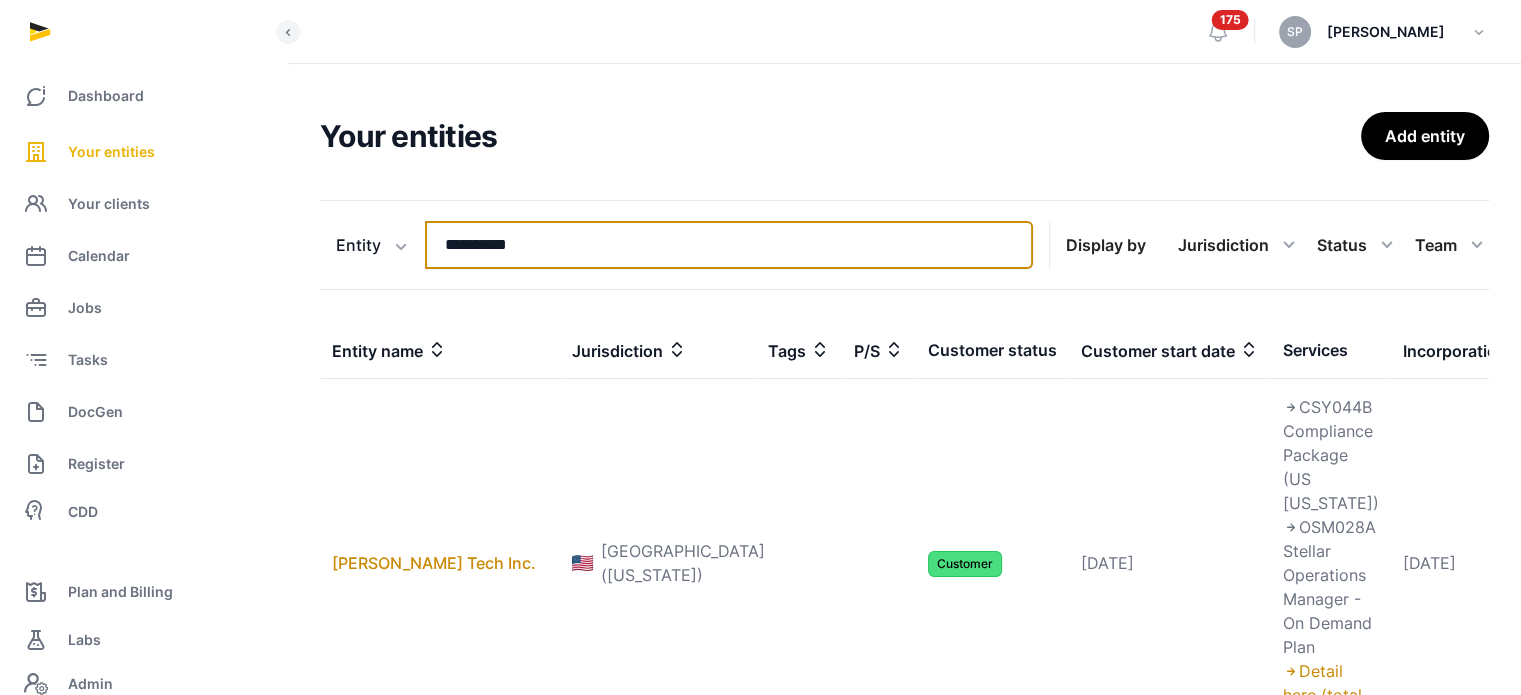 click on "**********" at bounding box center (729, 245) 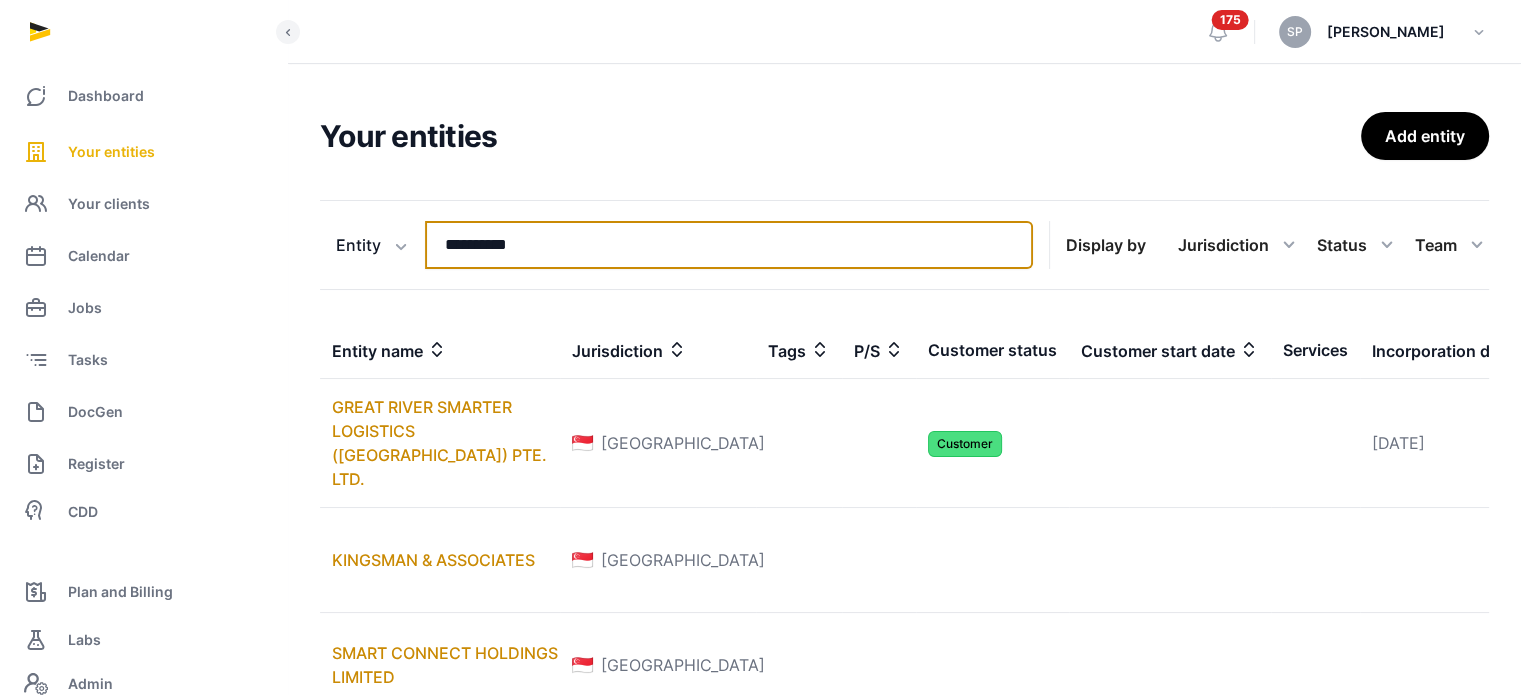 type on "**********" 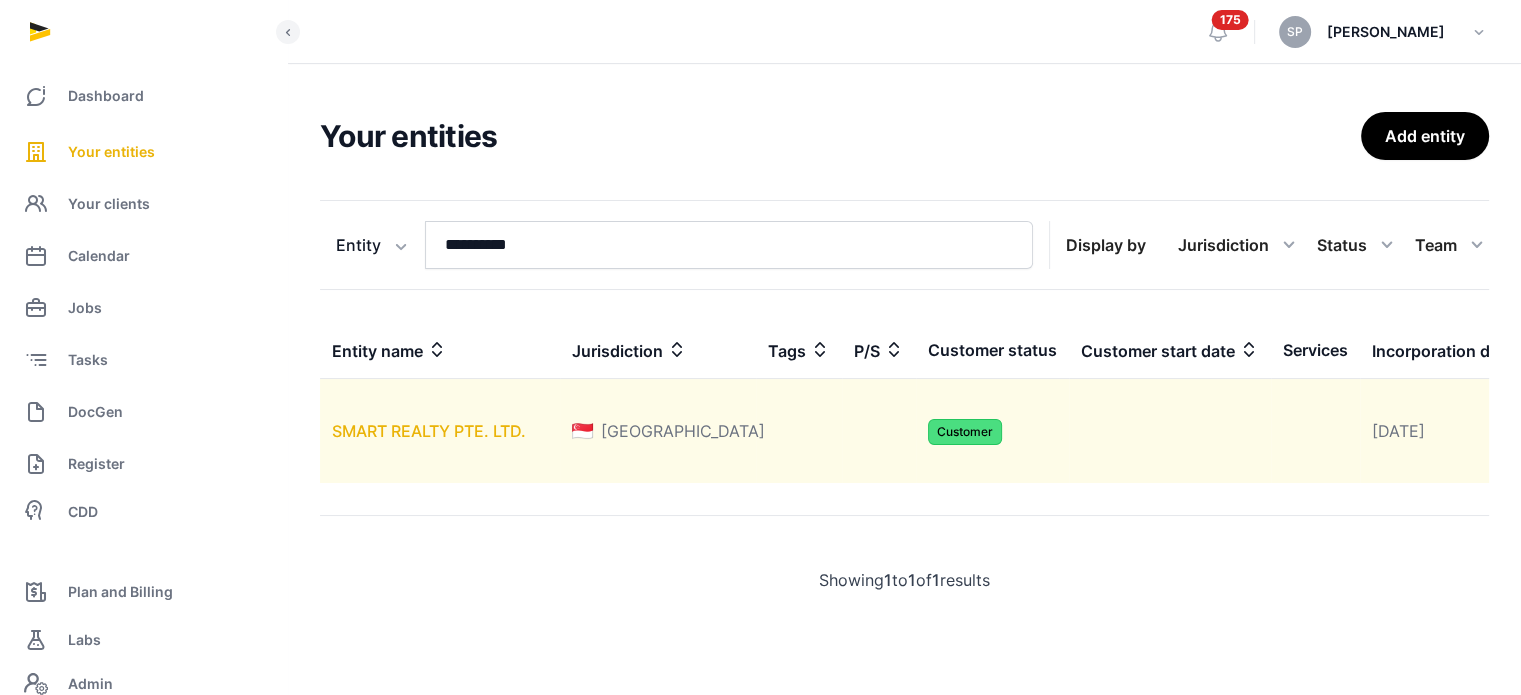 click on "SMART REALTY PTE. LTD." at bounding box center [429, 431] 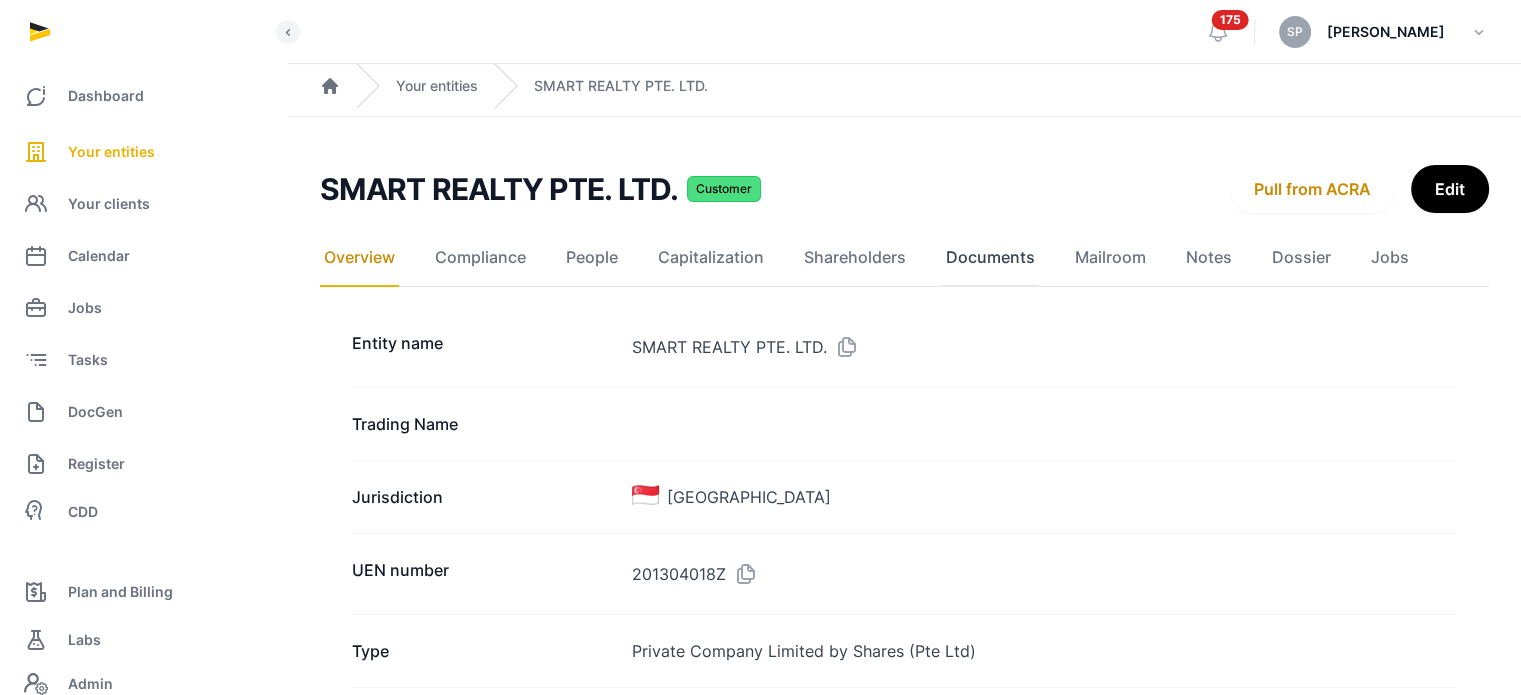 click on "Documents" 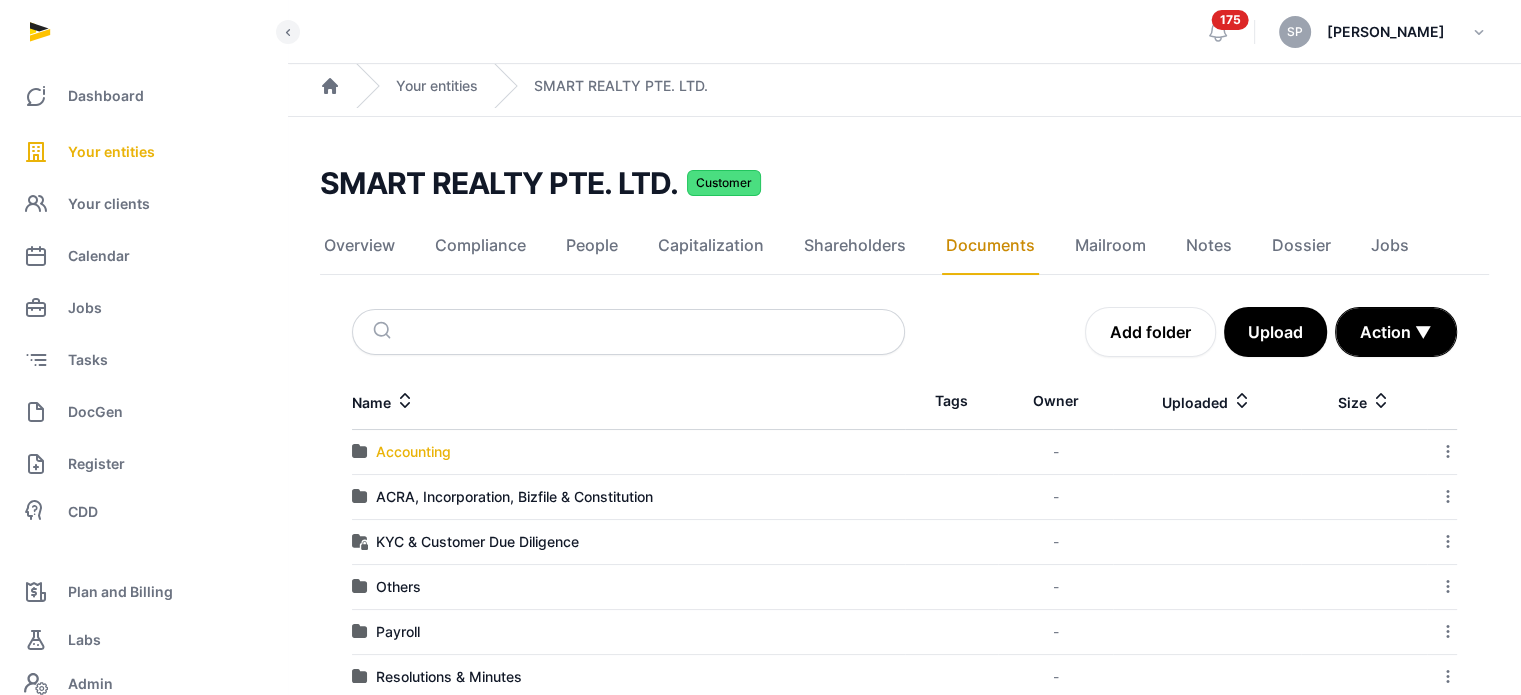 click on "Accounting" at bounding box center (413, 452) 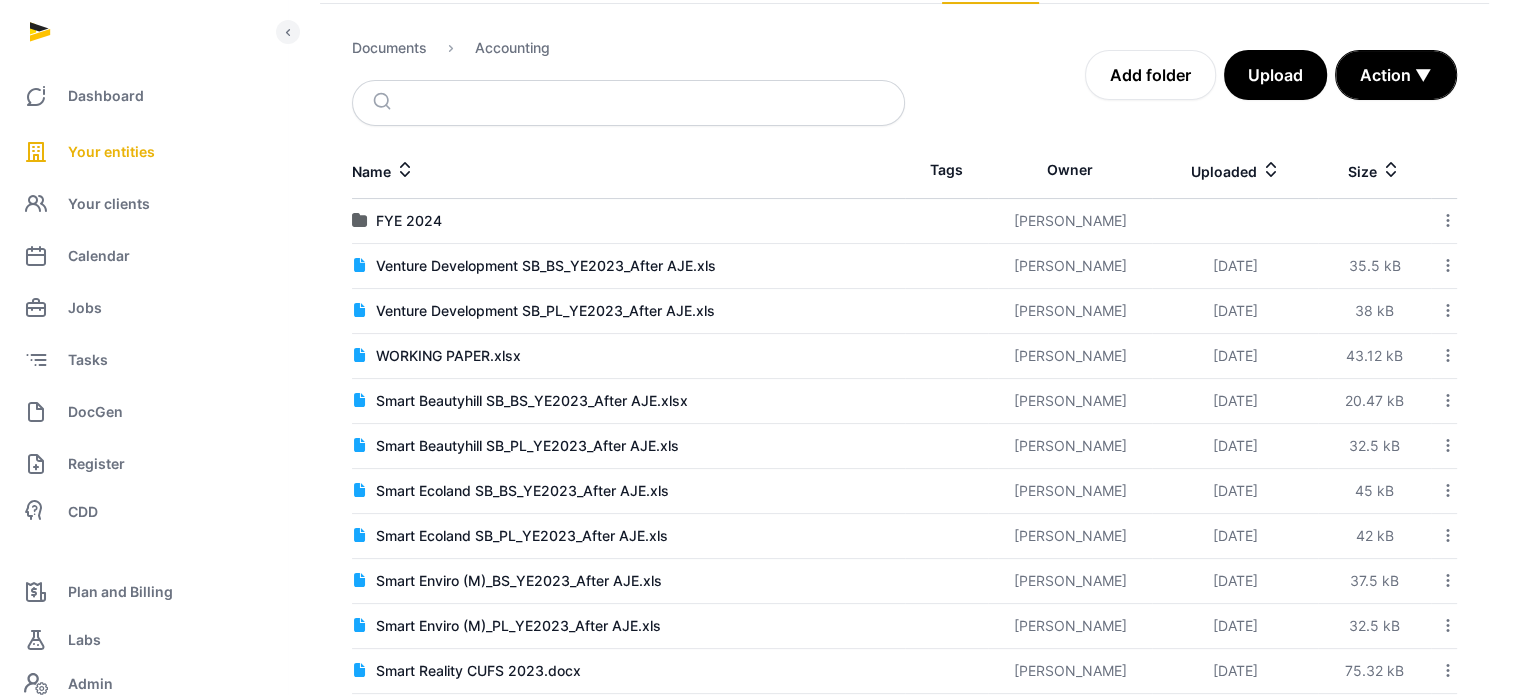 scroll, scrollTop: 265, scrollLeft: 0, axis: vertical 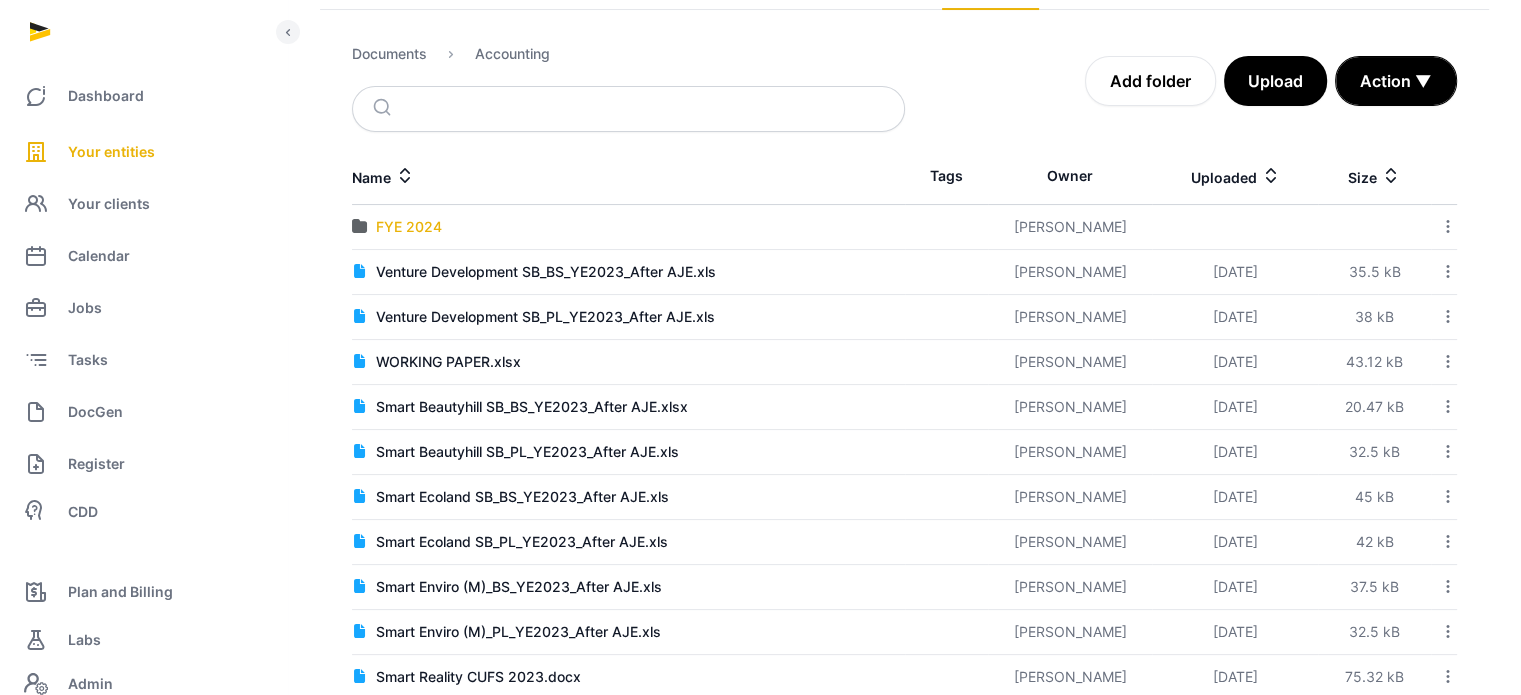 click on "FYE 2024" at bounding box center [409, 227] 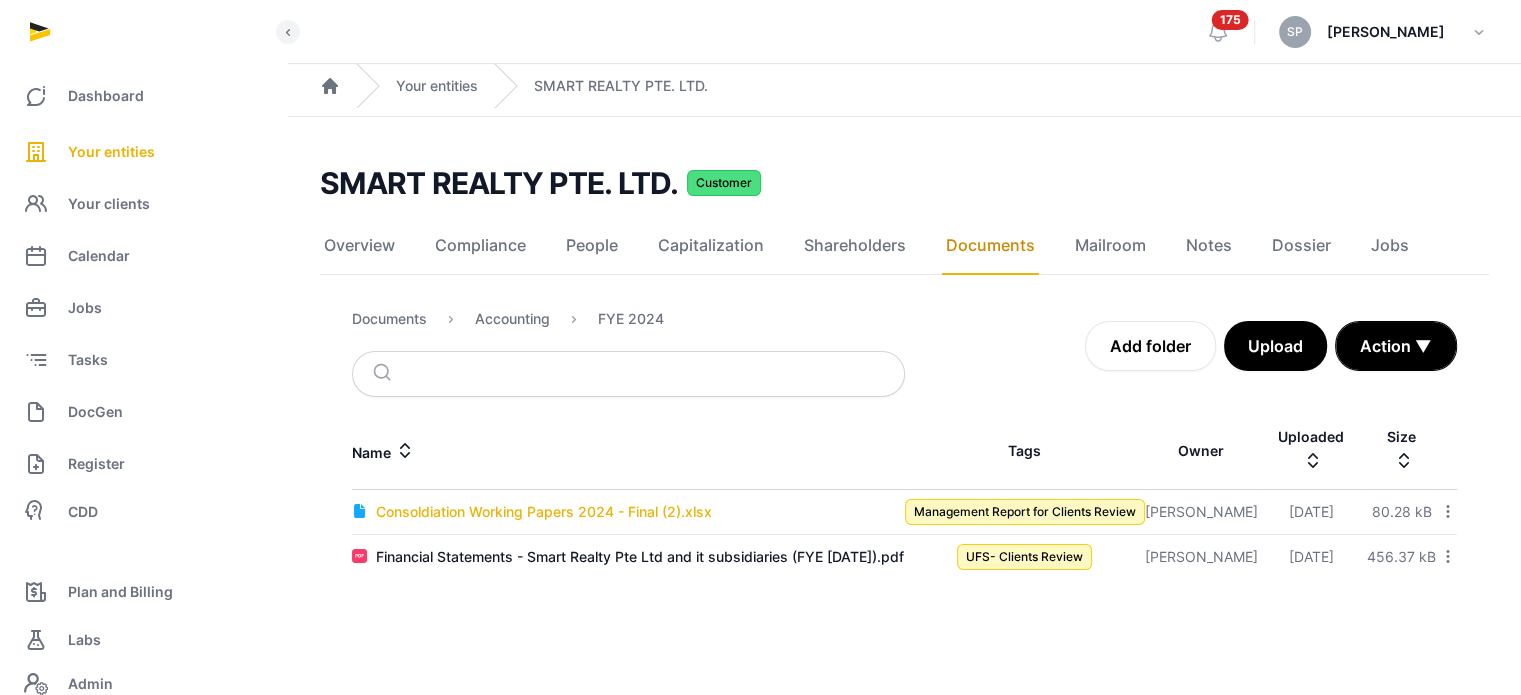 scroll, scrollTop: 0, scrollLeft: 0, axis: both 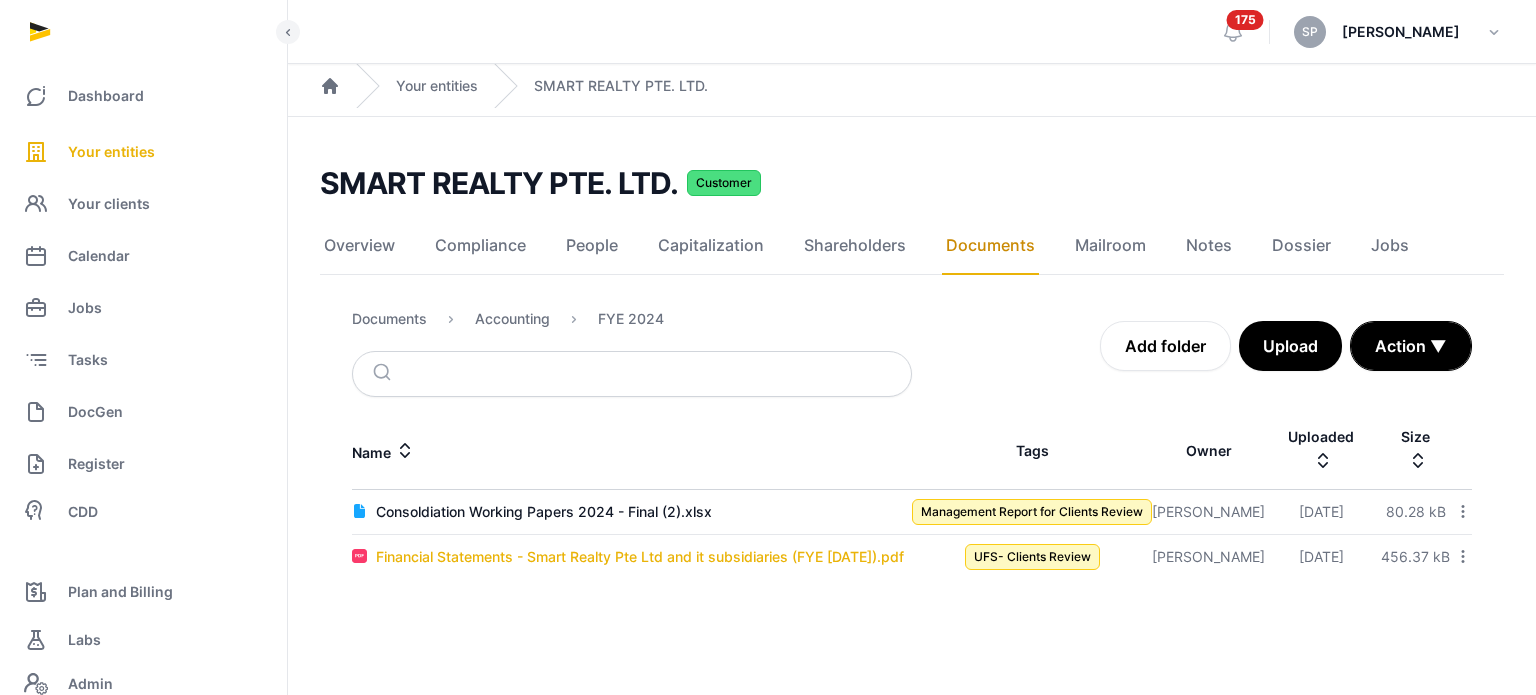 click on "Financial Statements - Smart Realty Pte Ltd and it subsidiaries (FYE 31 December 2024).pdf" at bounding box center (640, 557) 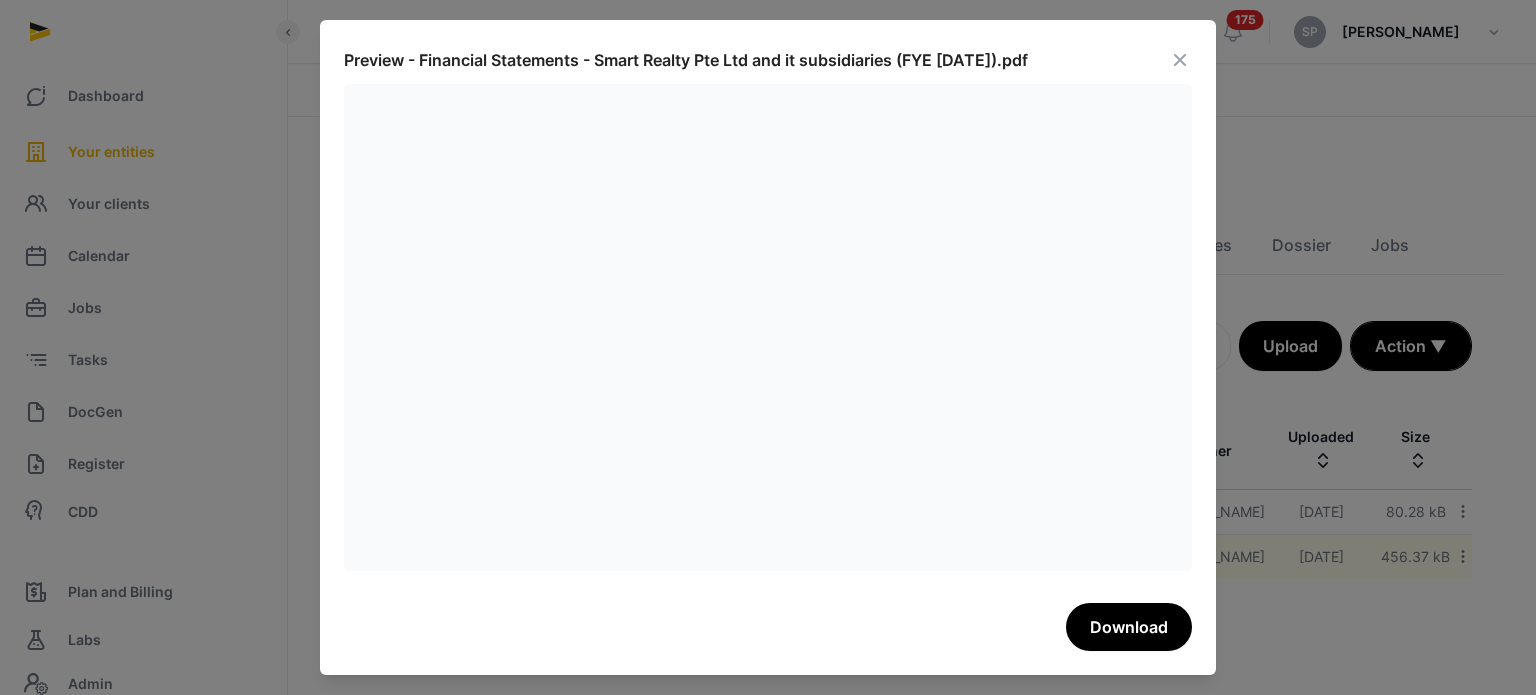 click at bounding box center (1180, 60) 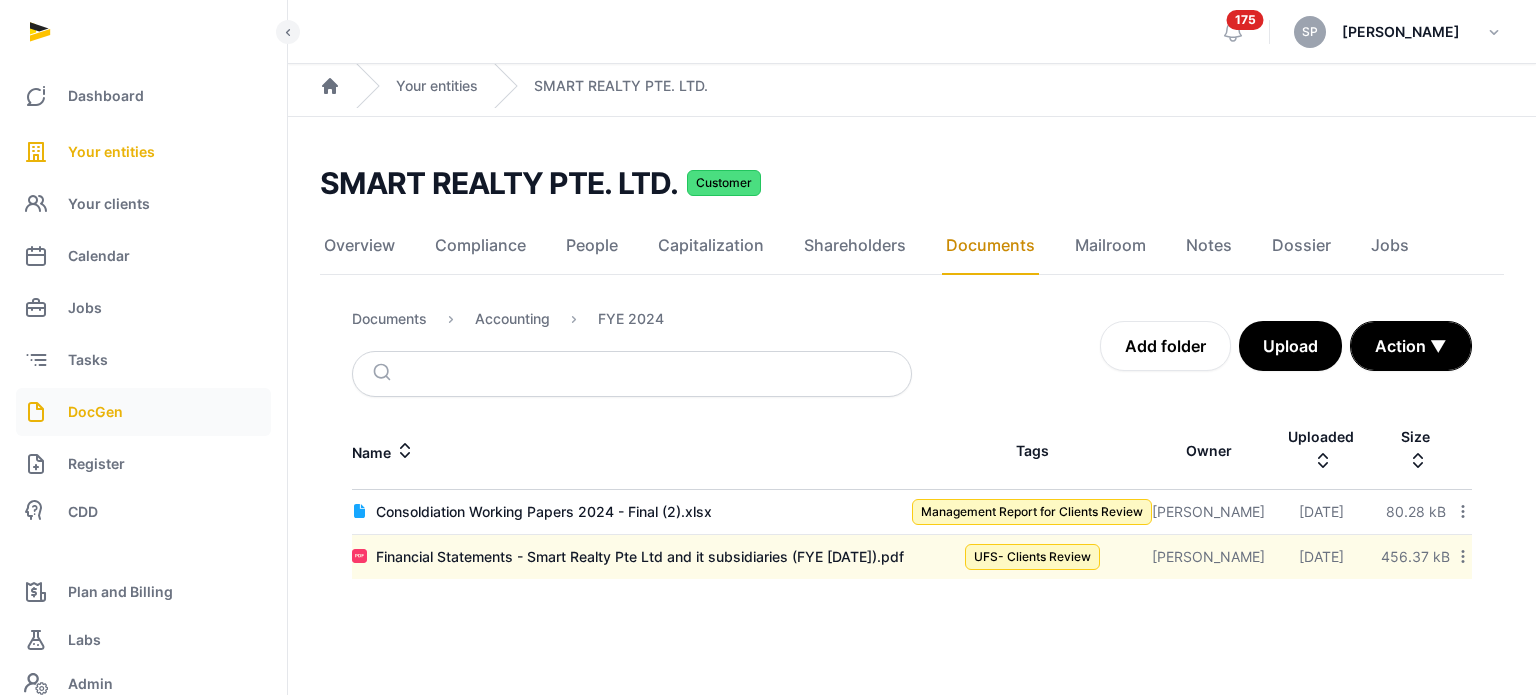 click on "DocGen" at bounding box center (143, 412) 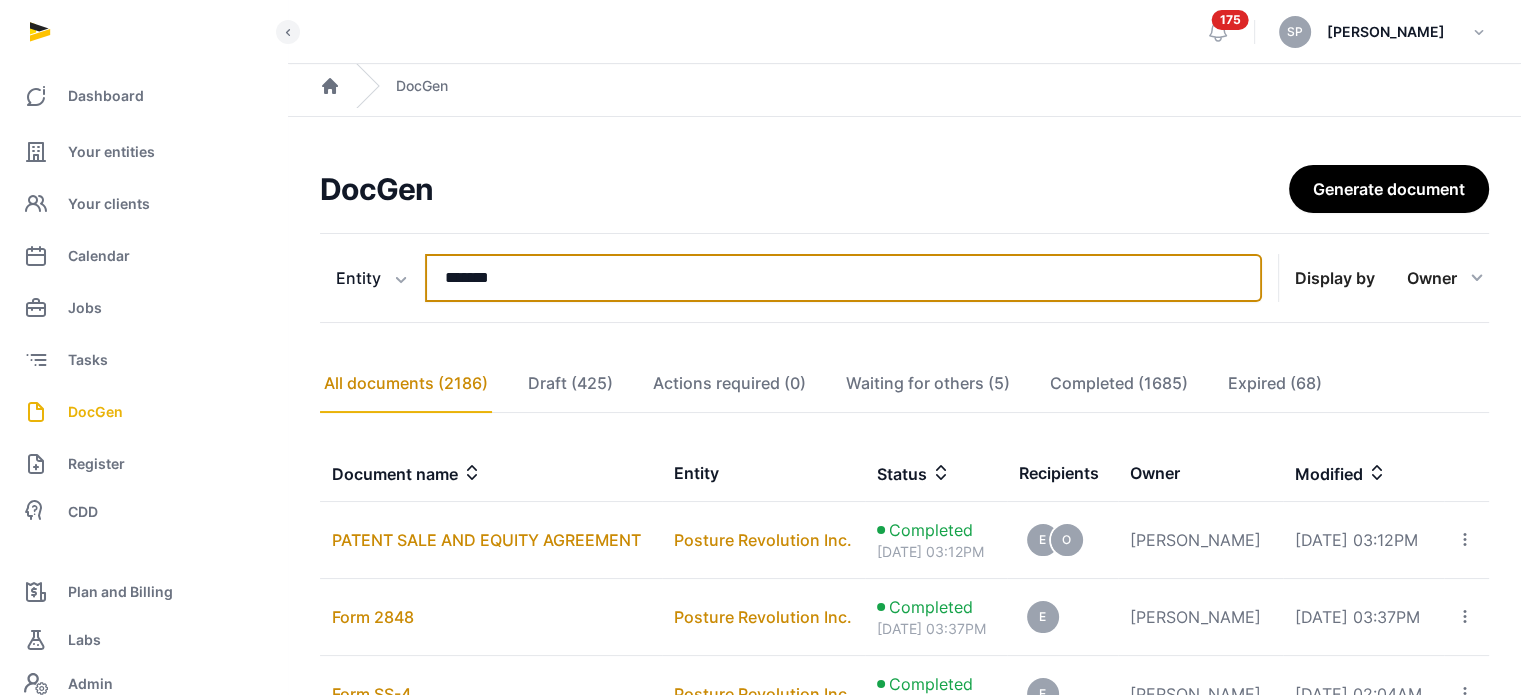click on "*******" at bounding box center [843, 278] 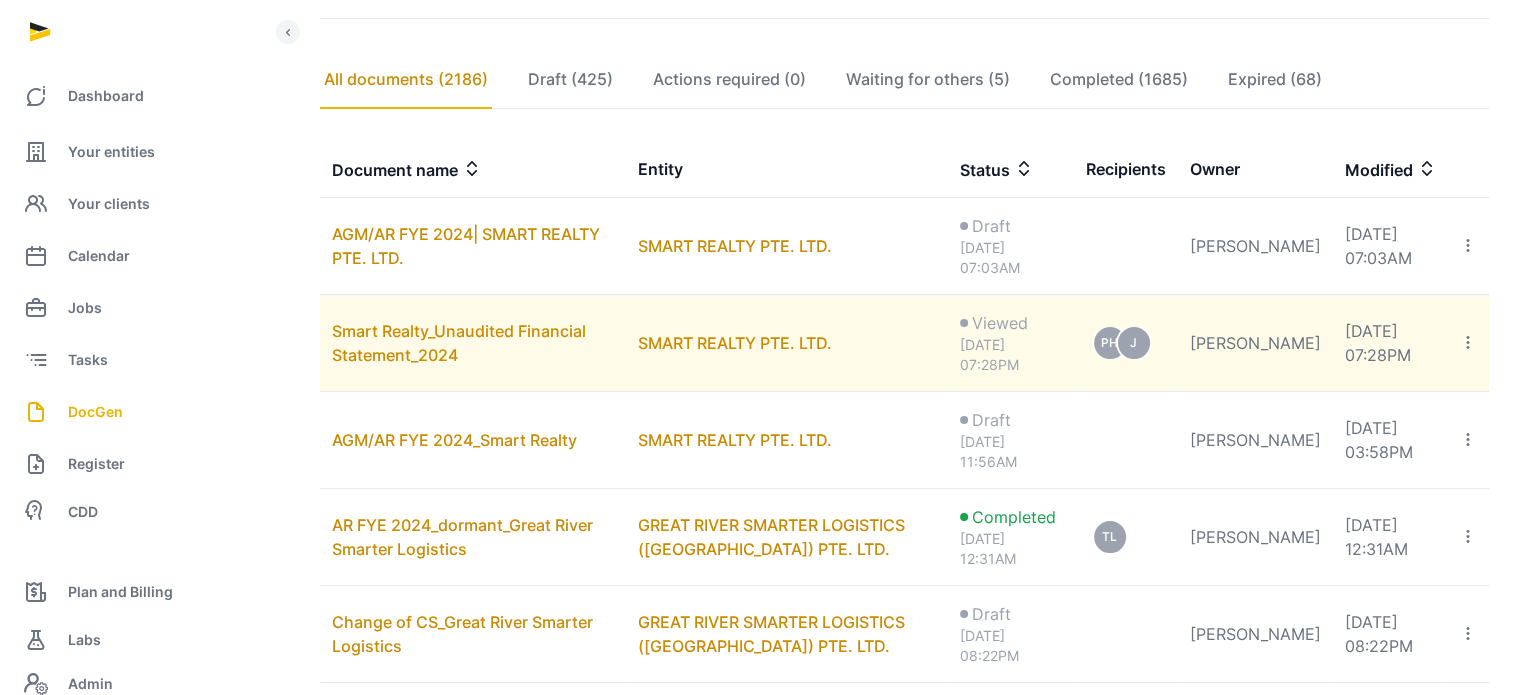 scroll, scrollTop: 306, scrollLeft: 0, axis: vertical 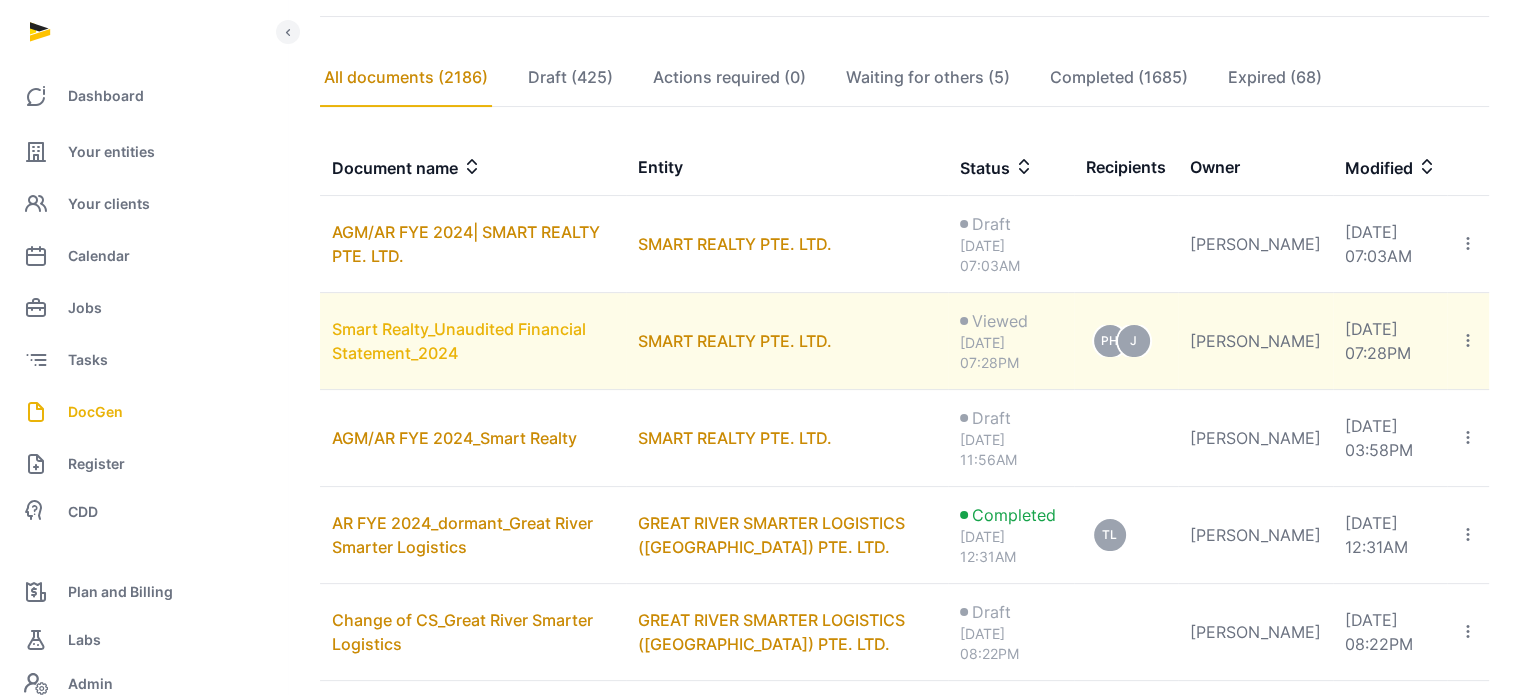 type on "*****" 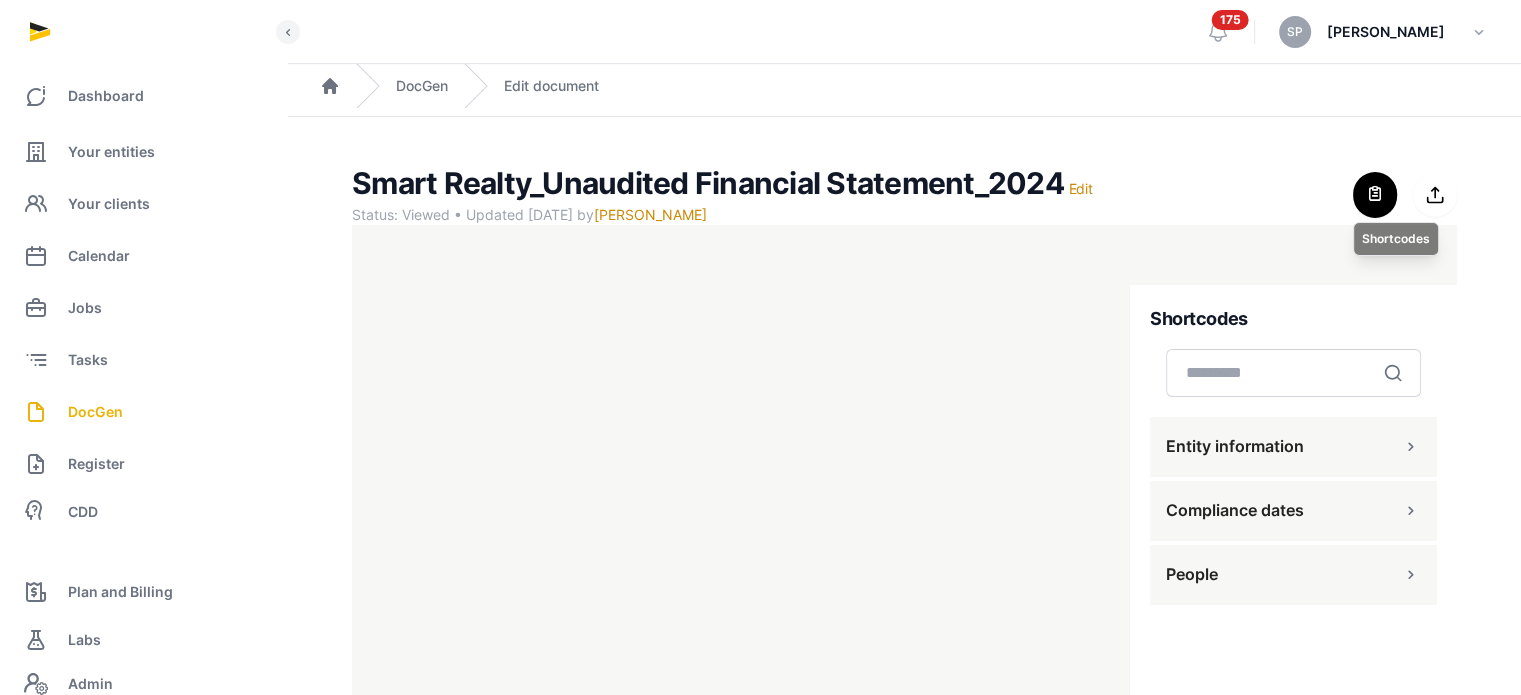 click at bounding box center [1375, 195] 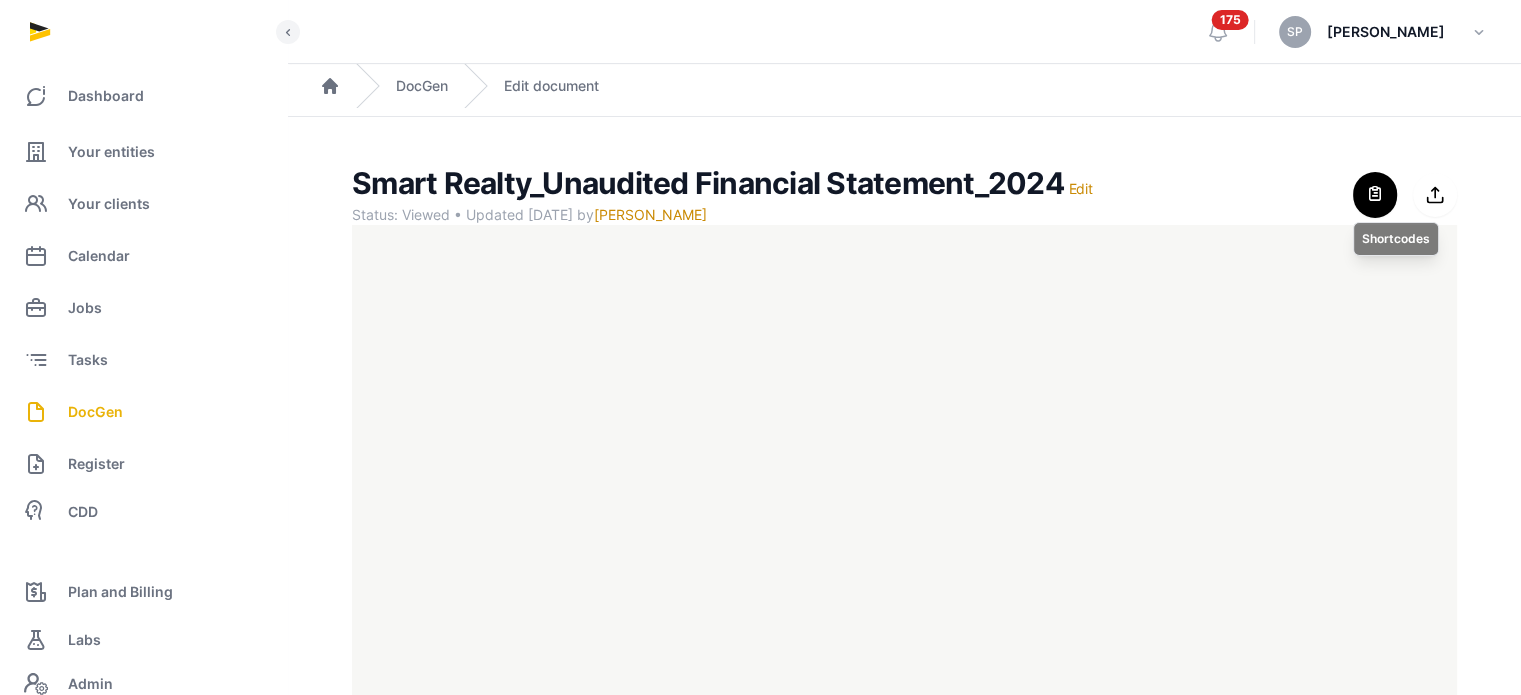 click at bounding box center [1375, 195] 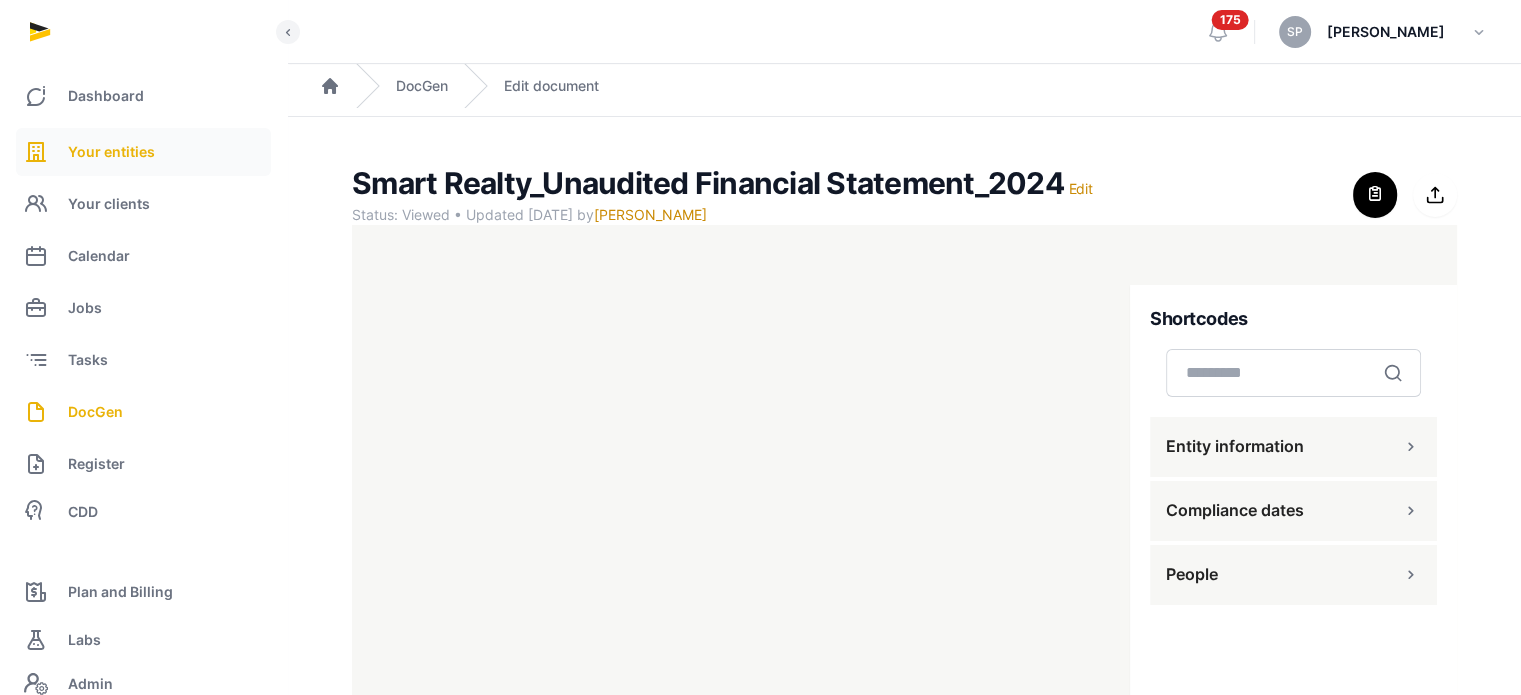 click on "Your entities" at bounding box center (143, 152) 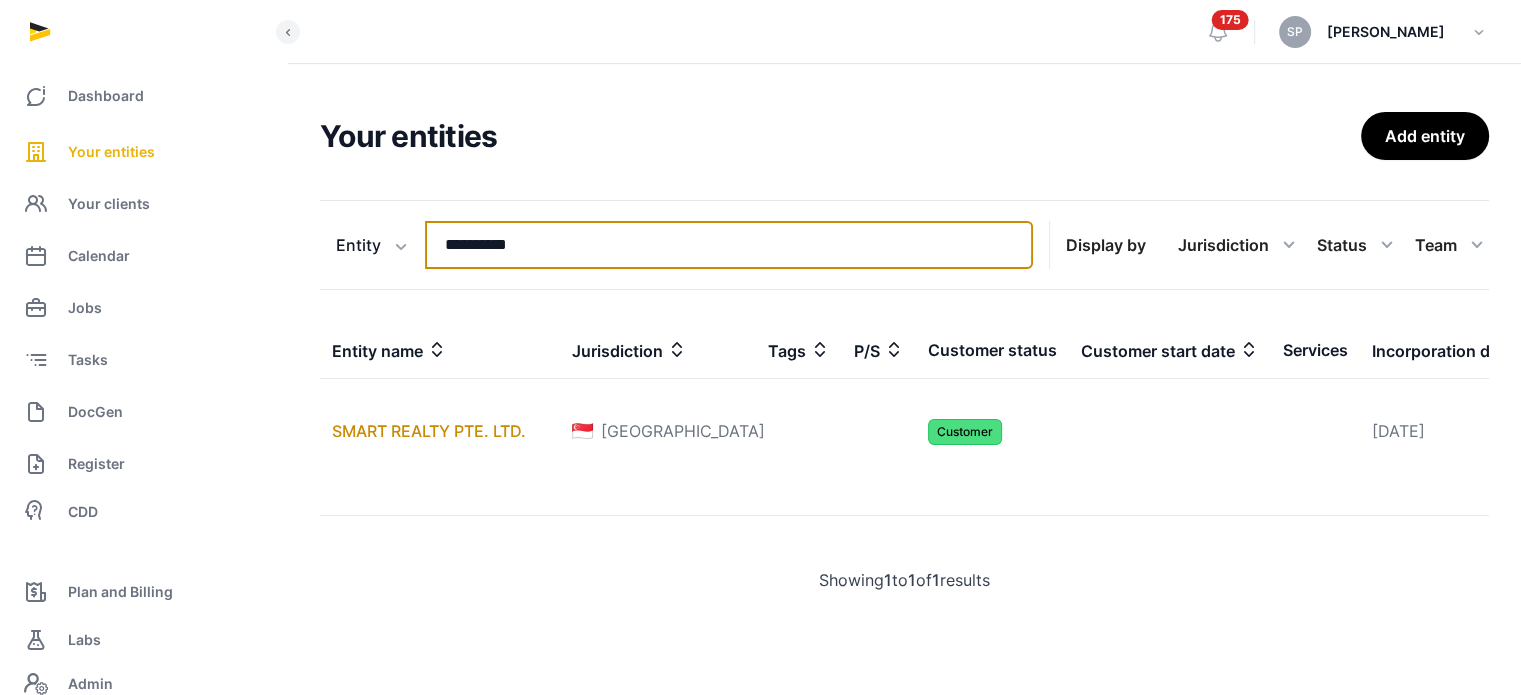 click on "**********" at bounding box center (729, 245) 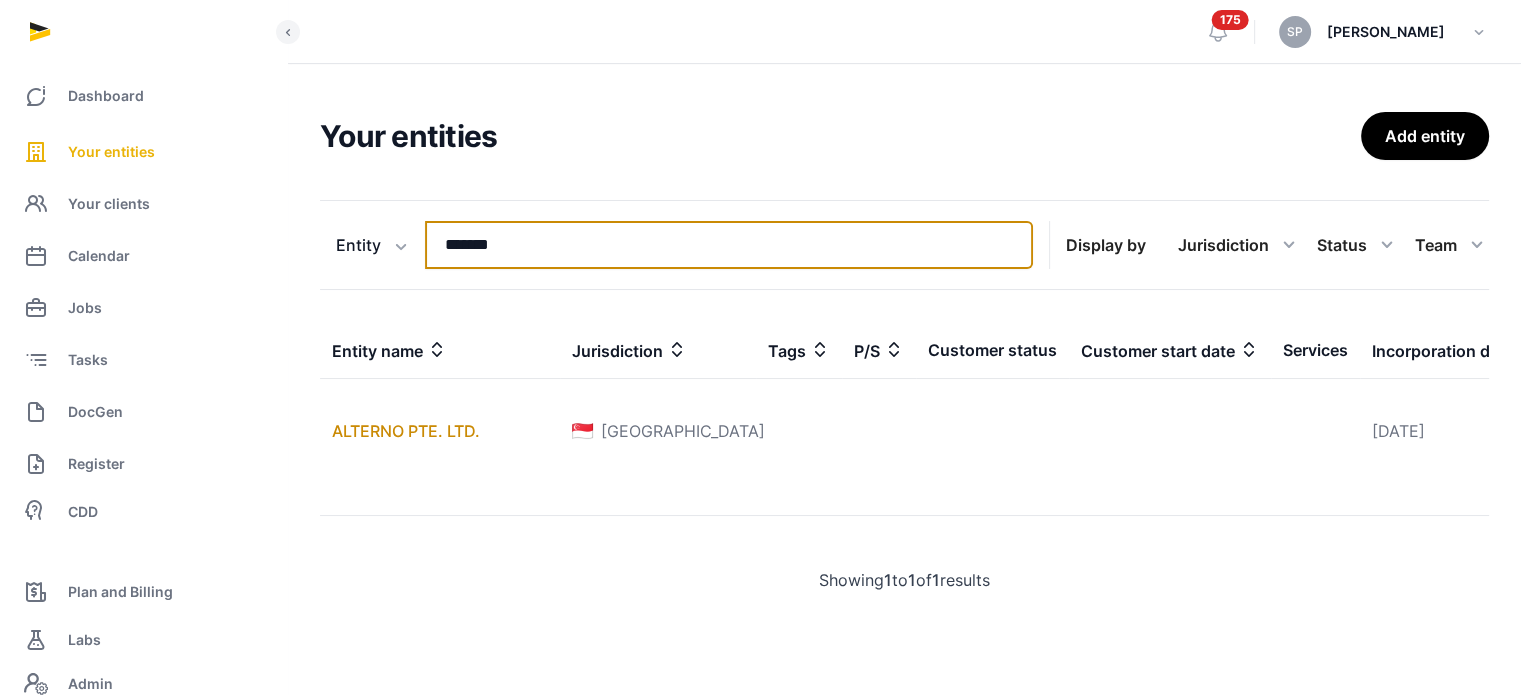 type on "*******" 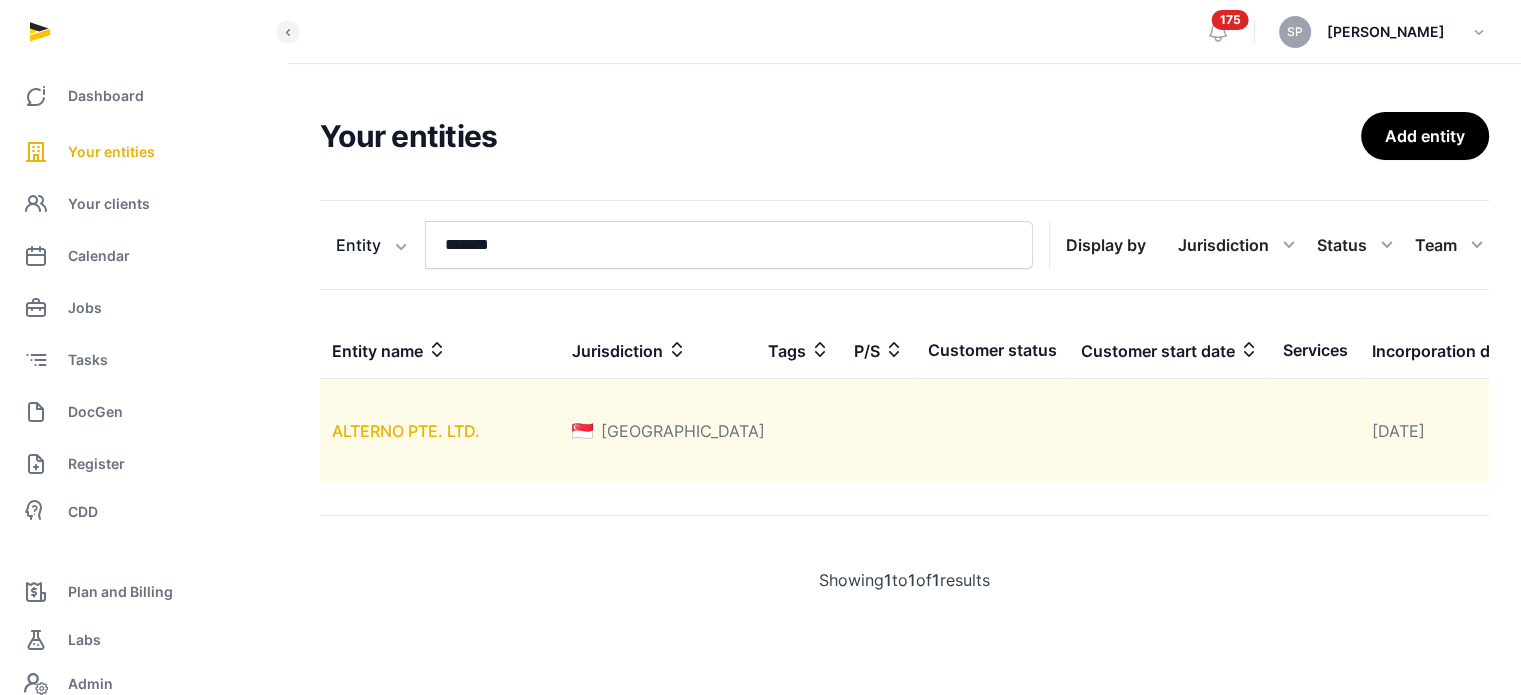 click on "ALTERNO PTE. LTD." at bounding box center [406, 431] 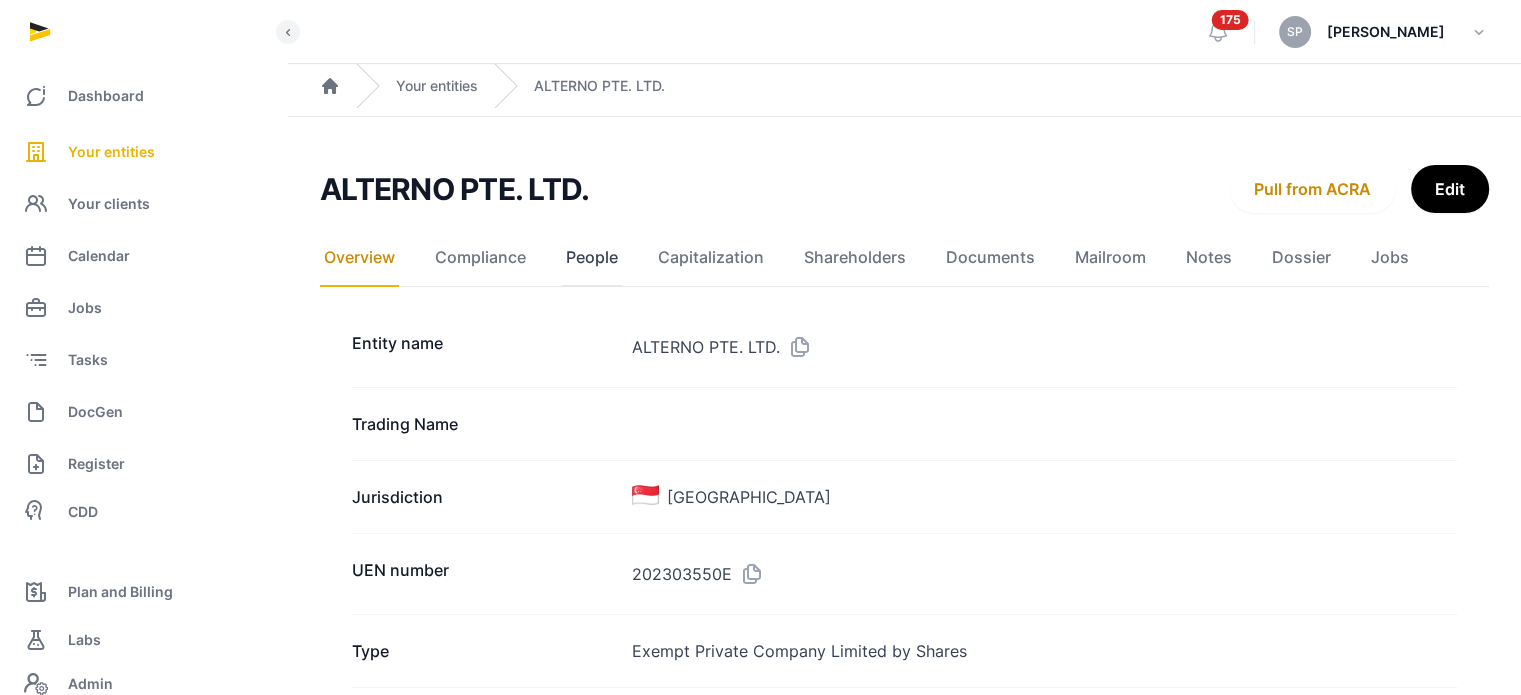 click on "People" 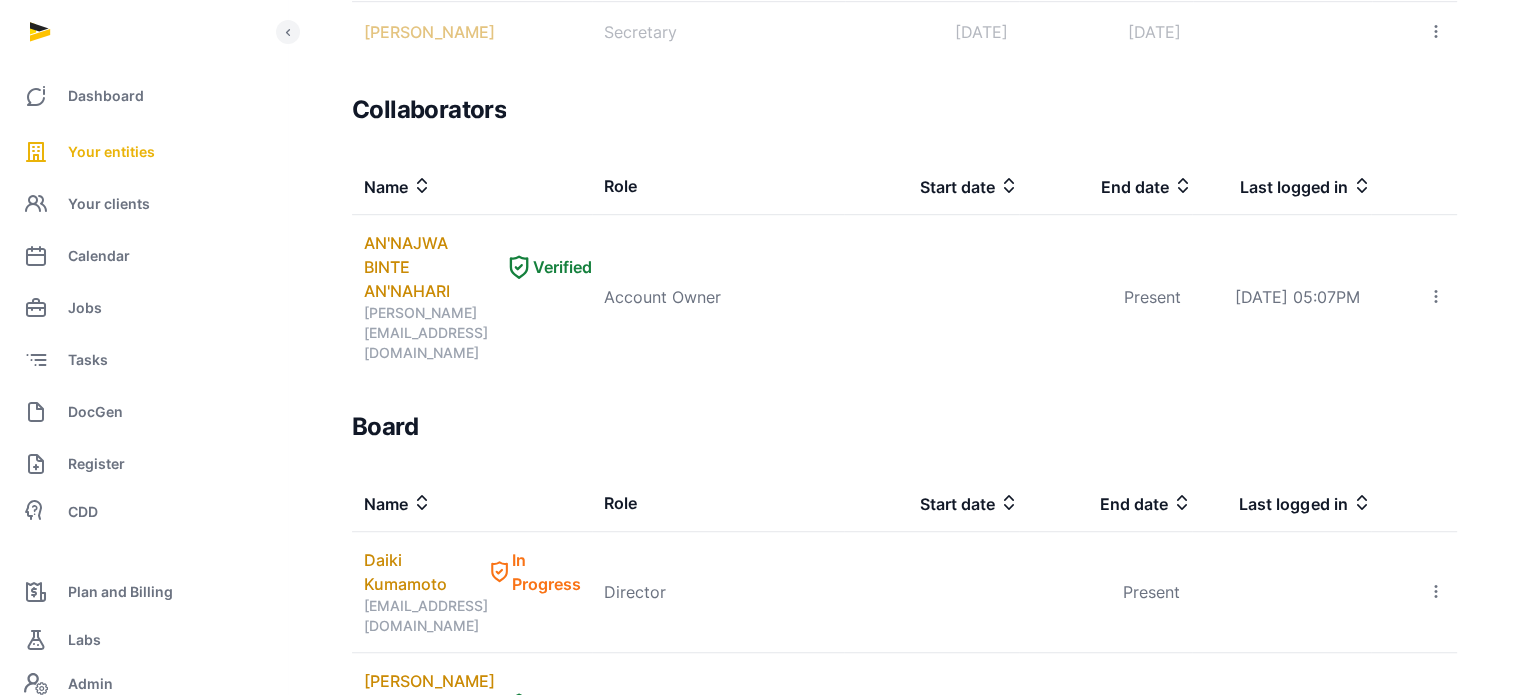 scroll, scrollTop: 2229, scrollLeft: 0, axis: vertical 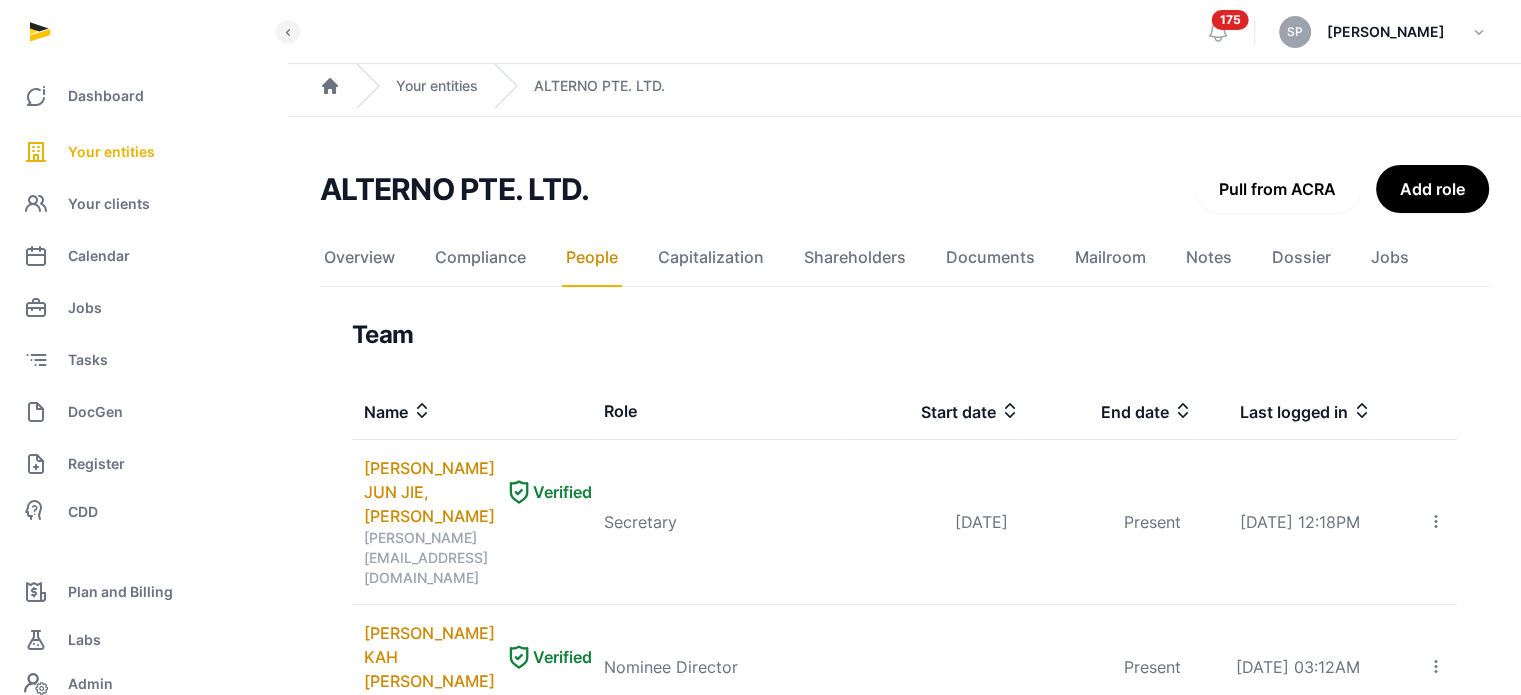 click on "Pull from ACRA" at bounding box center (1277, 189) 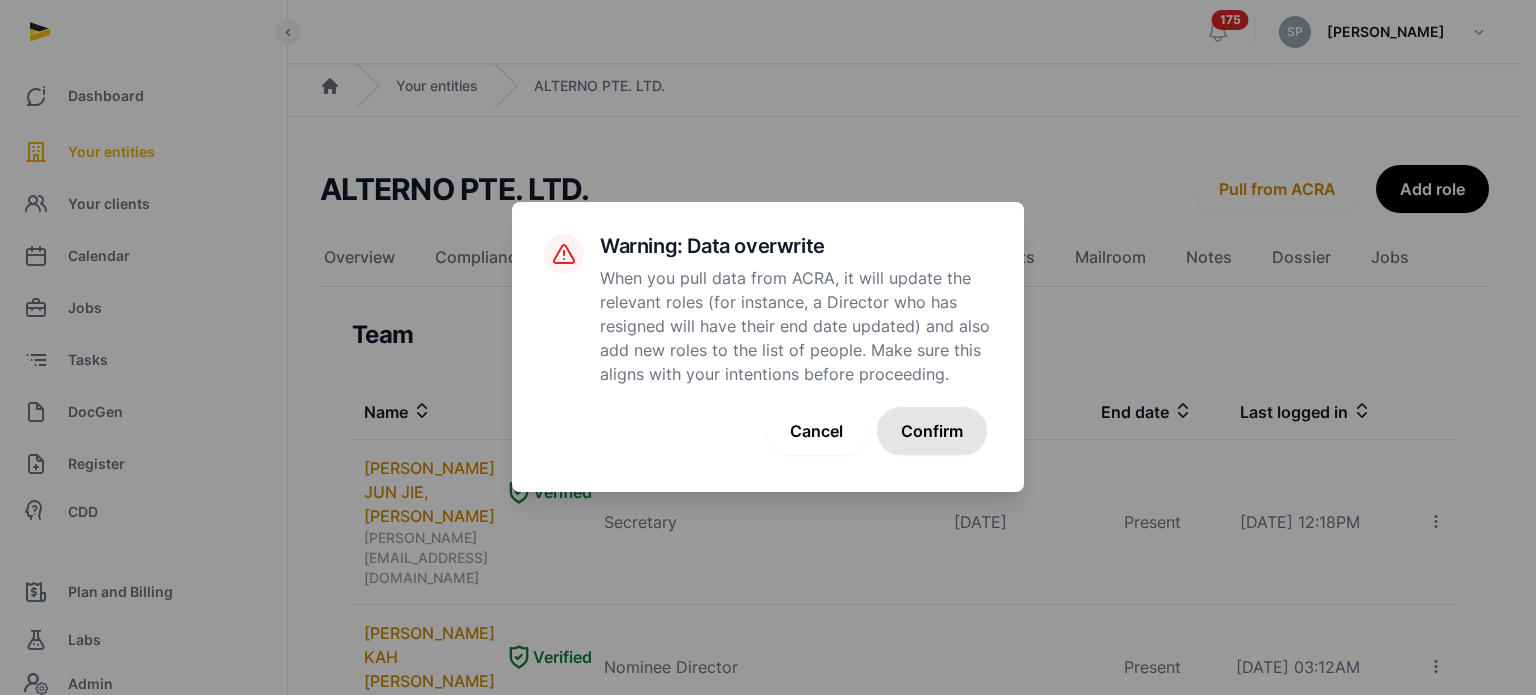 click on "Confirm" at bounding box center [932, 431] 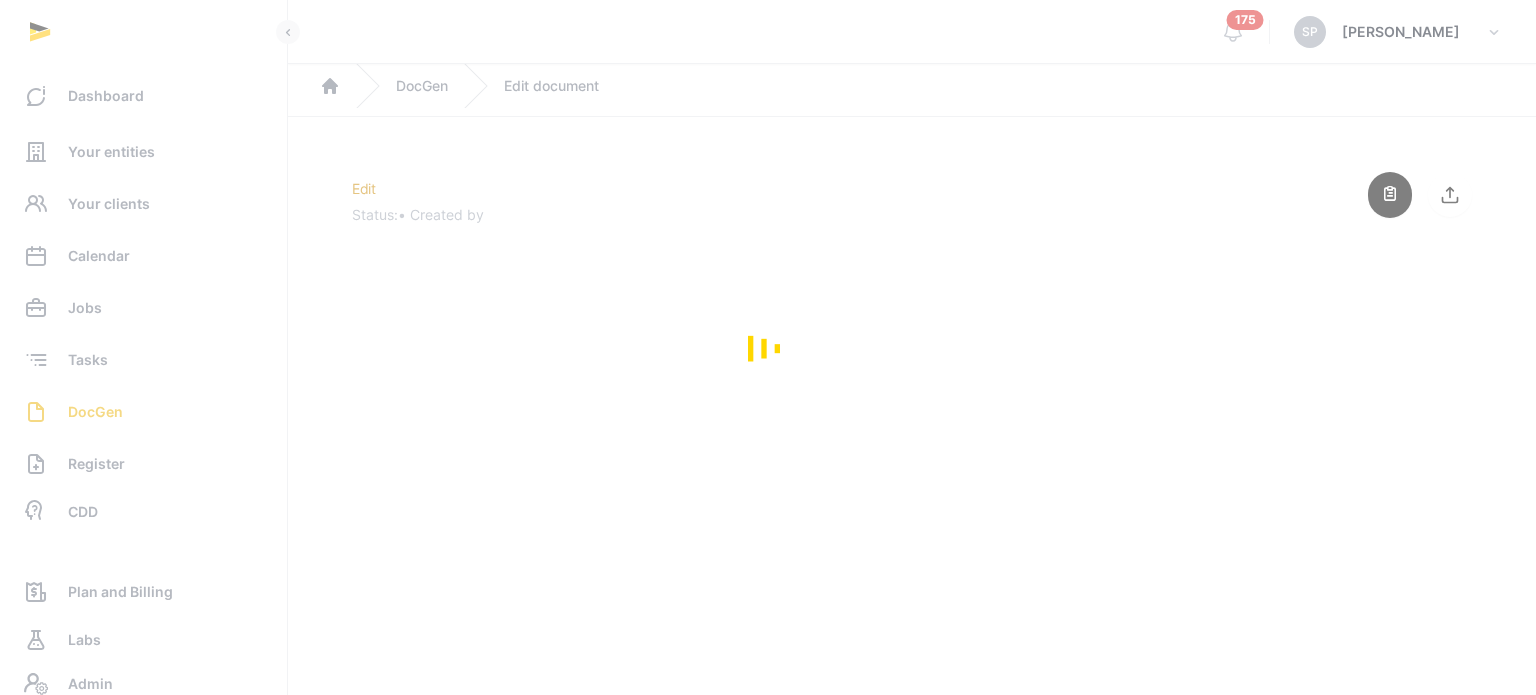 scroll, scrollTop: 0, scrollLeft: 0, axis: both 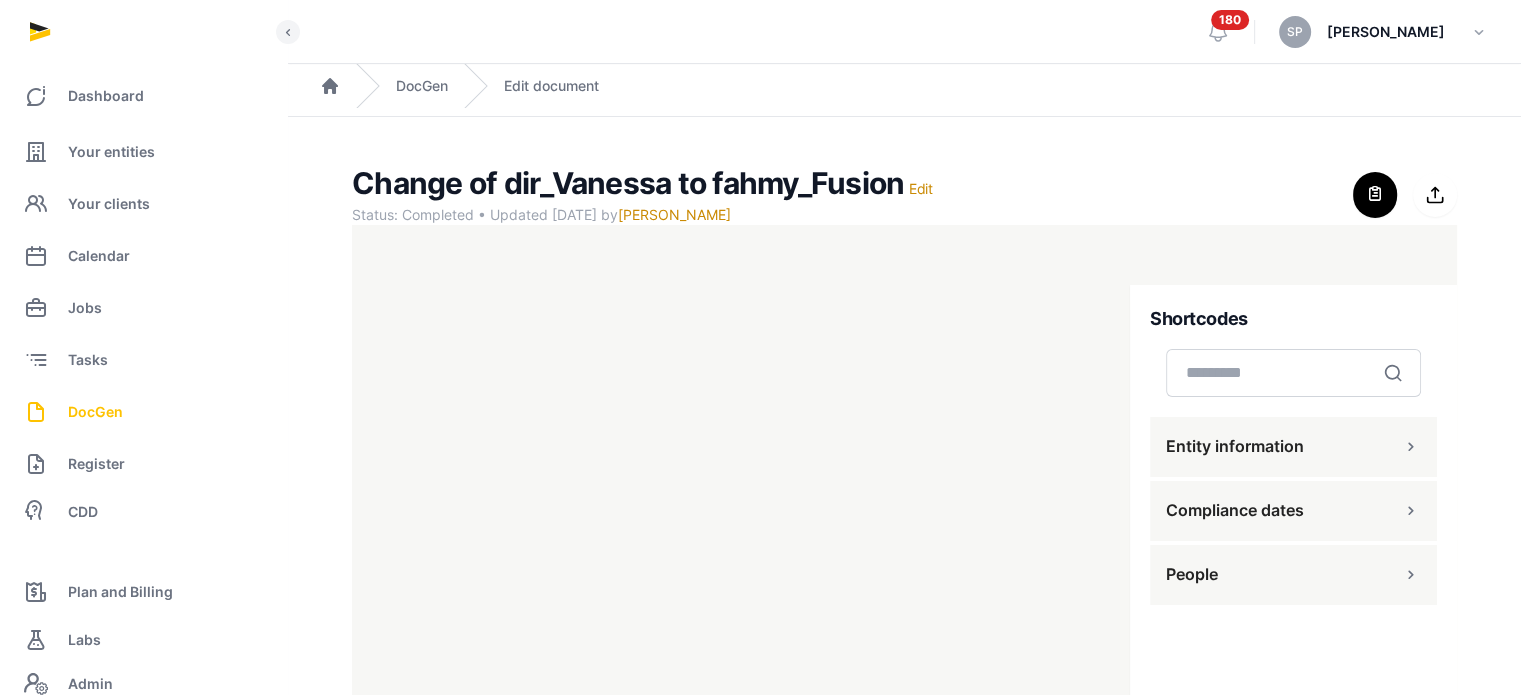 click on "DocGen" at bounding box center [143, 412] 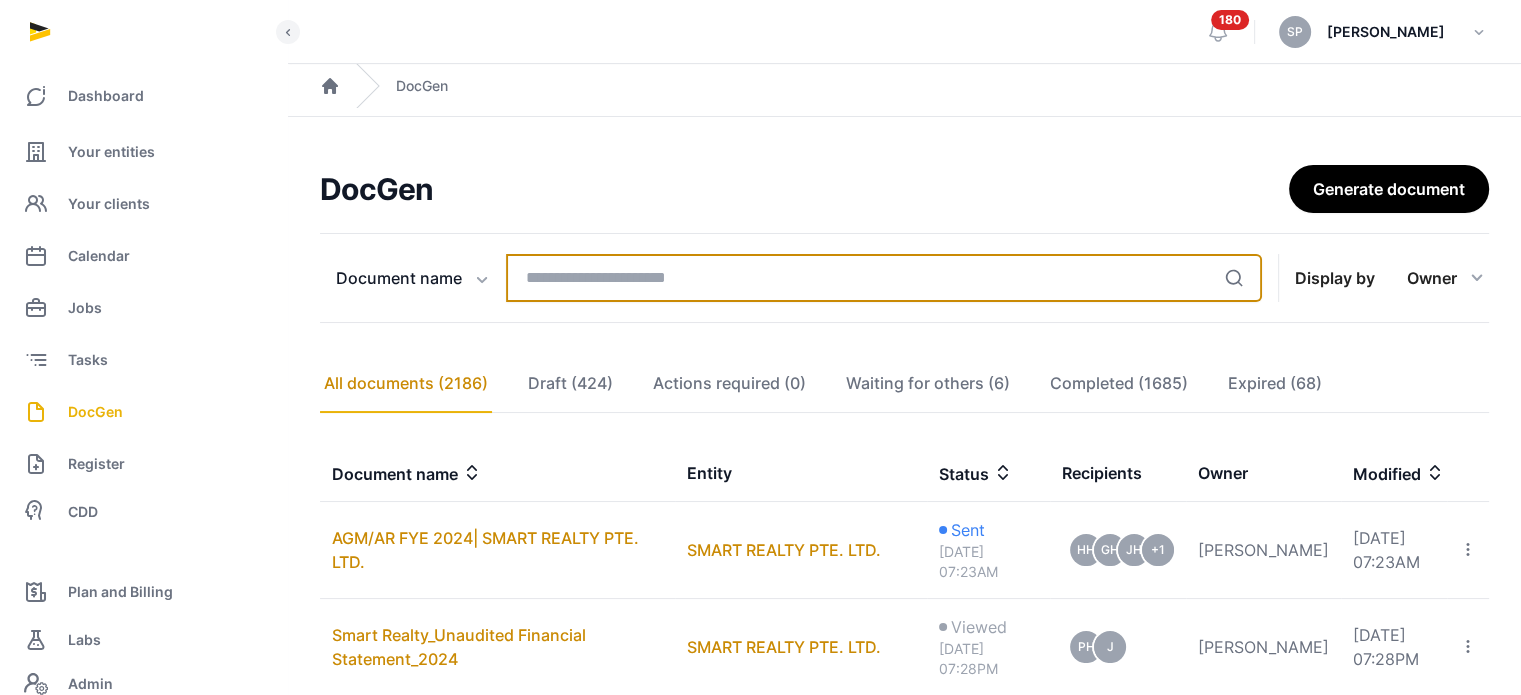 click at bounding box center [884, 278] 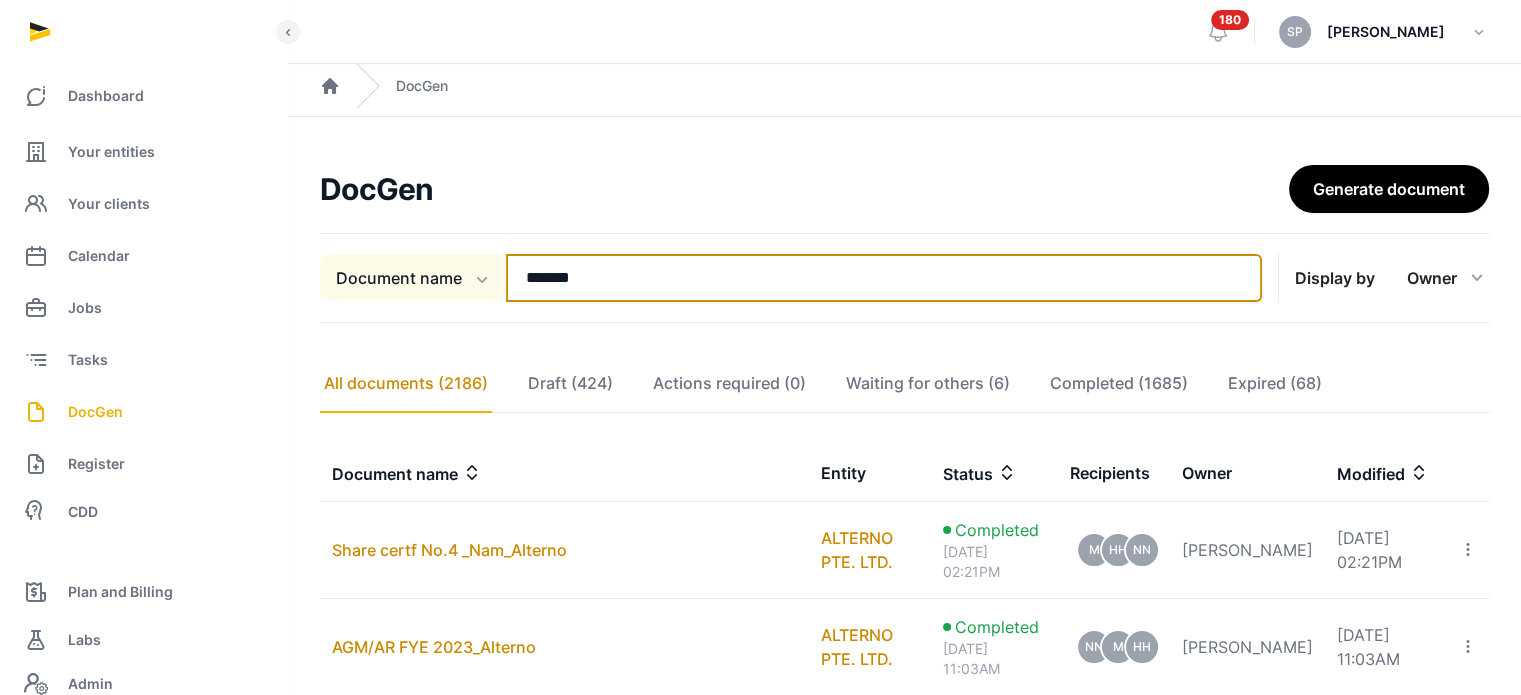 type on "*******" 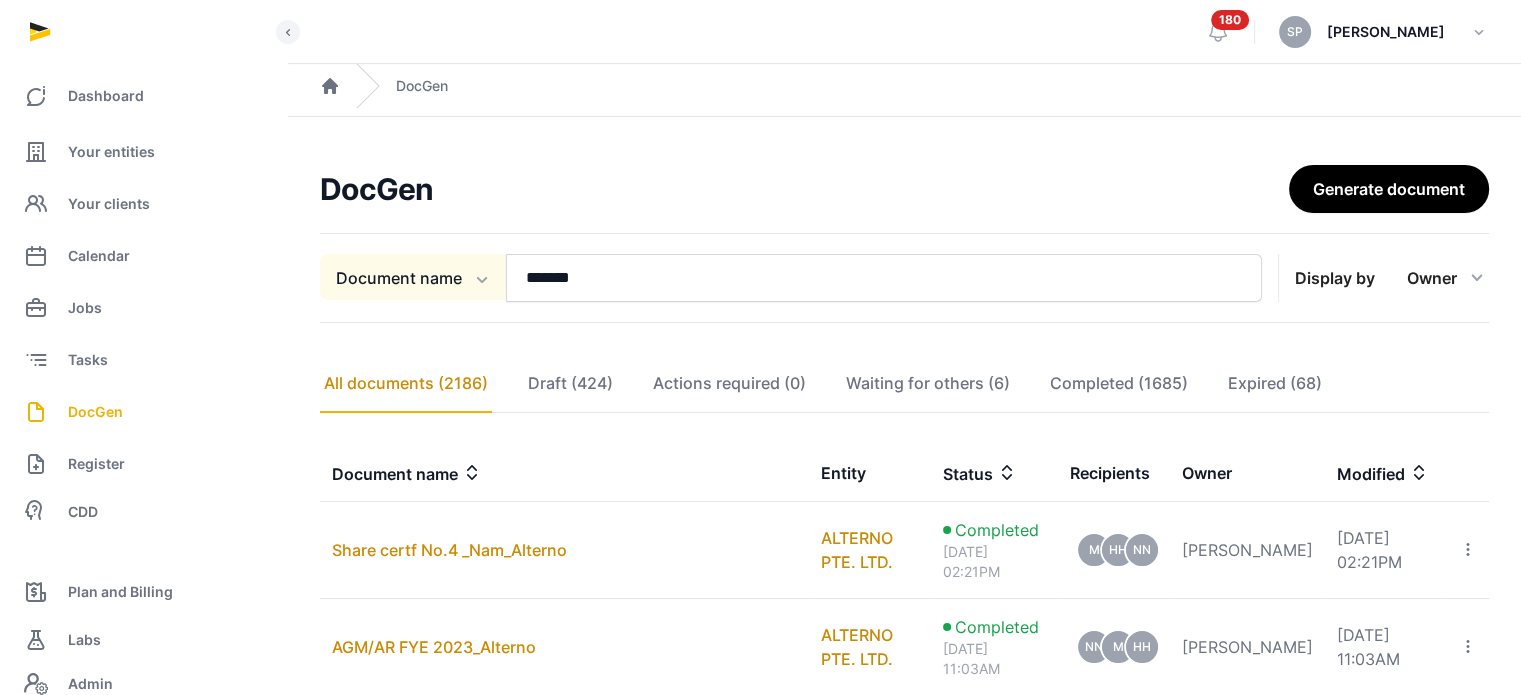 click 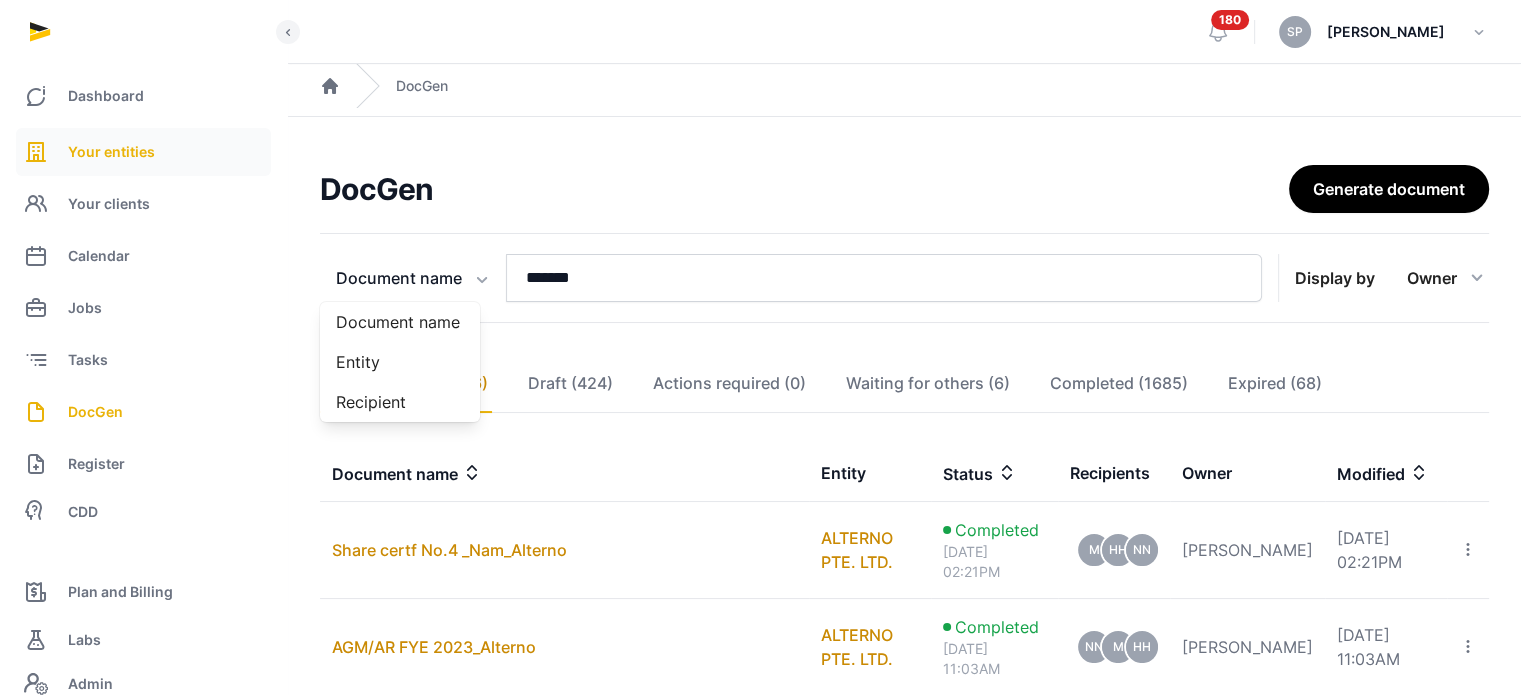 click on "Your entities" at bounding box center (143, 152) 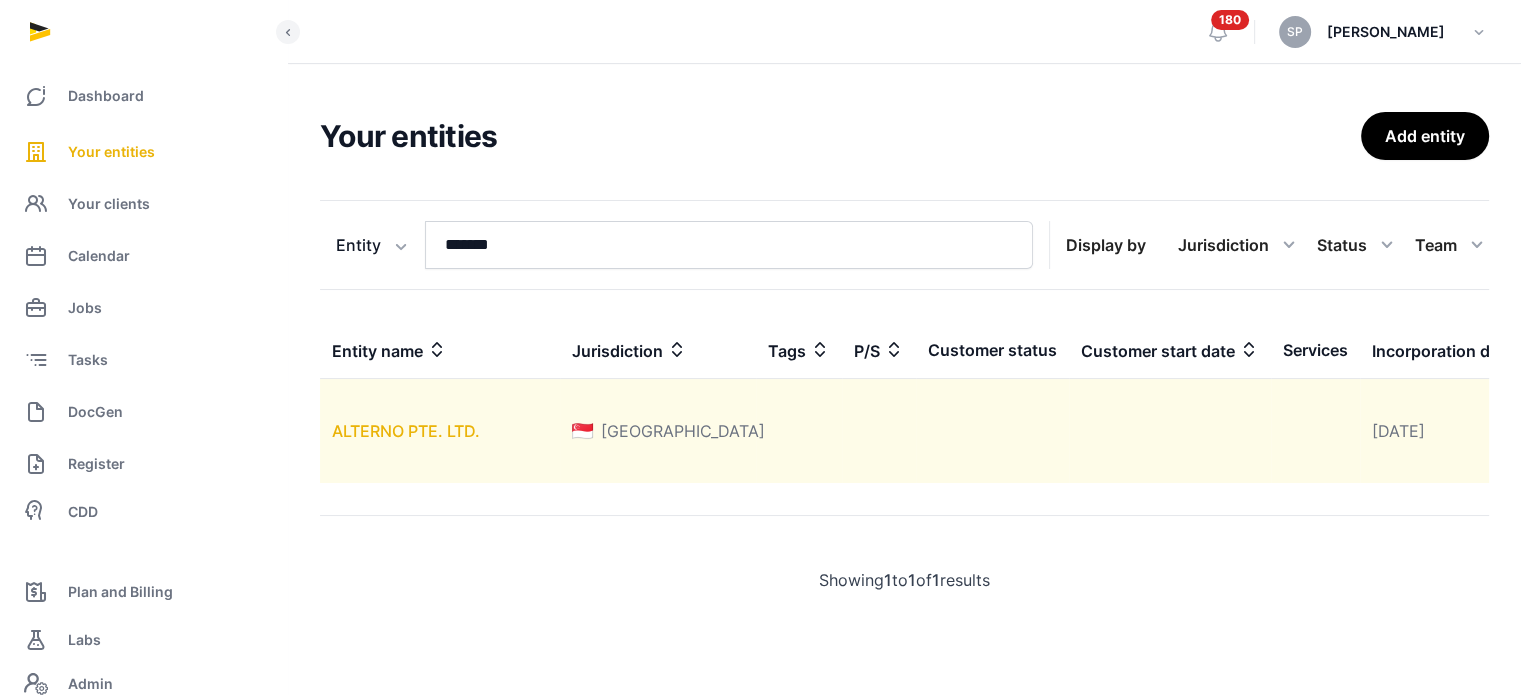 click on "ALTERNO PTE. LTD." at bounding box center (406, 431) 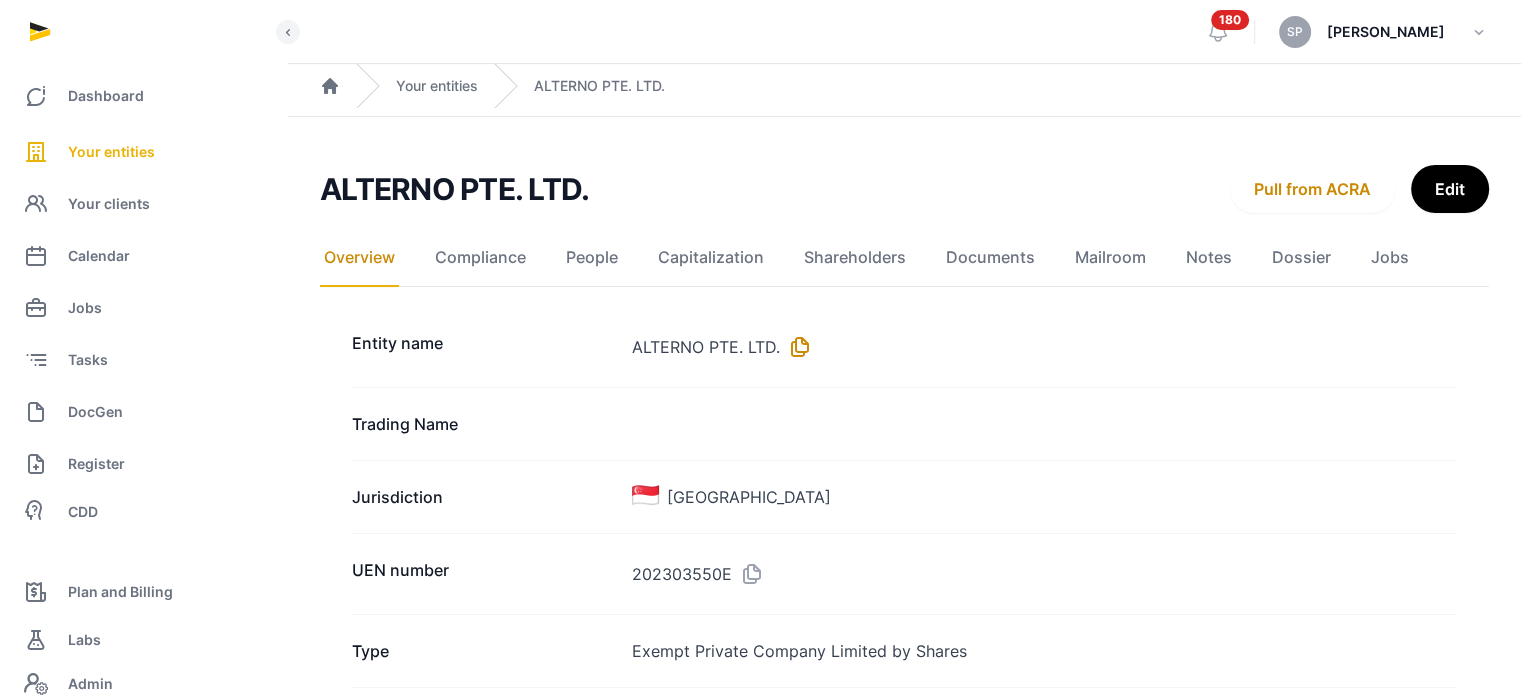 click at bounding box center (796, 347) 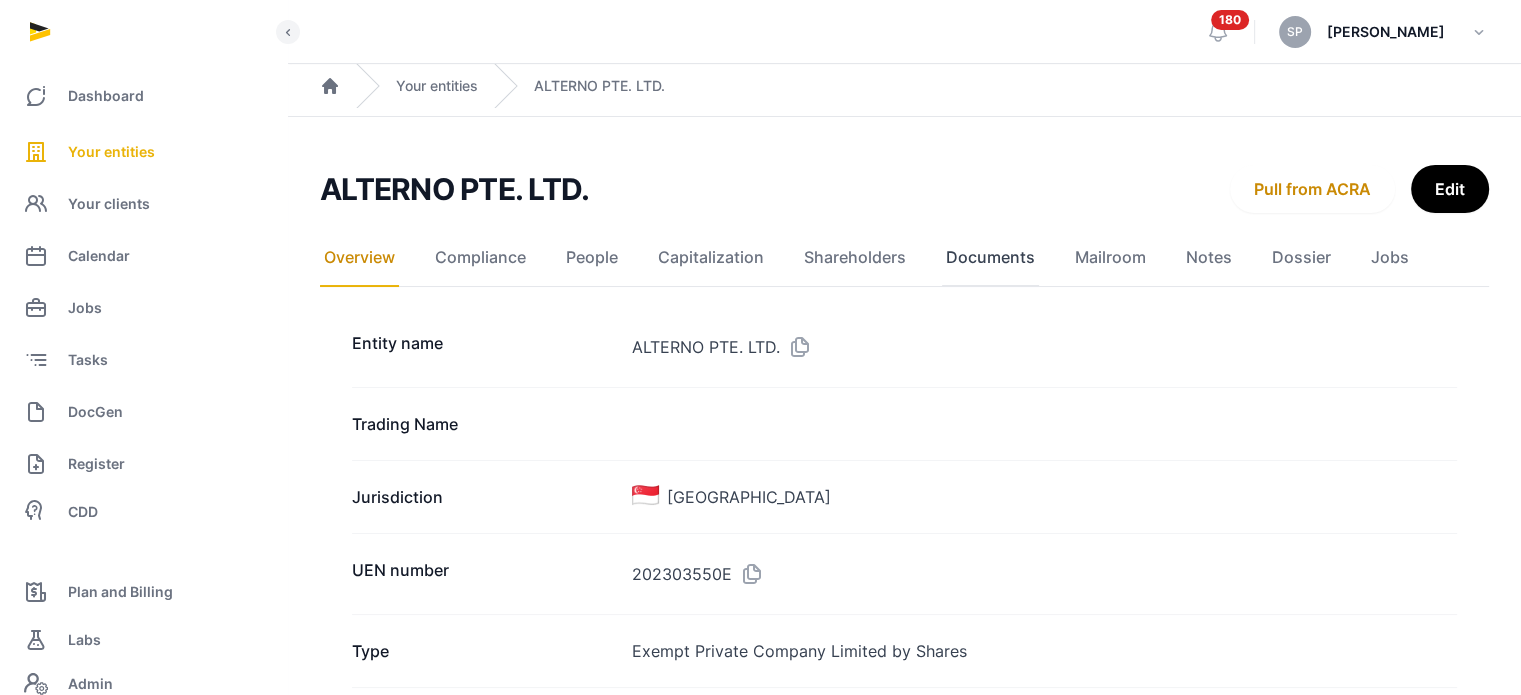 click on "Documents" 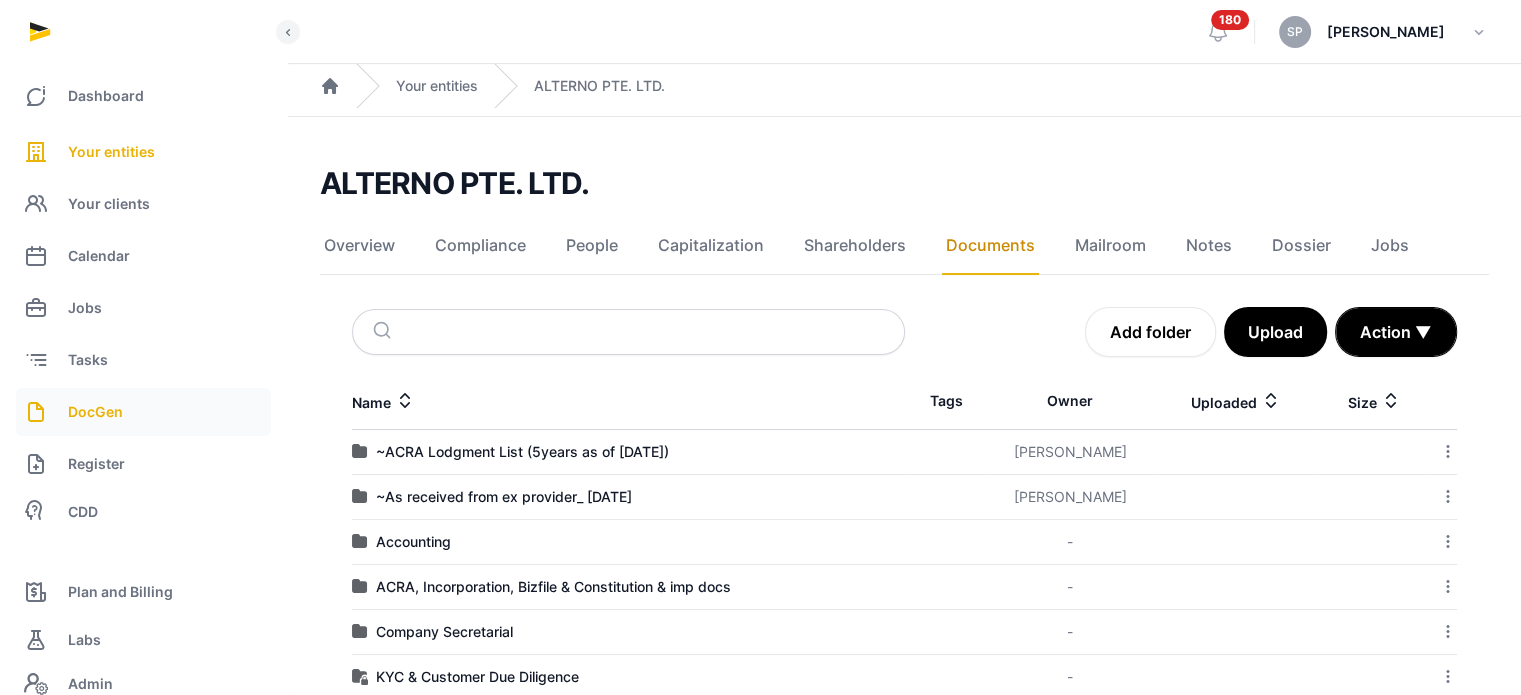 click on "DocGen" at bounding box center (143, 412) 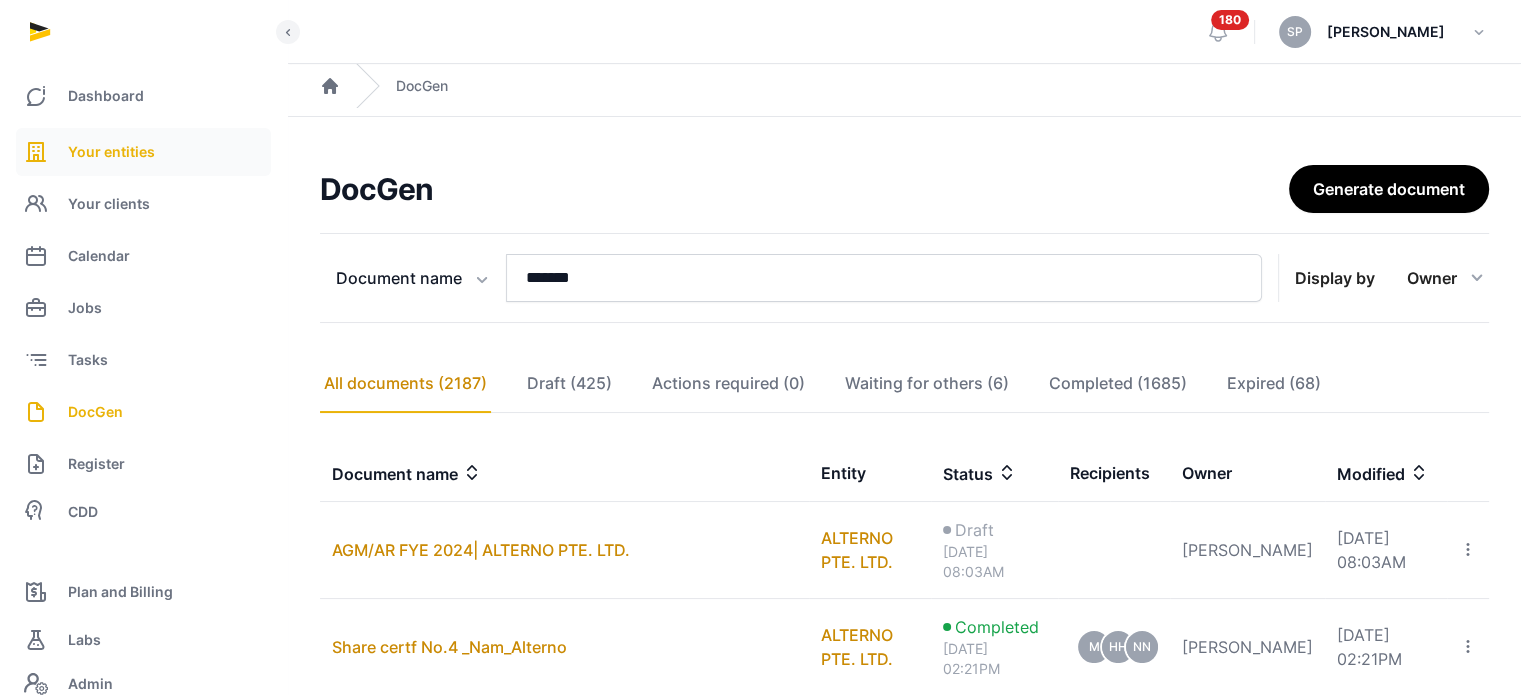 click on "Your entities" at bounding box center (143, 152) 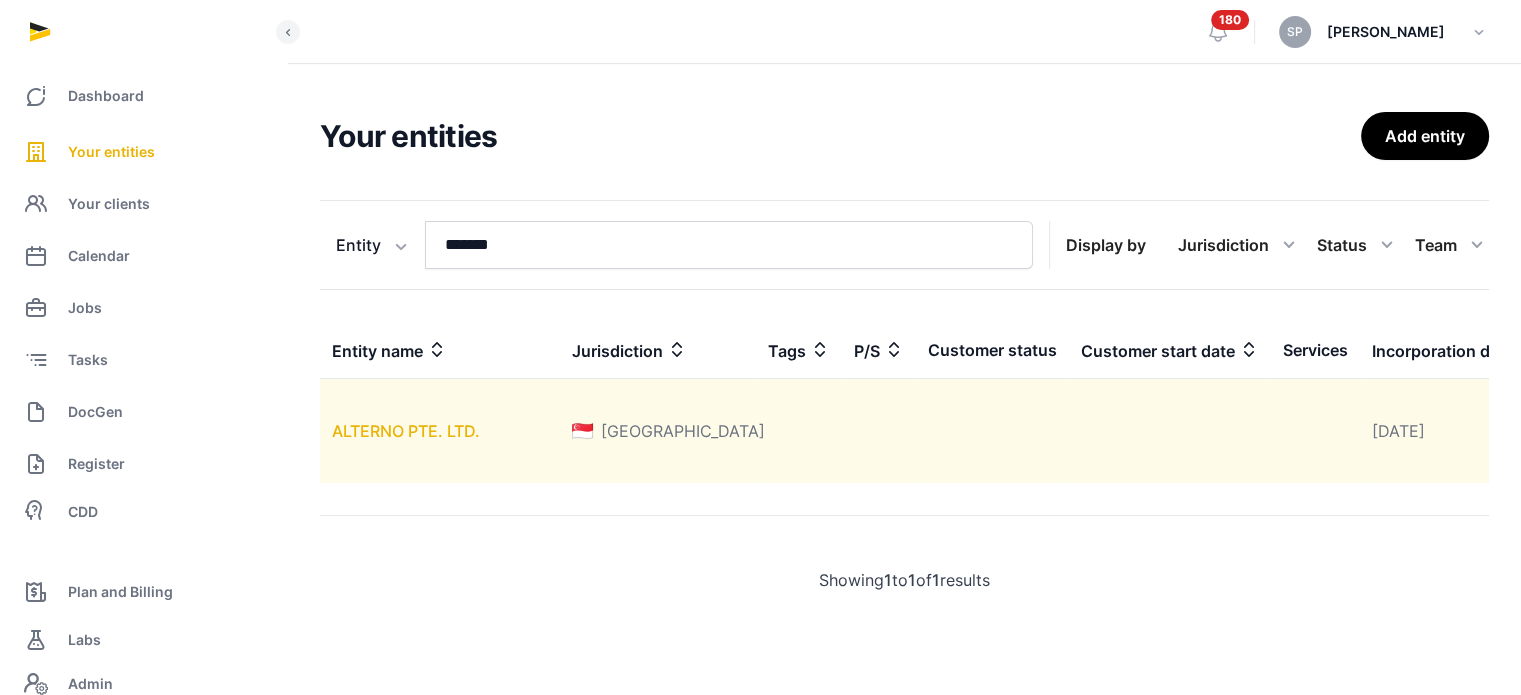 click on "ALTERNO PTE. LTD." at bounding box center [406, 431] 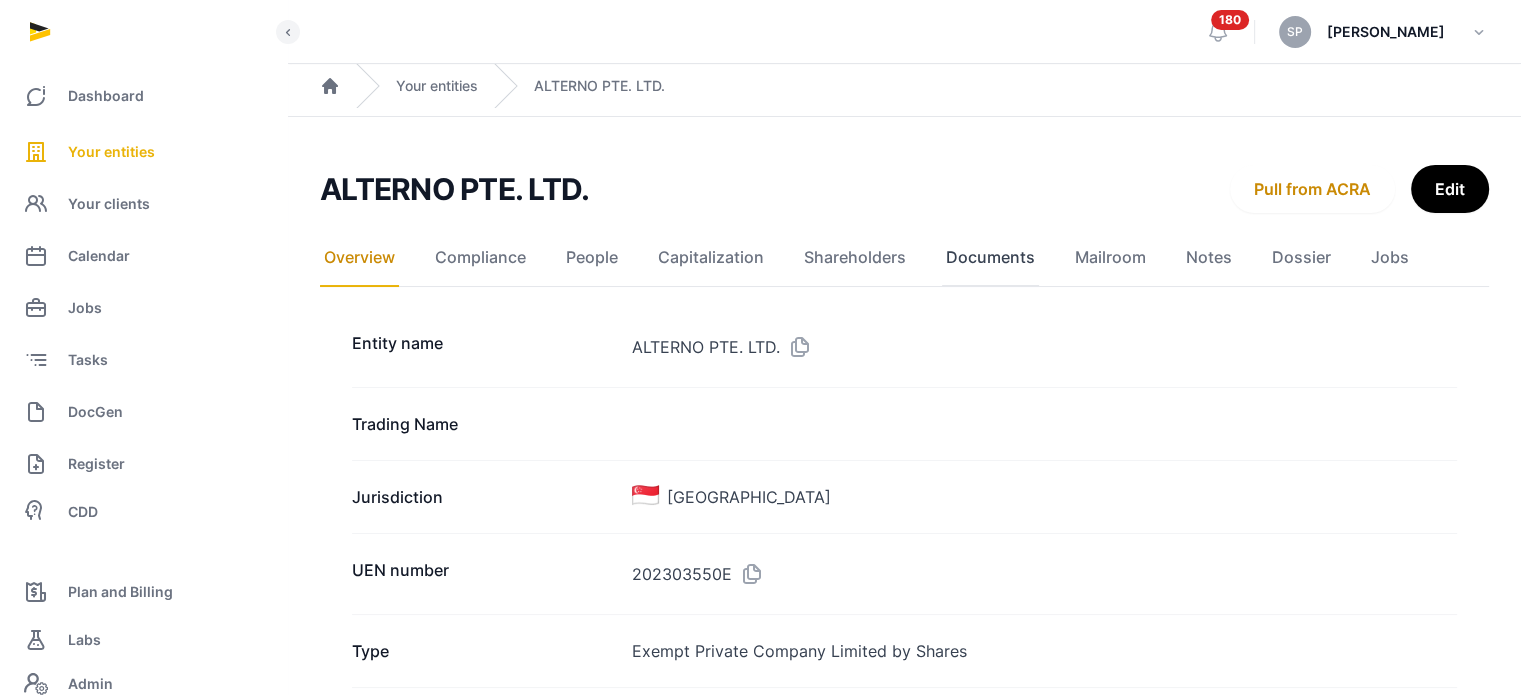 click on "Documents" 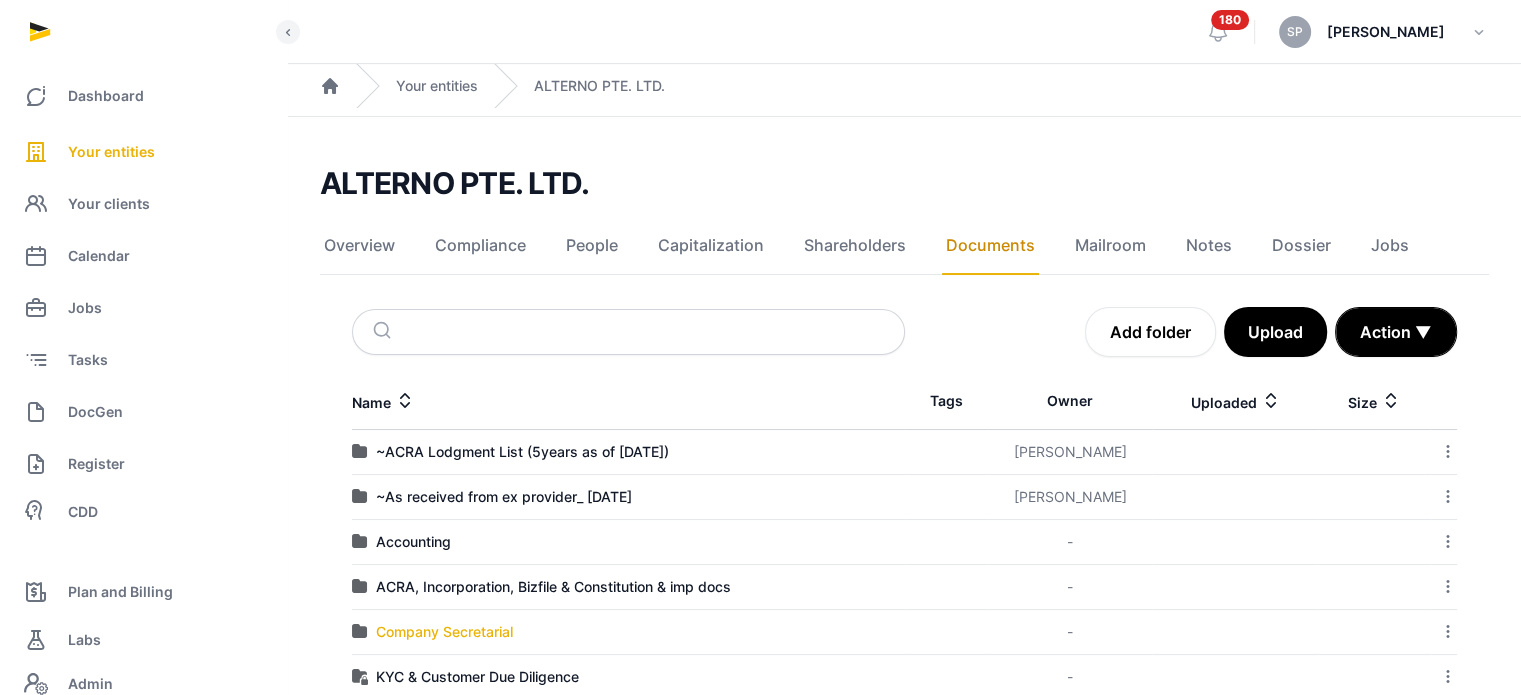 click on "Company Secretarial" at bounding box center (444, 632) 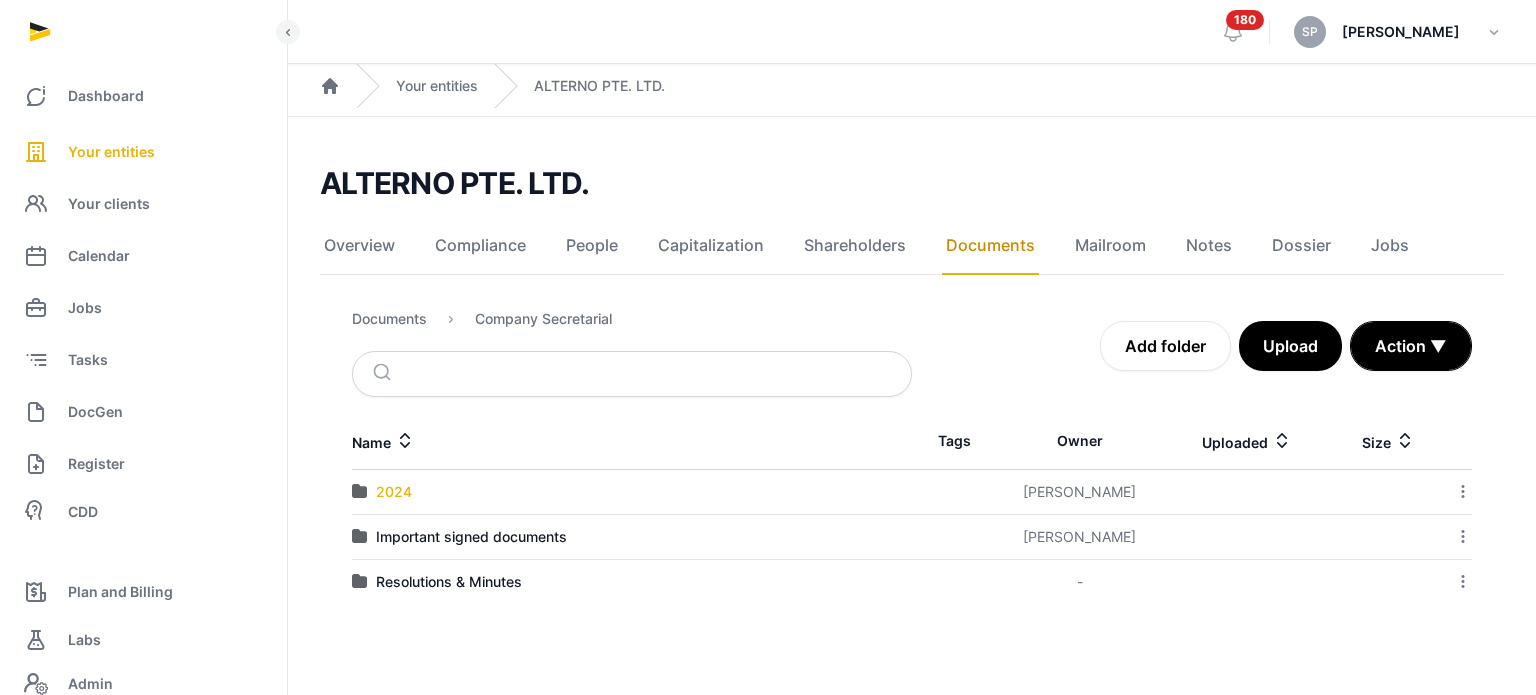 click on "2024" at bounding box center (394, 492) 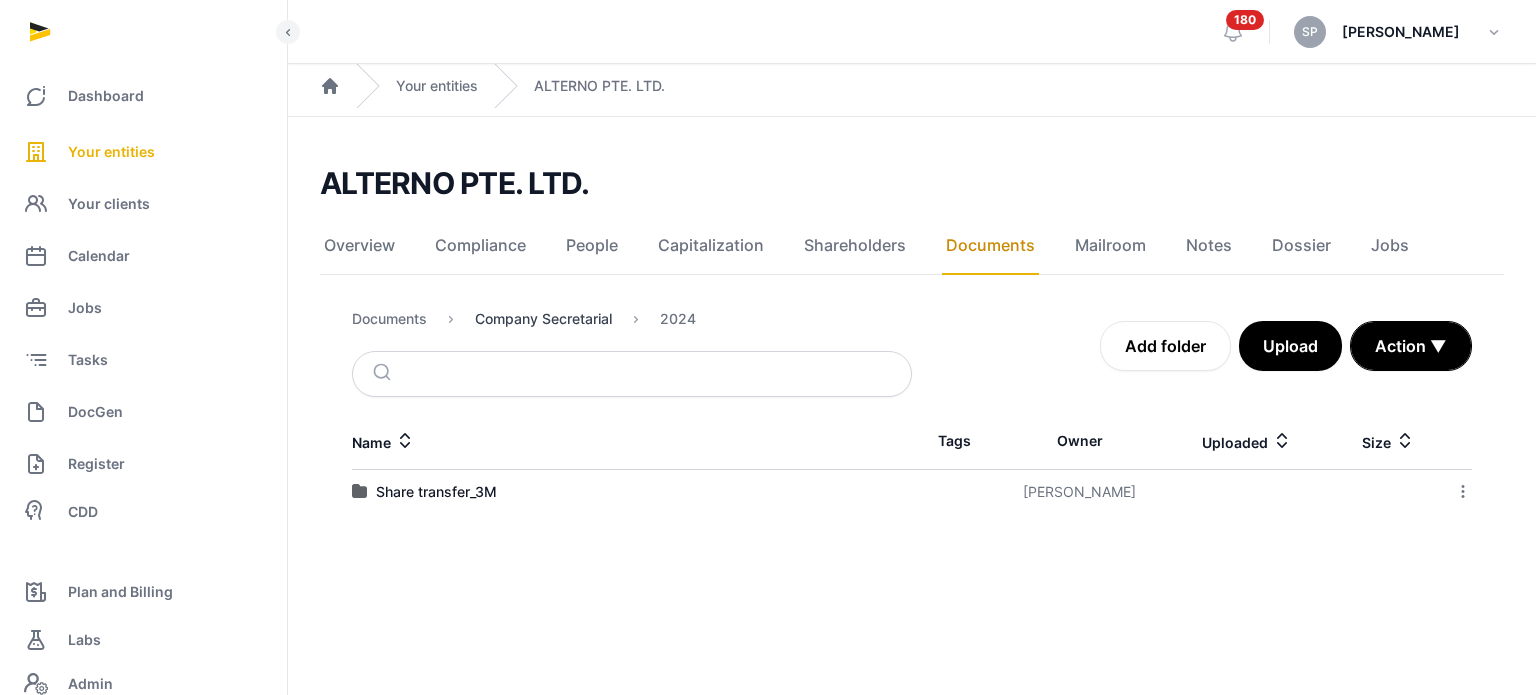 click on "Company Secretarial" at bounding box center [543, 319] 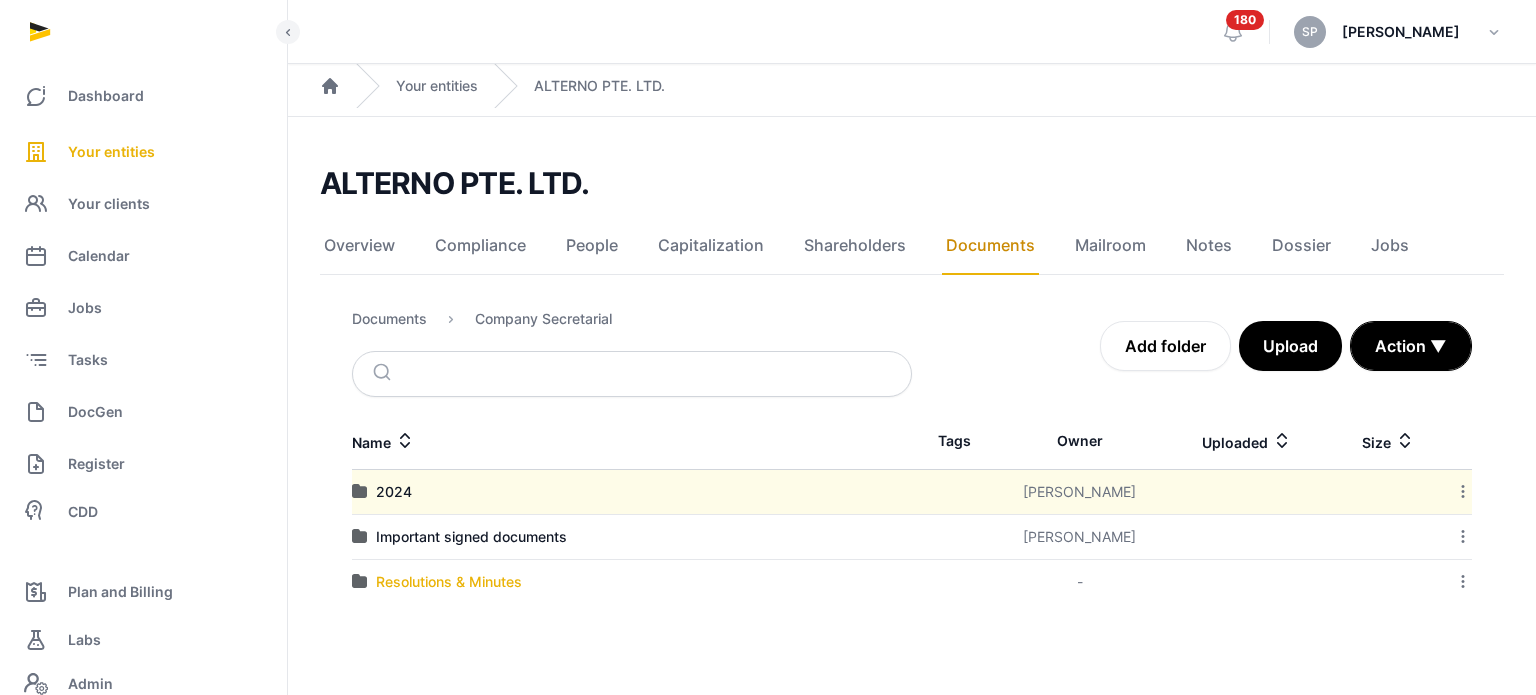 click on "Resolutions & Minutes" at bounding box center (449, 582) 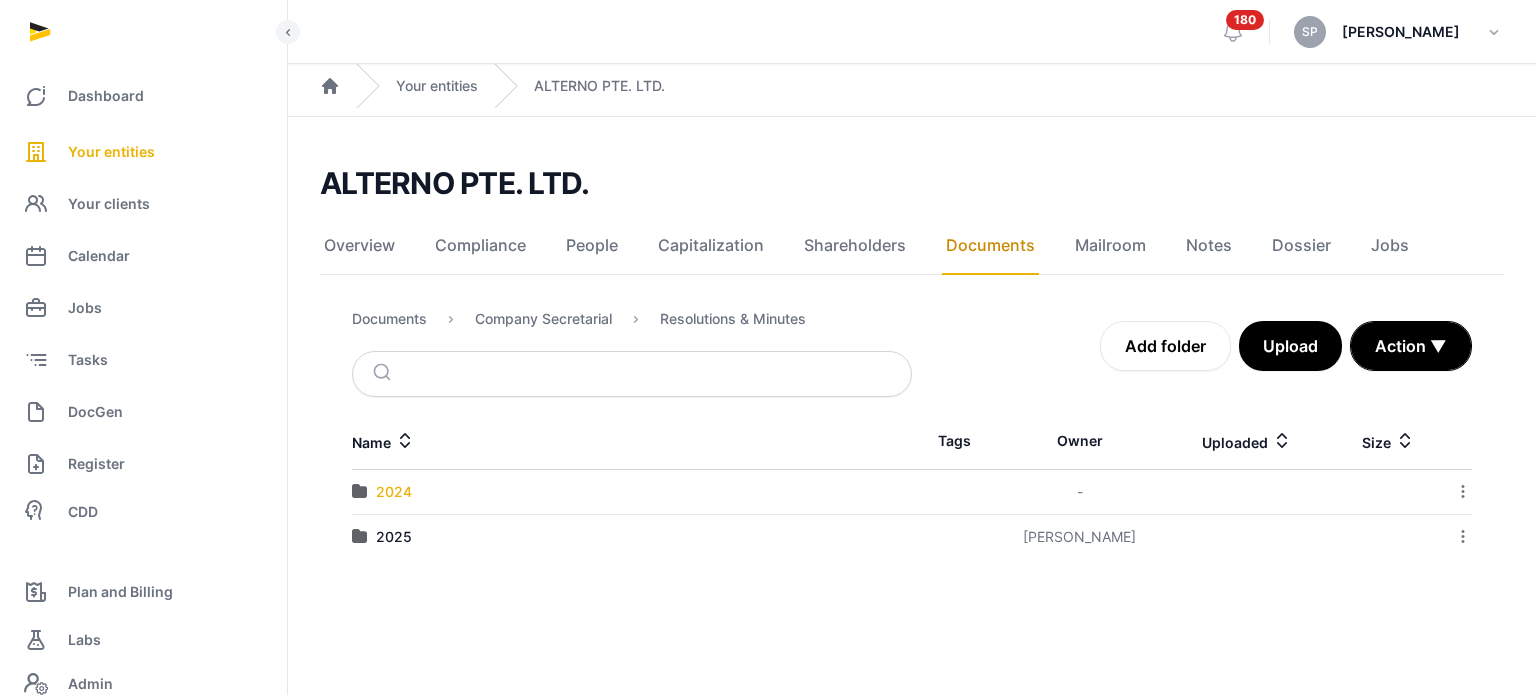 click on "2024" at bounding box center [394, 492] 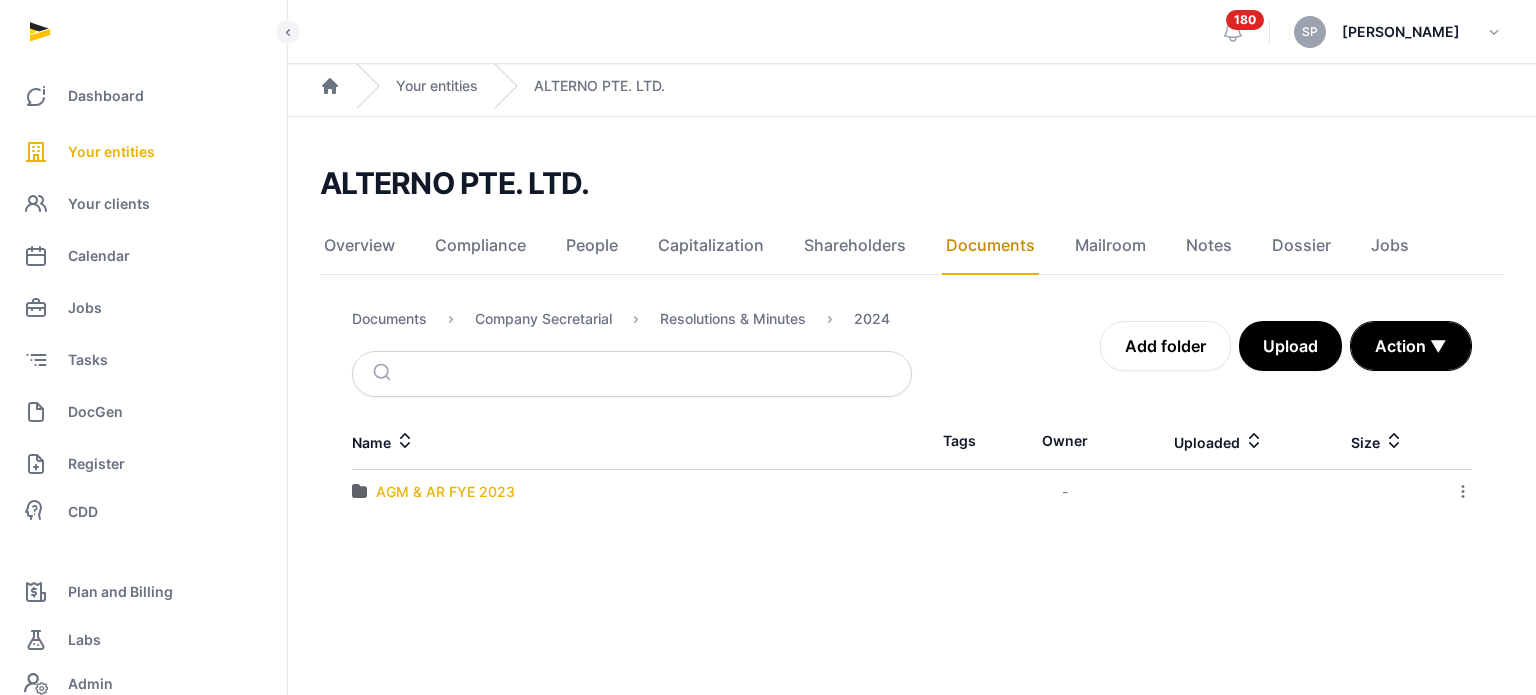 click on "AGM & AR FYE 2023" at bounding box center (445, 492) 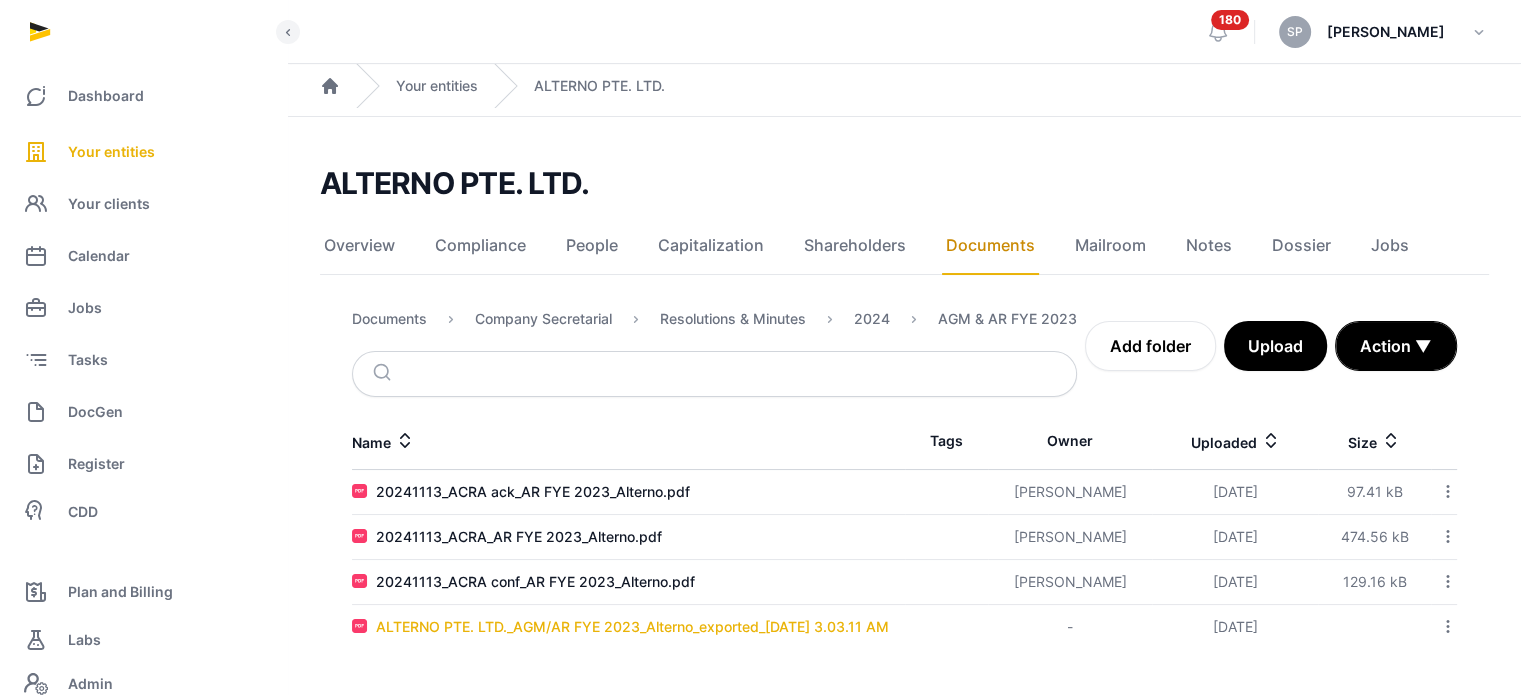 click on "ALTERNO PTE. LTD._AGM/AR FYE 2023_Alterno_exported_2024-11-13 3.03.11 AM" at bounding box center [632, 627] 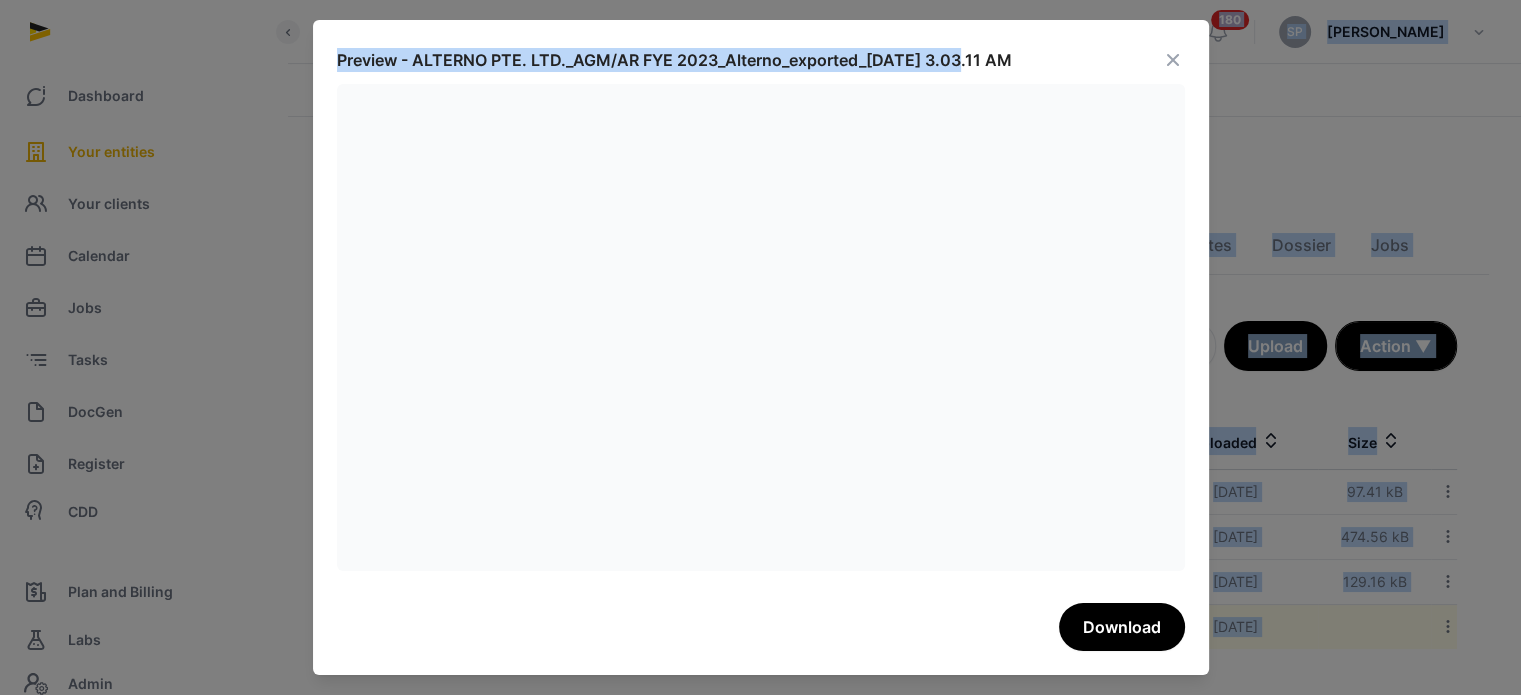 drag, startPoint x: 959, startPoint y: 27, endPoint x: 826, endPoint y: -97, distance: 181.83784 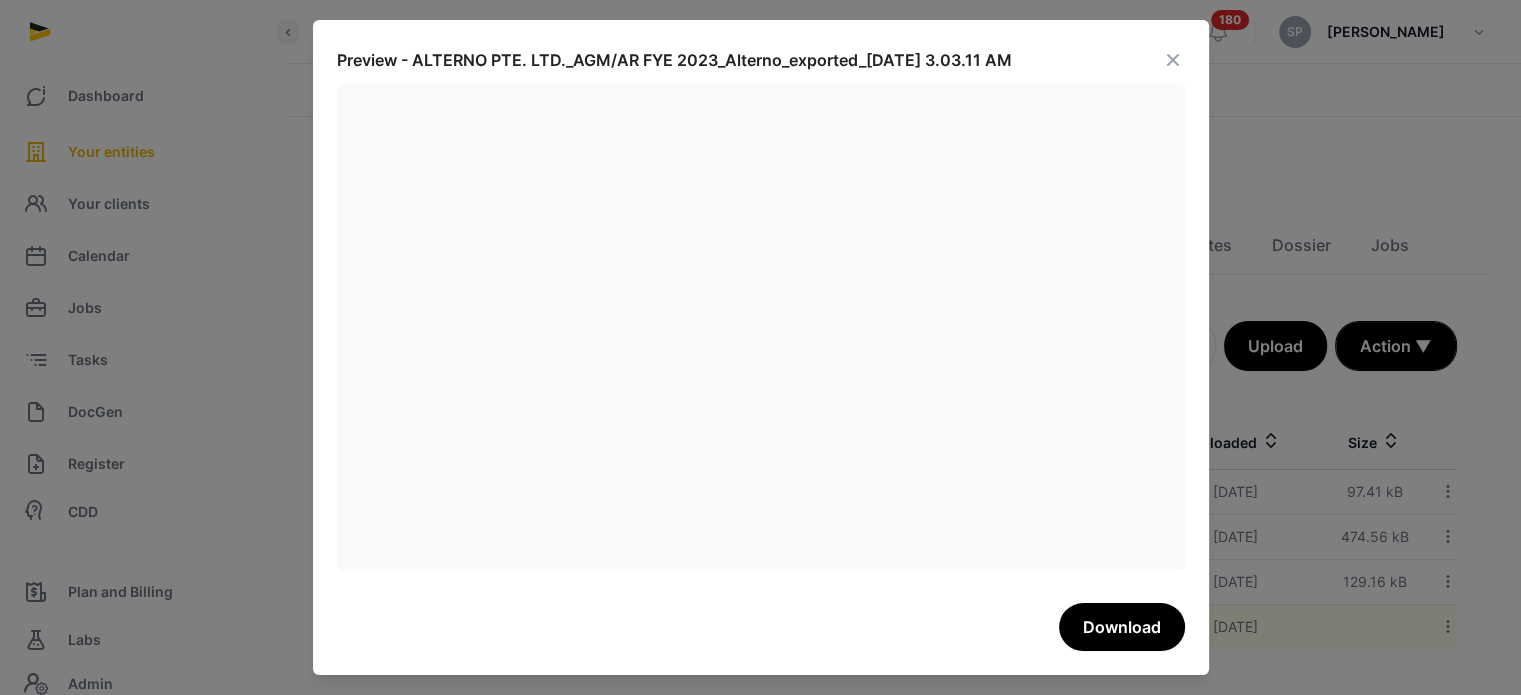 click at bounding box center [1173, 60] 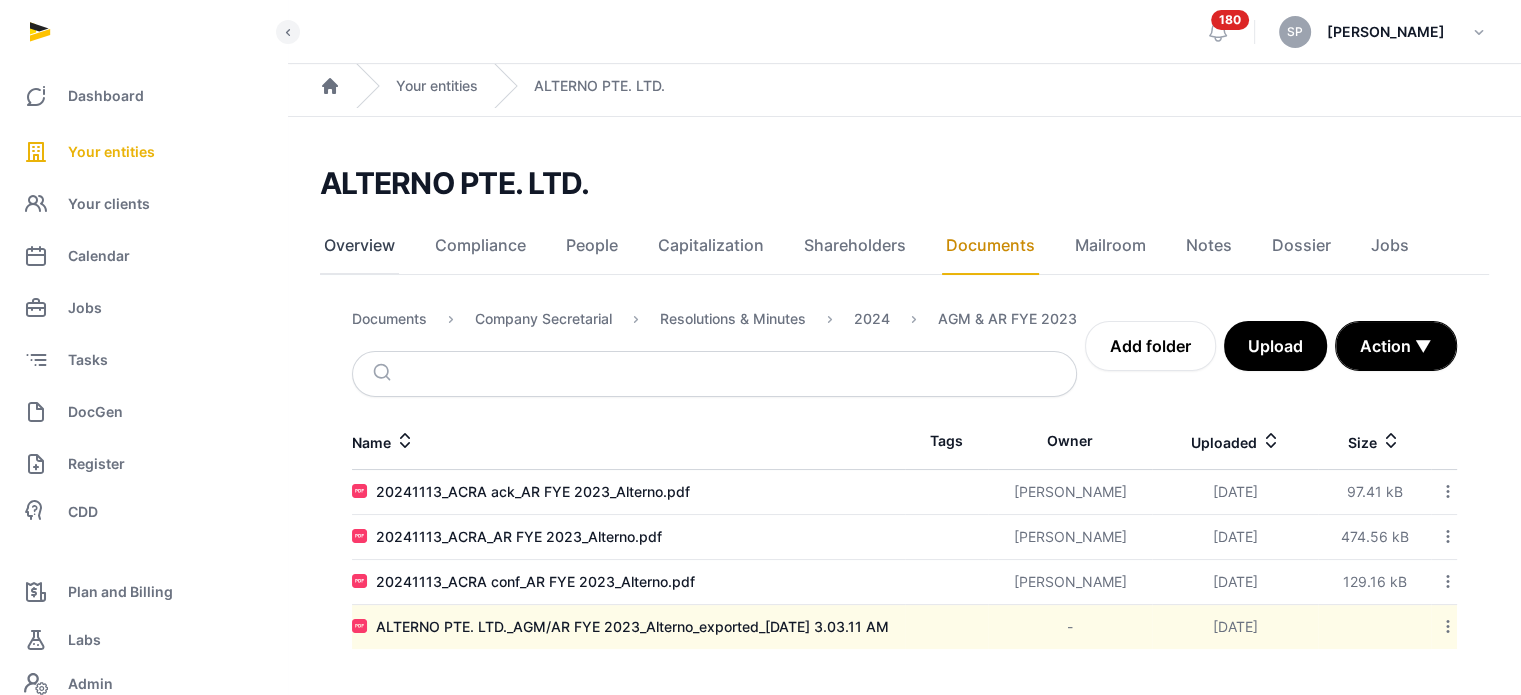 click on "Overview" 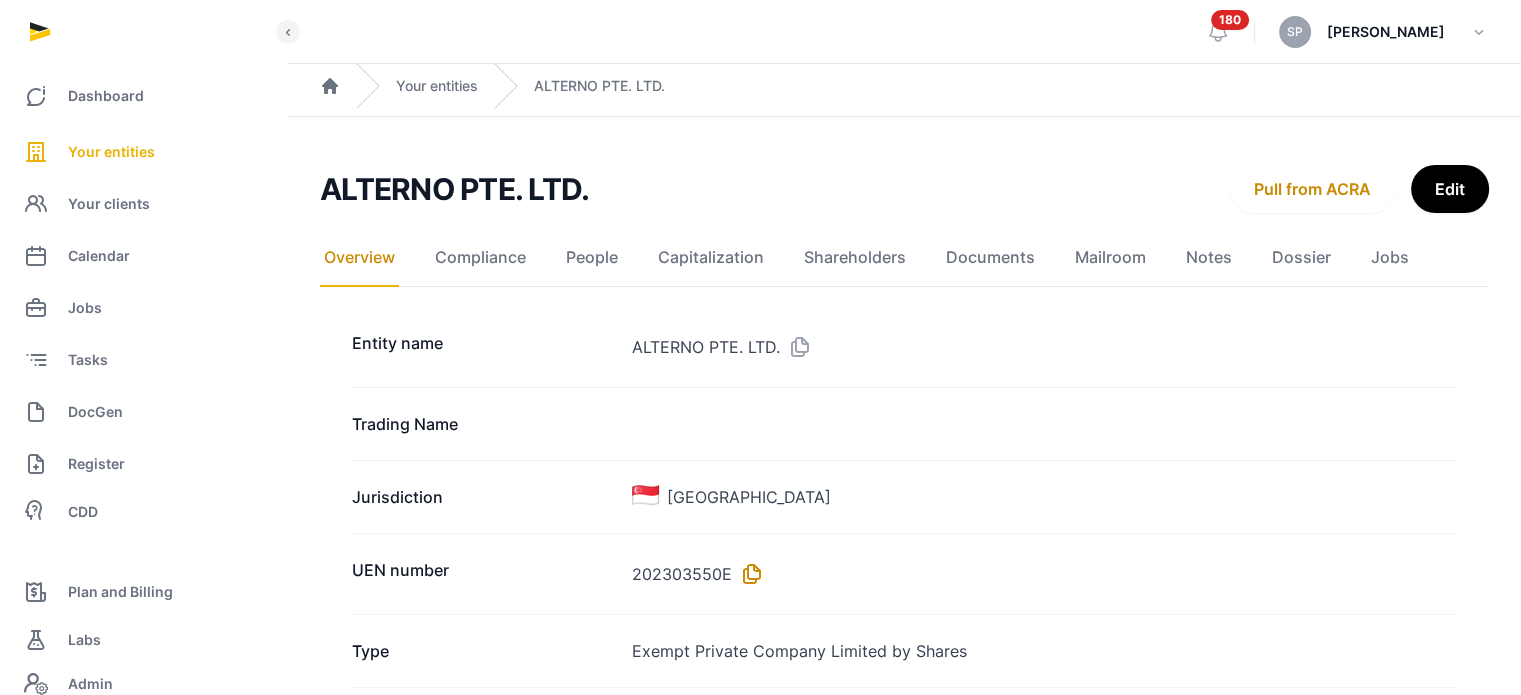 click at bounding box center [748, 574] 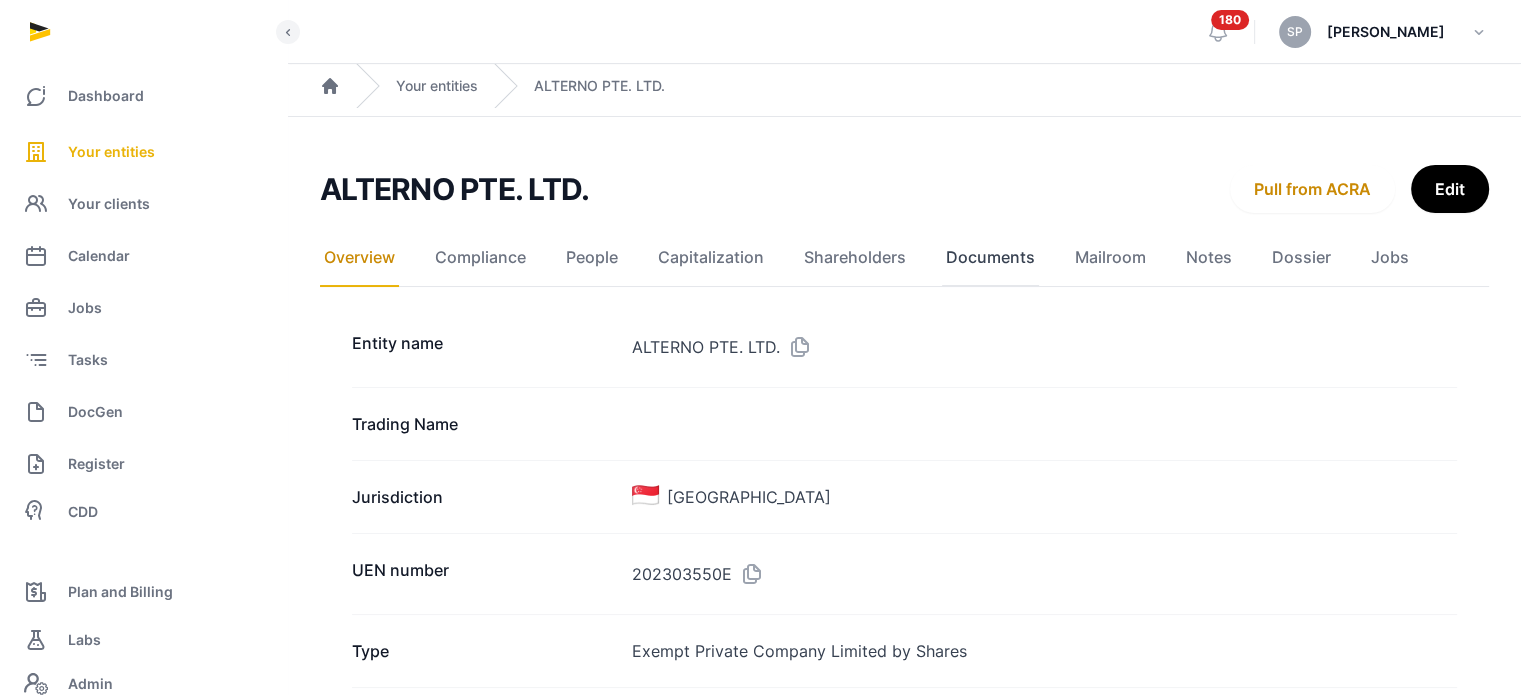 click on "Documents" 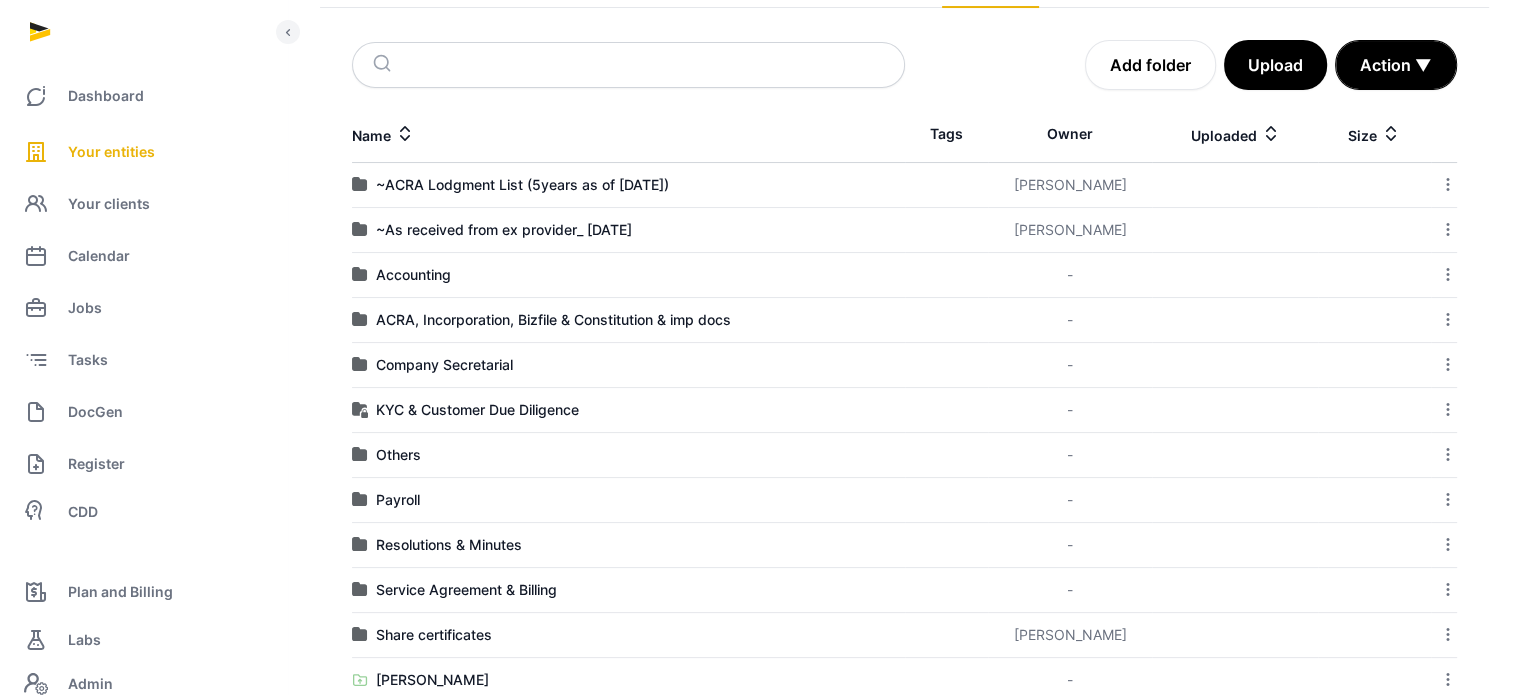 scroll, scrollTop: 268, scrollLeft: 0, axis: vertical 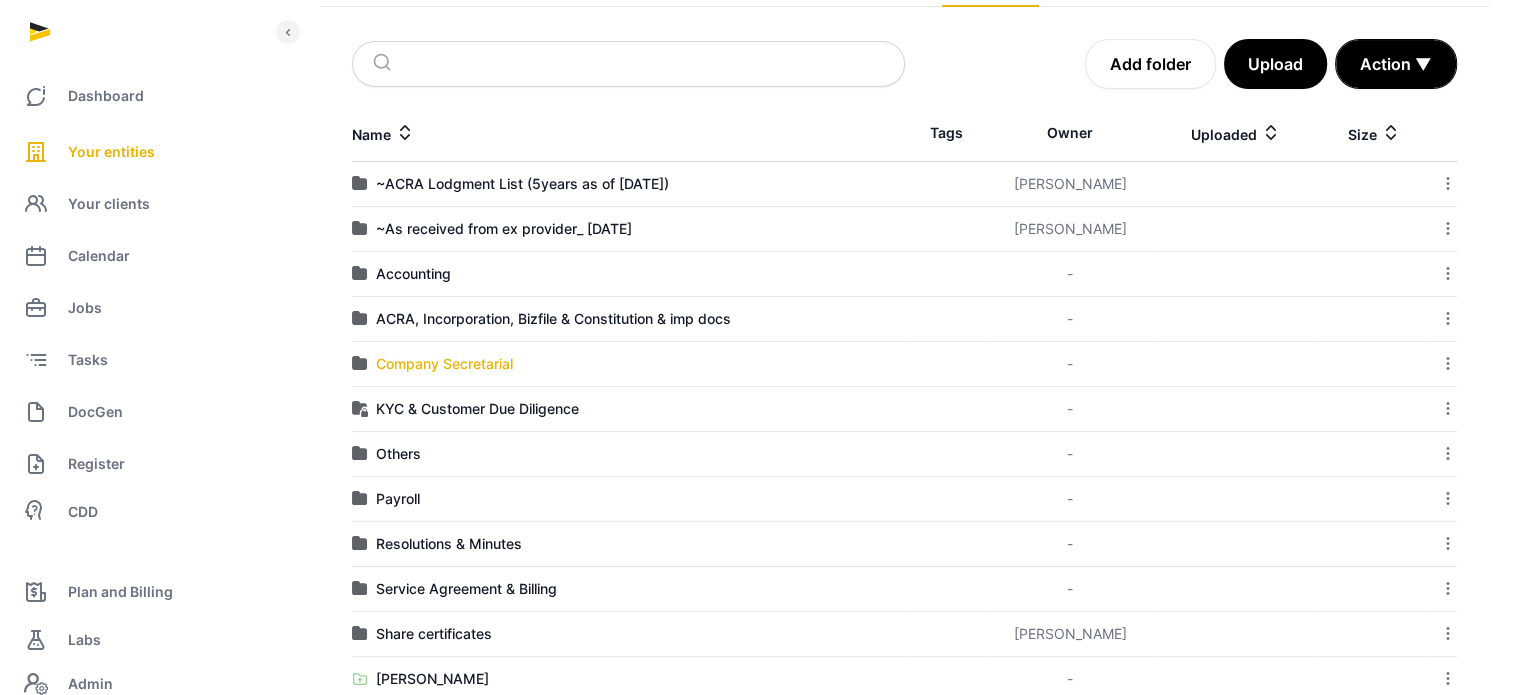 click on "Company Secretarial" at bounding box center [444, 364] 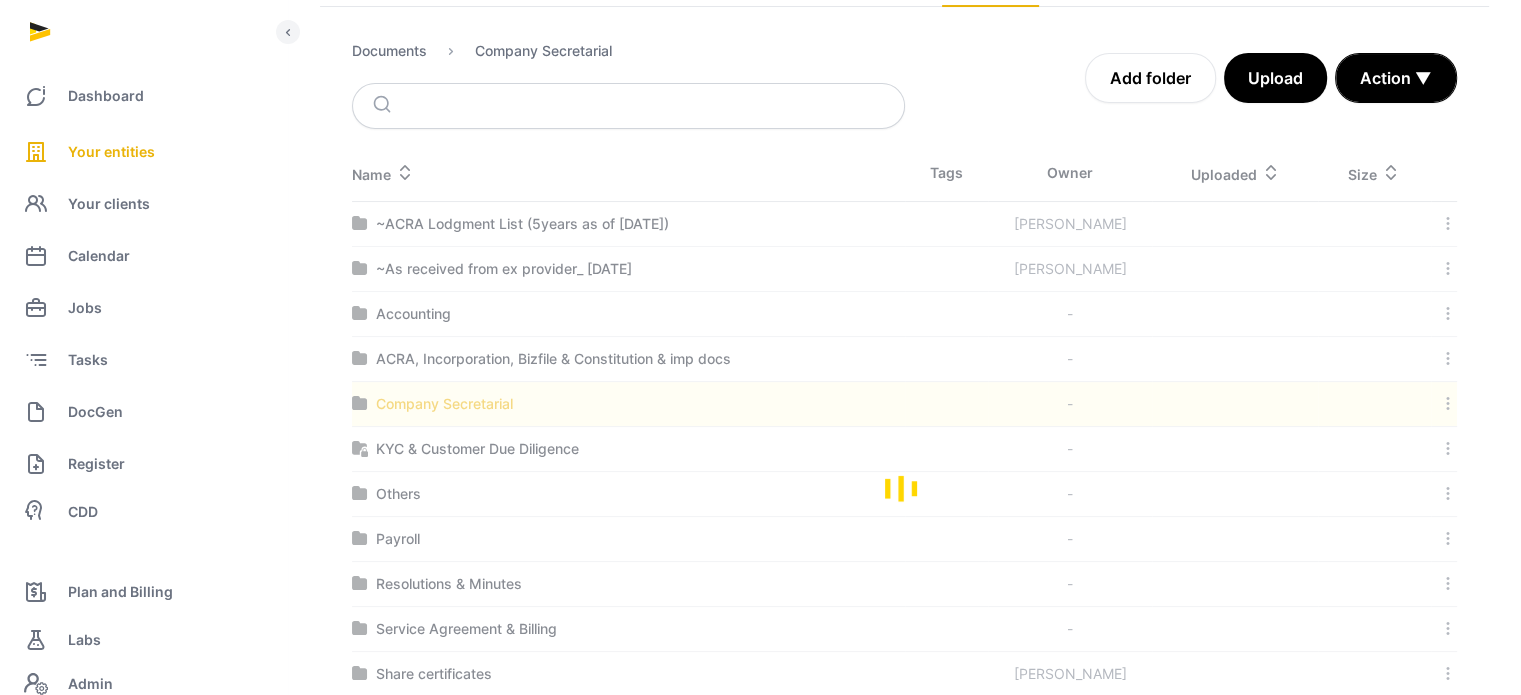 scroll, scrollTop: 0, scrollLeft: 0, axis: both 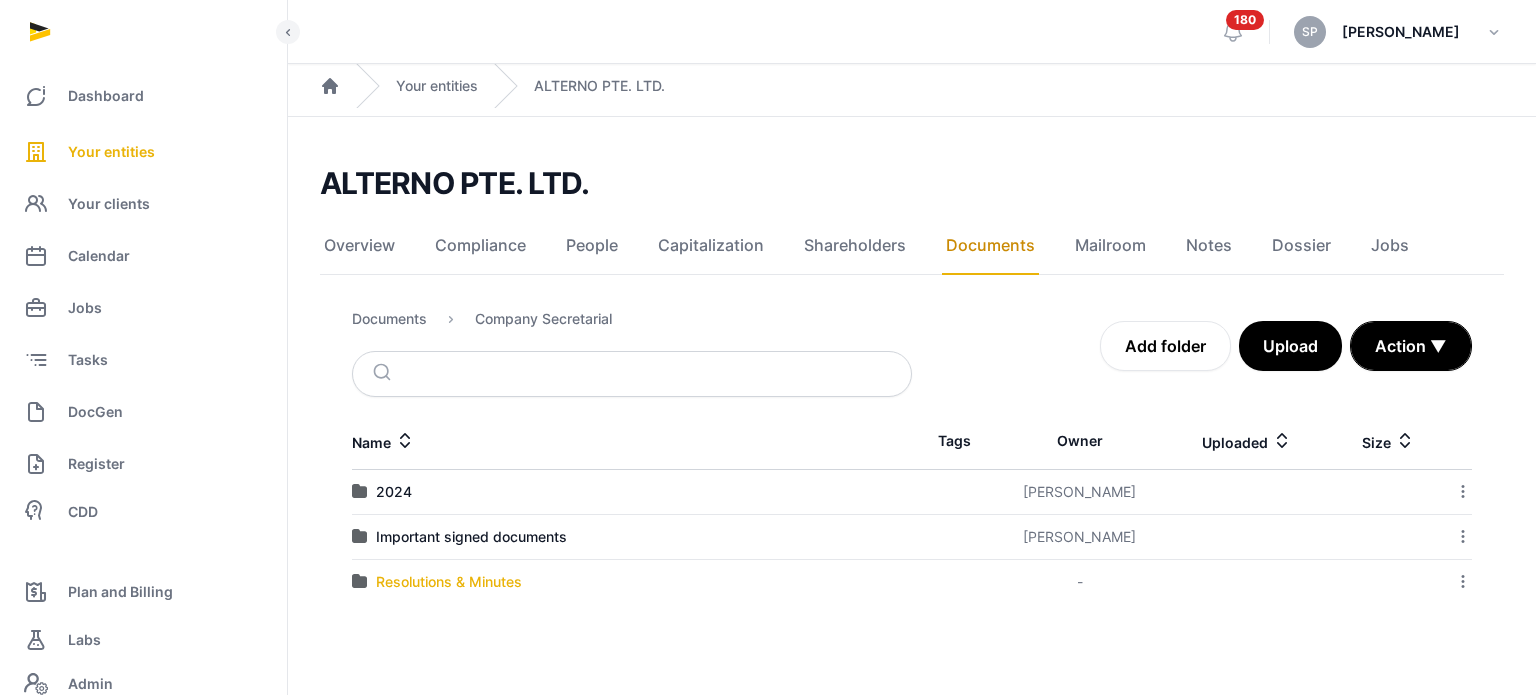 click on "Resolutions & Minutes" at bounding box center [449, 582] 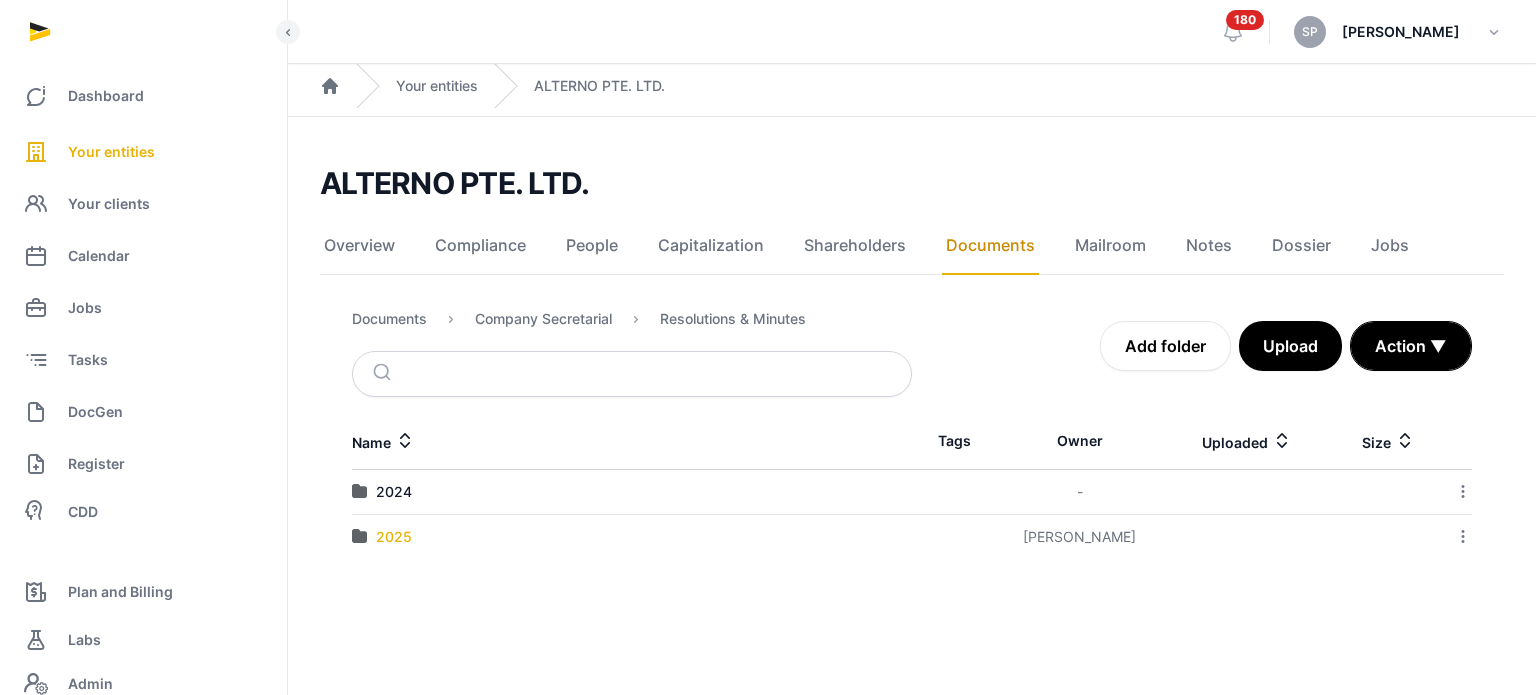 click on "2025" at bounding box center [394, 537] 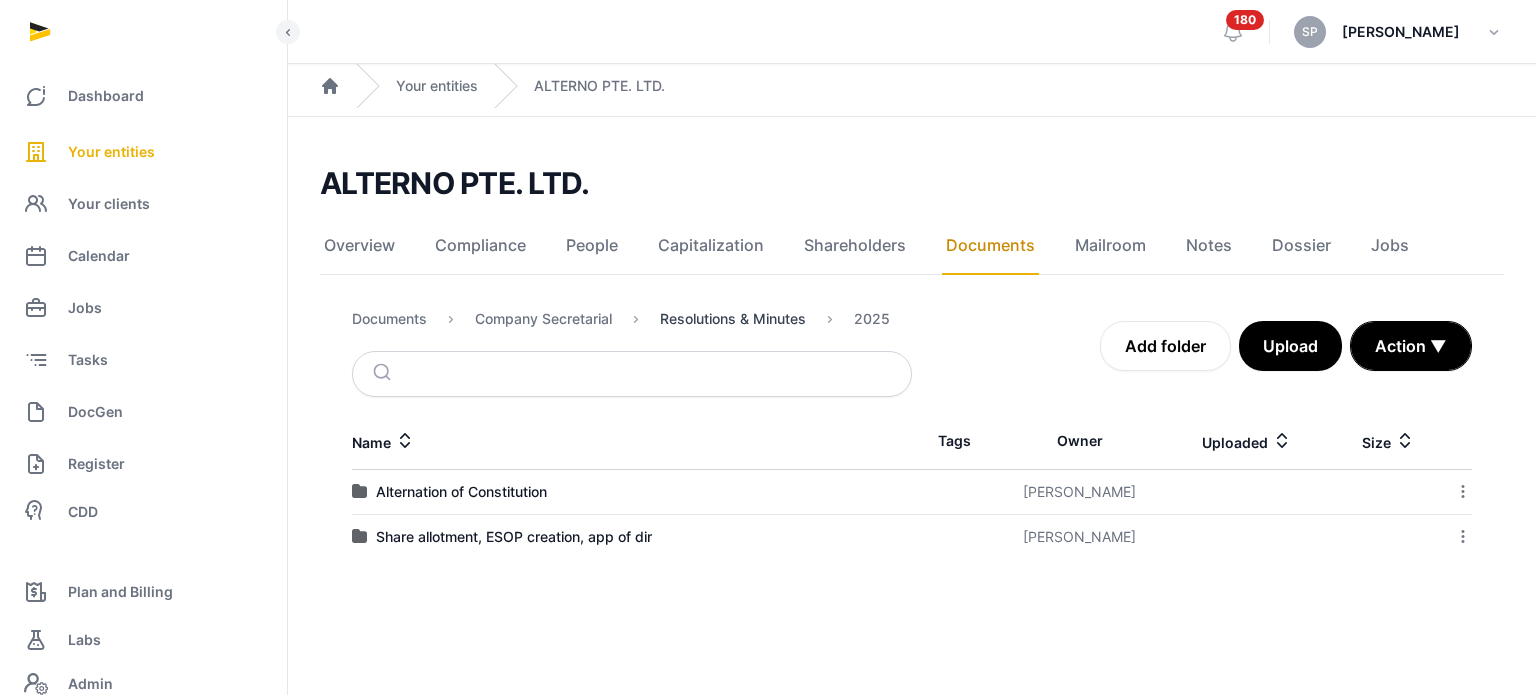 click on "Resolutions & Minutes" at bounding box center [733, 319] 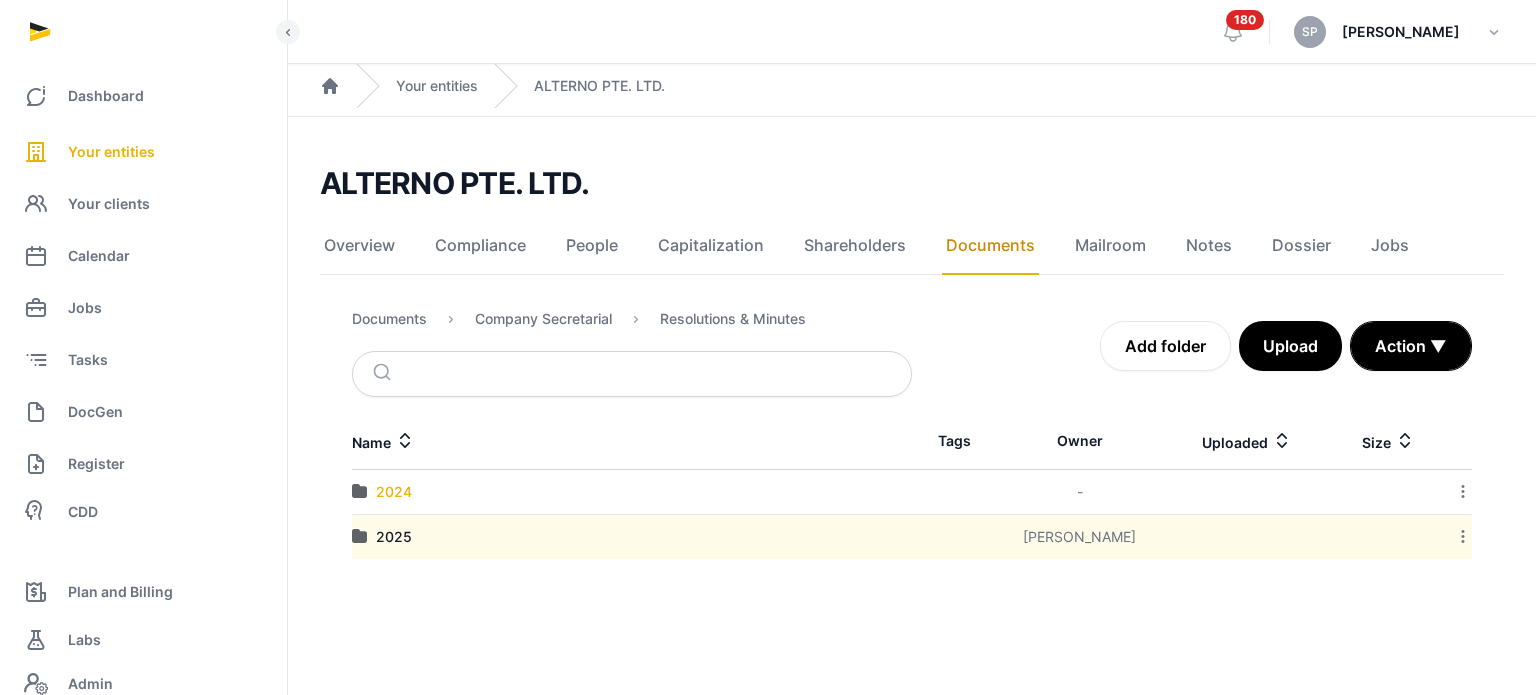 click on "2024" at bounding box center [394, 492] 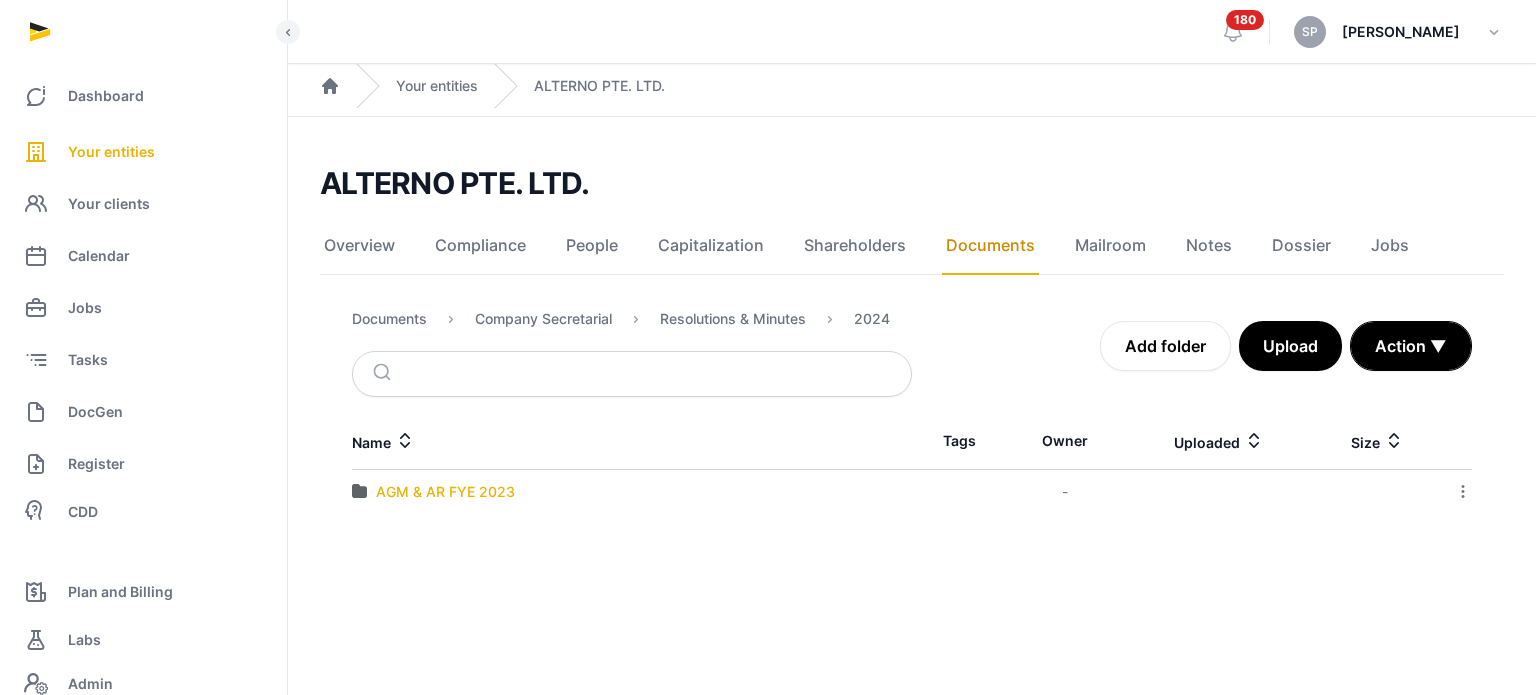 click on "AGM & AR FYE 2023" at bounding box center [445, 492] 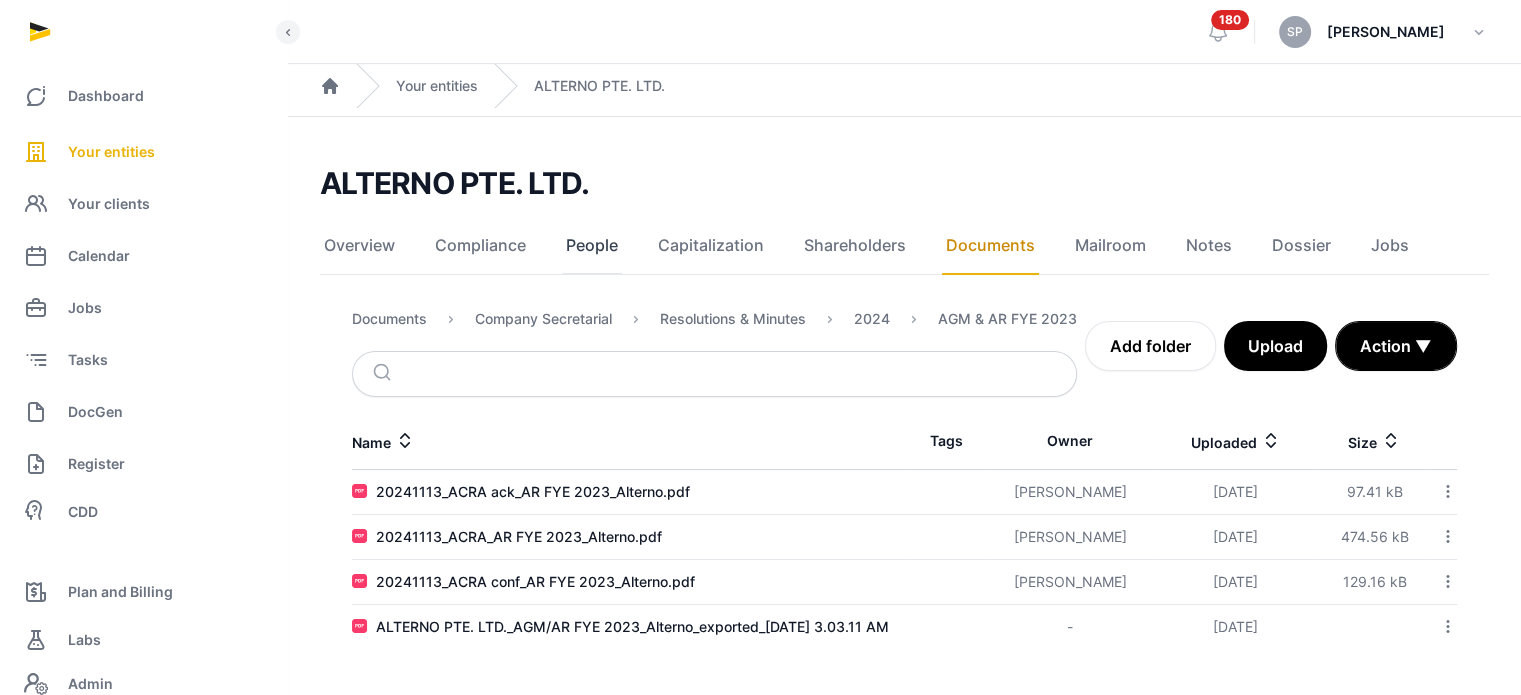 click on "People" 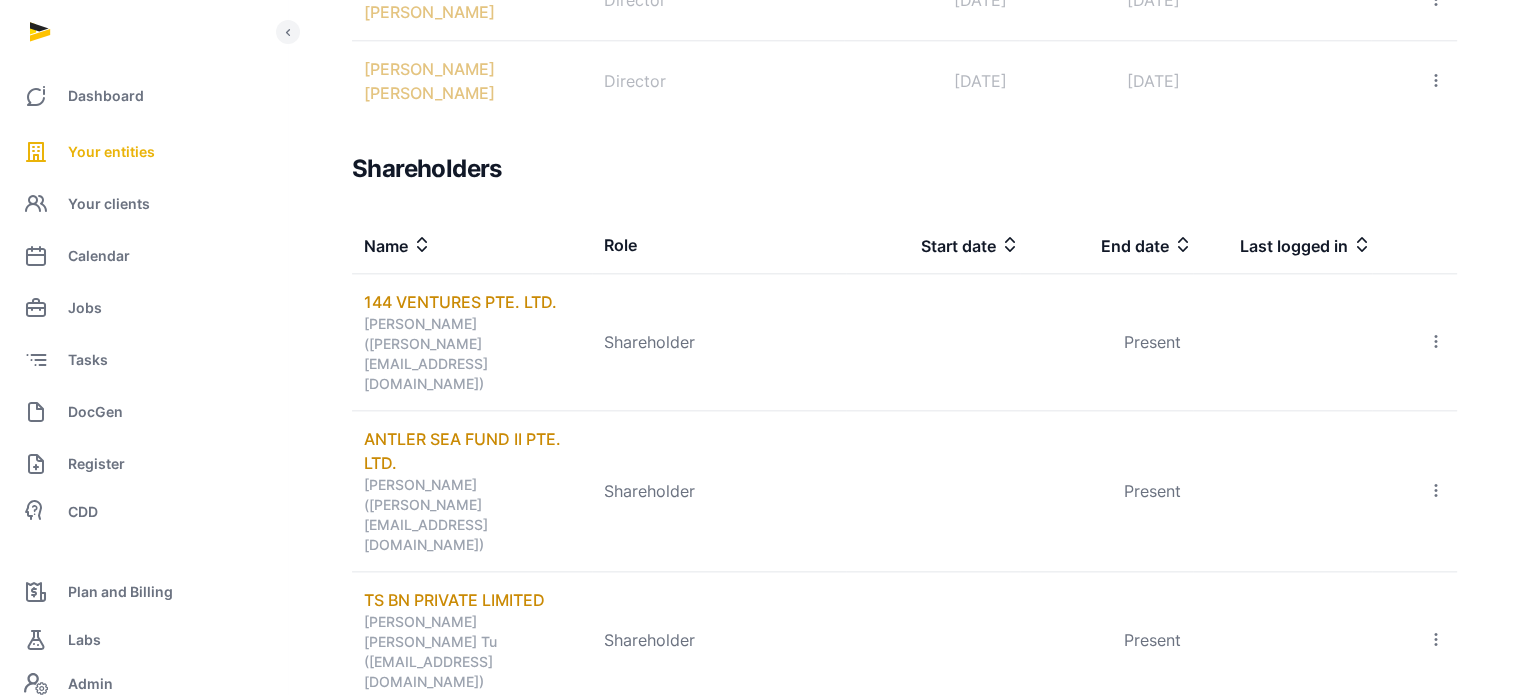 scroll, scrollTop: 2437, scrollLeft: 0, axis: vertical 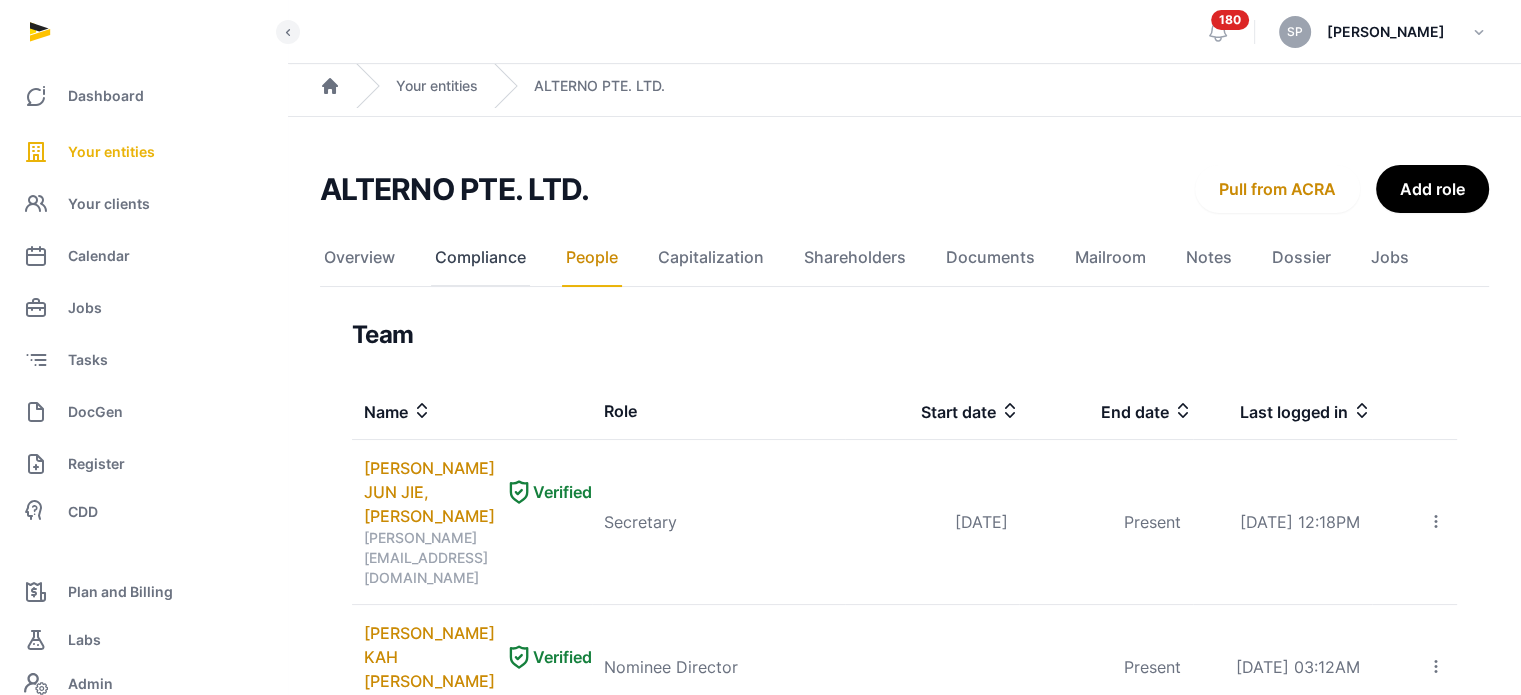 click on "Compliance" 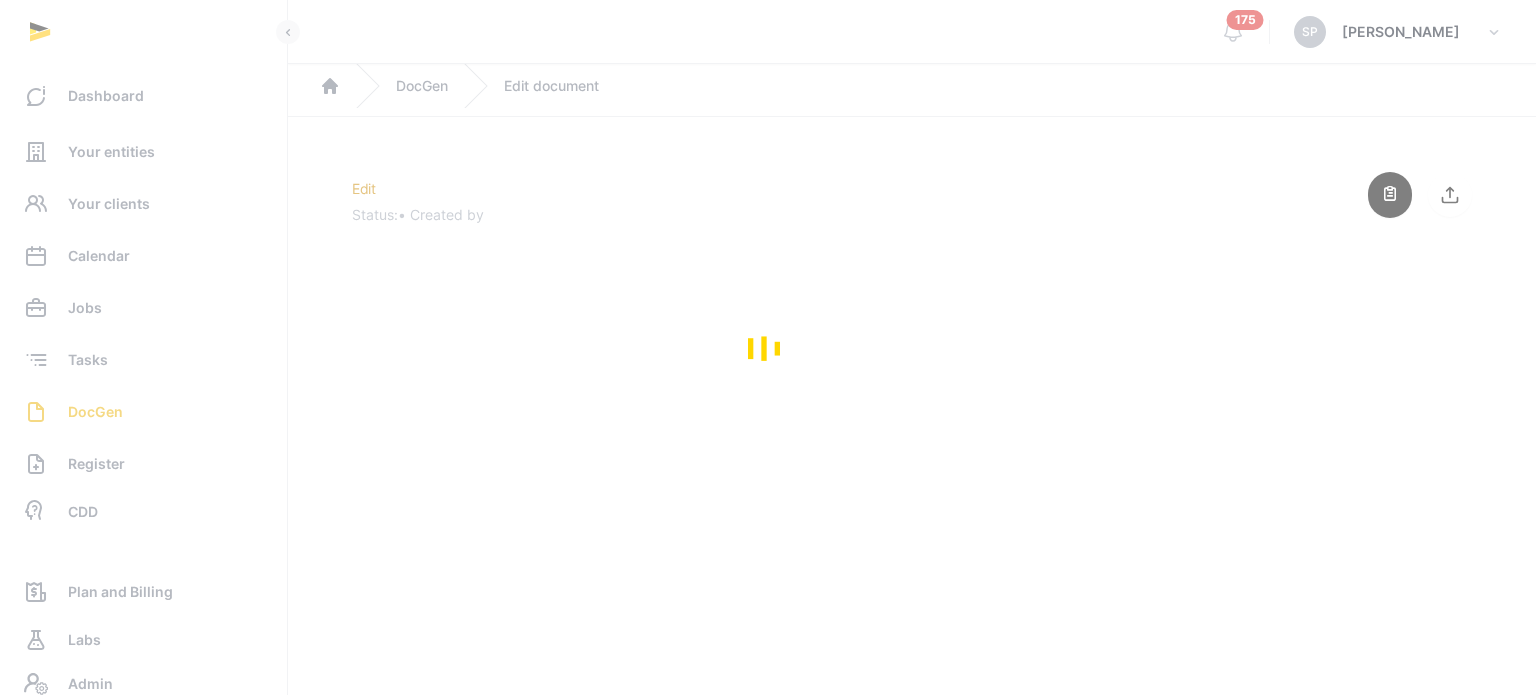 scroll, scrollTop: 0, scrollLeft: 0, axis: both 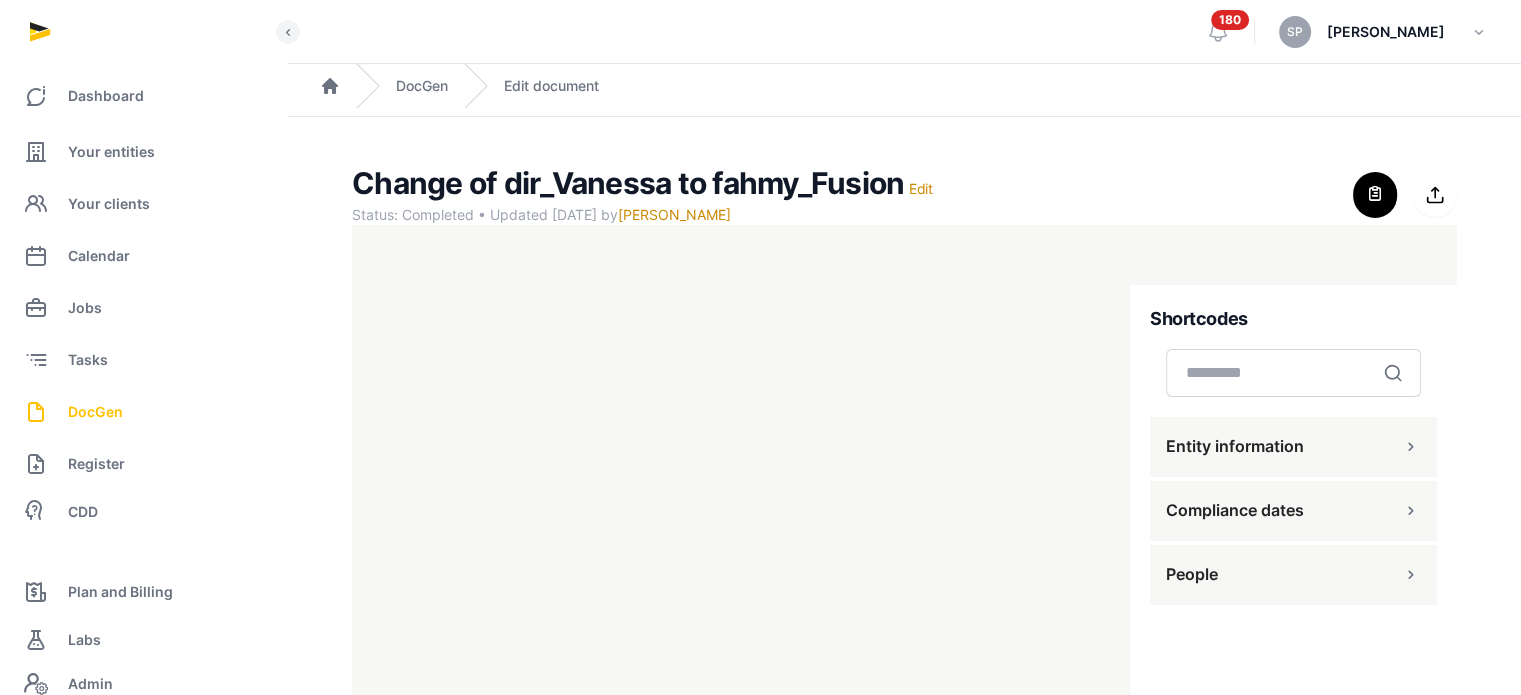 click on "DocGen" at bounding box center (95, 412) 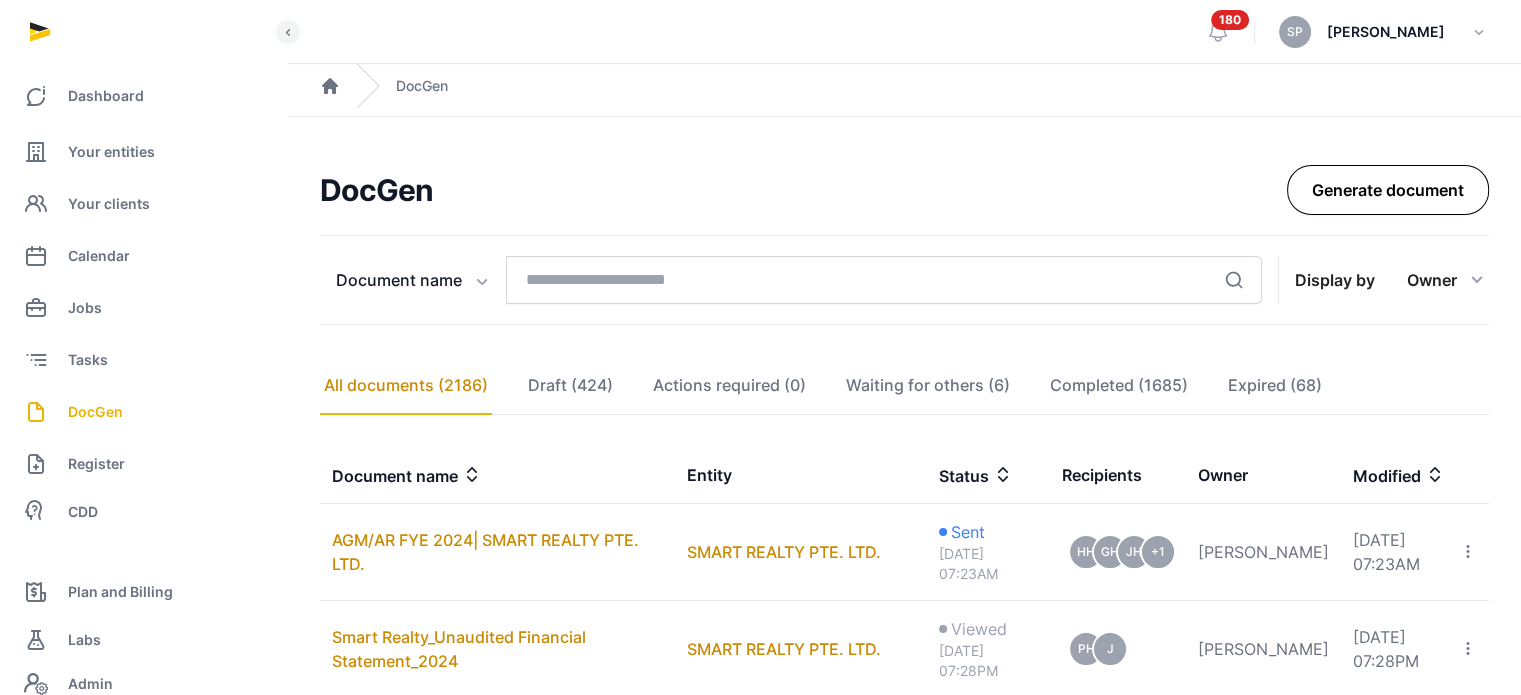 click on "Generate document" at bounding box center [1388, 190] 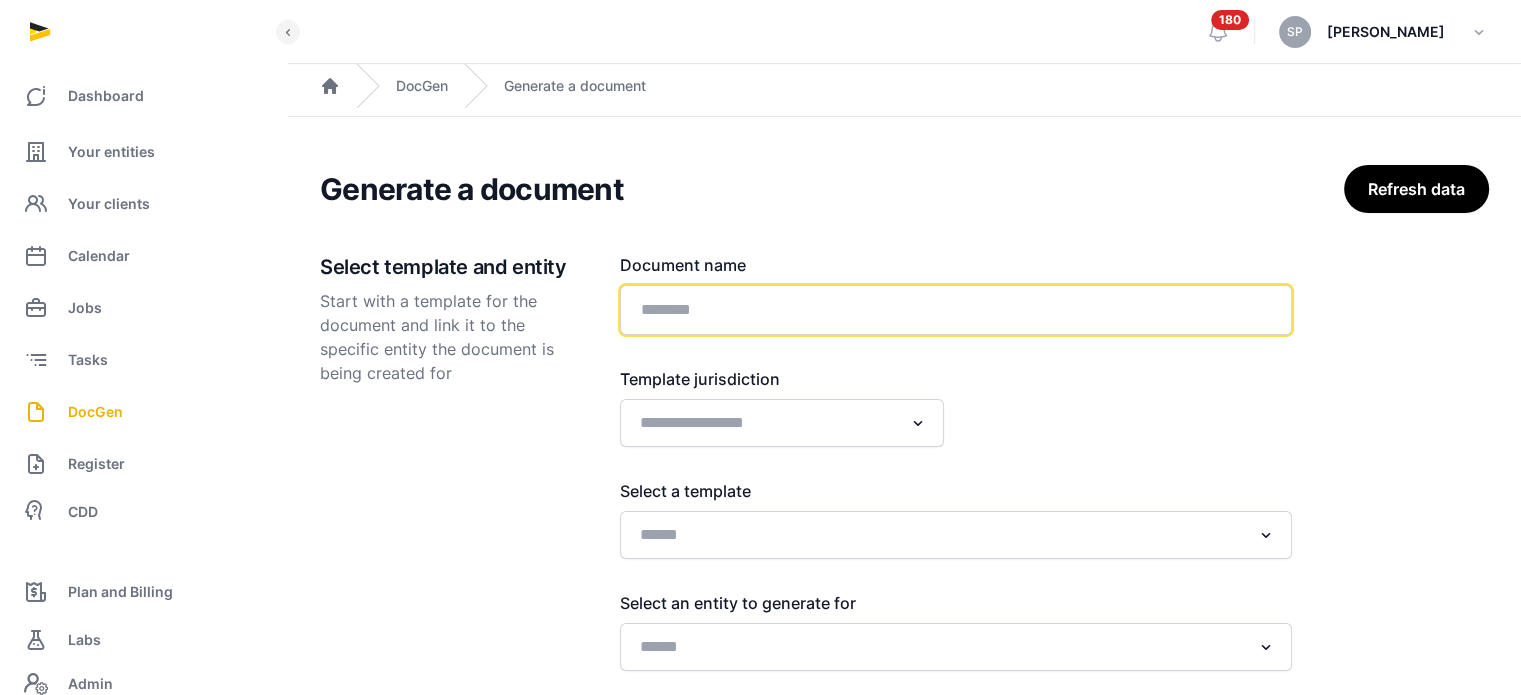 click 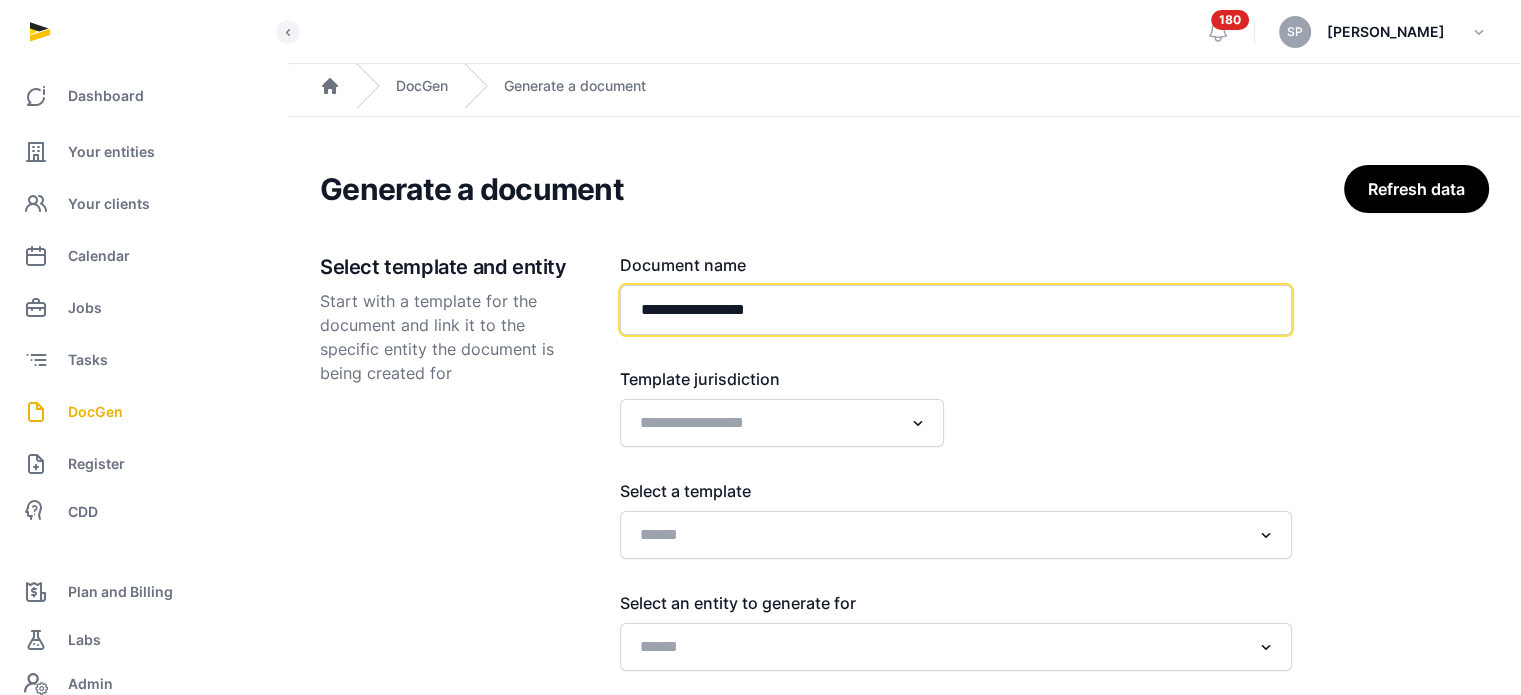 paste on "**********" 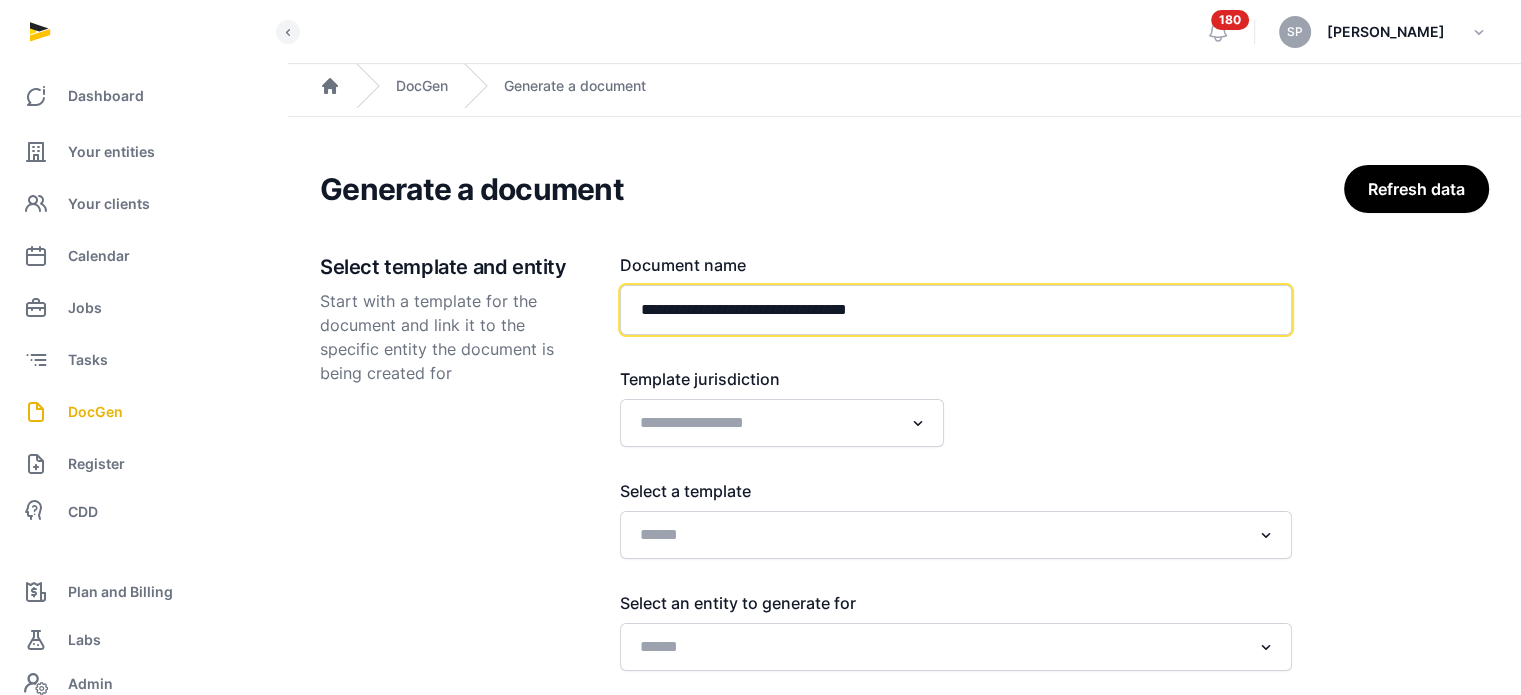 type on "**********" 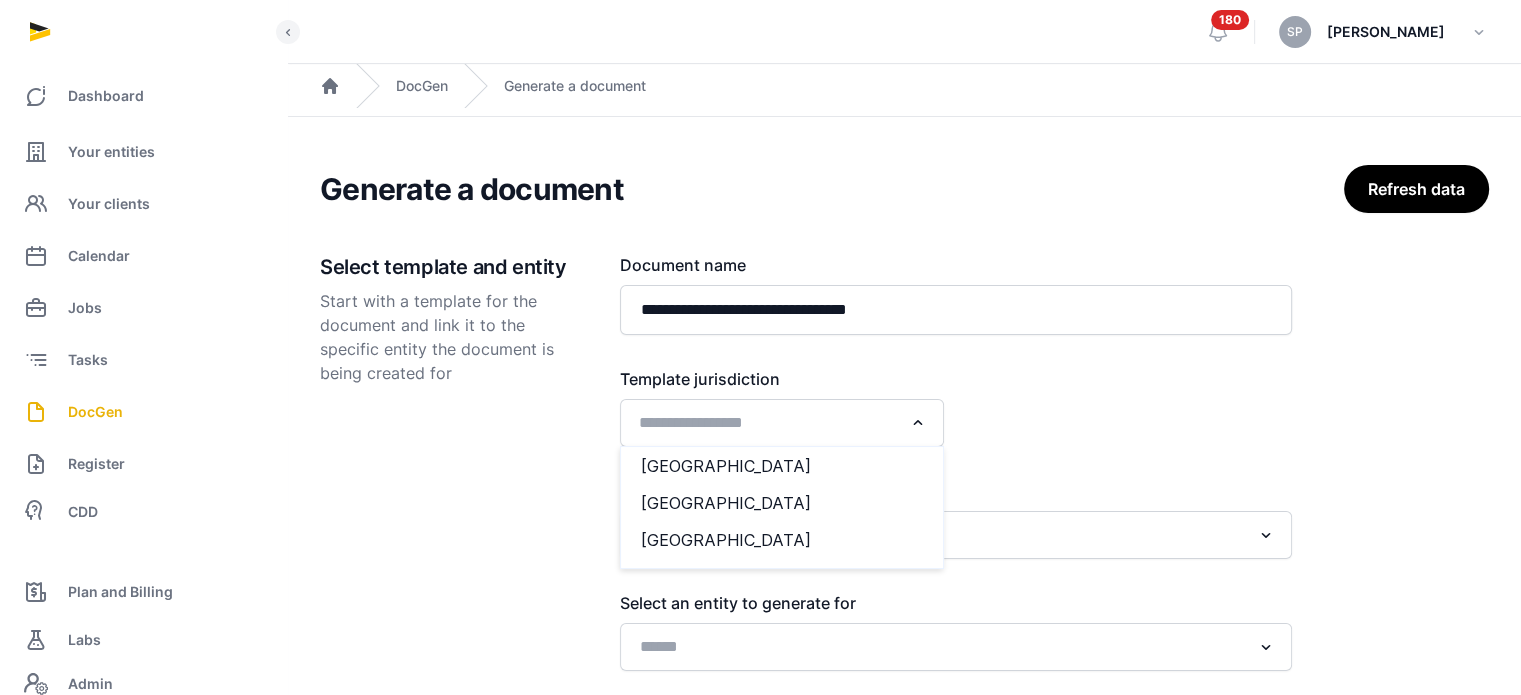 click at bounding box center (918, 423) 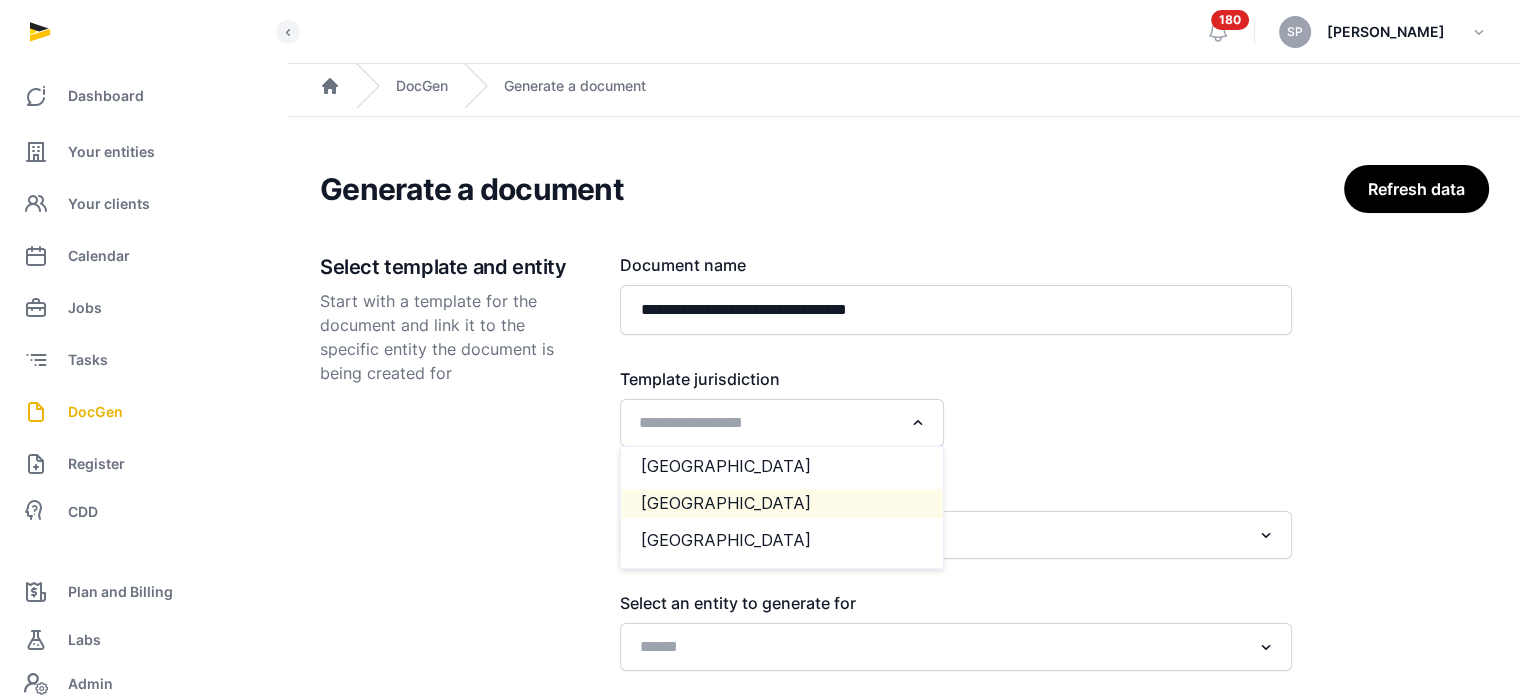 click on "[GEOGRAPHIC_DATA]" 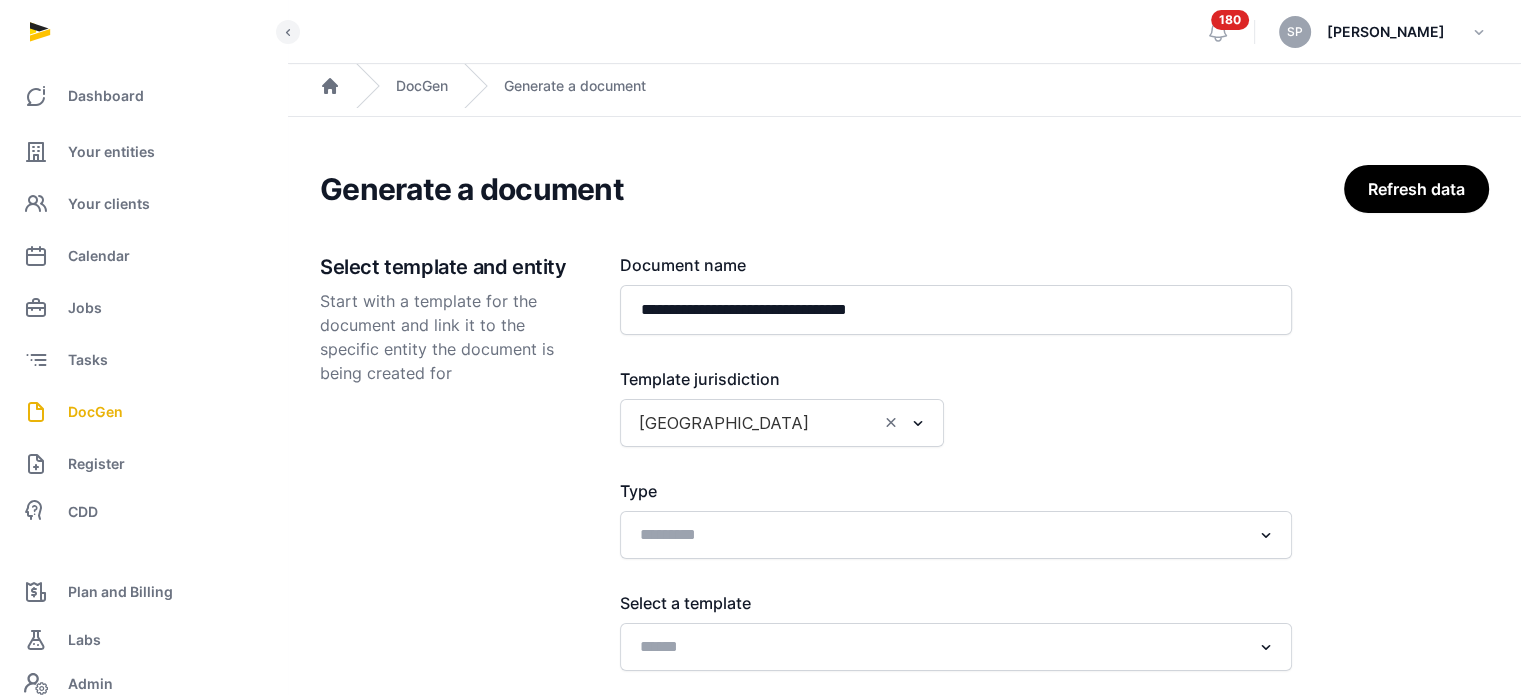 scroll, scrollTop: 249, scrollLeft: 0, axis: vertical 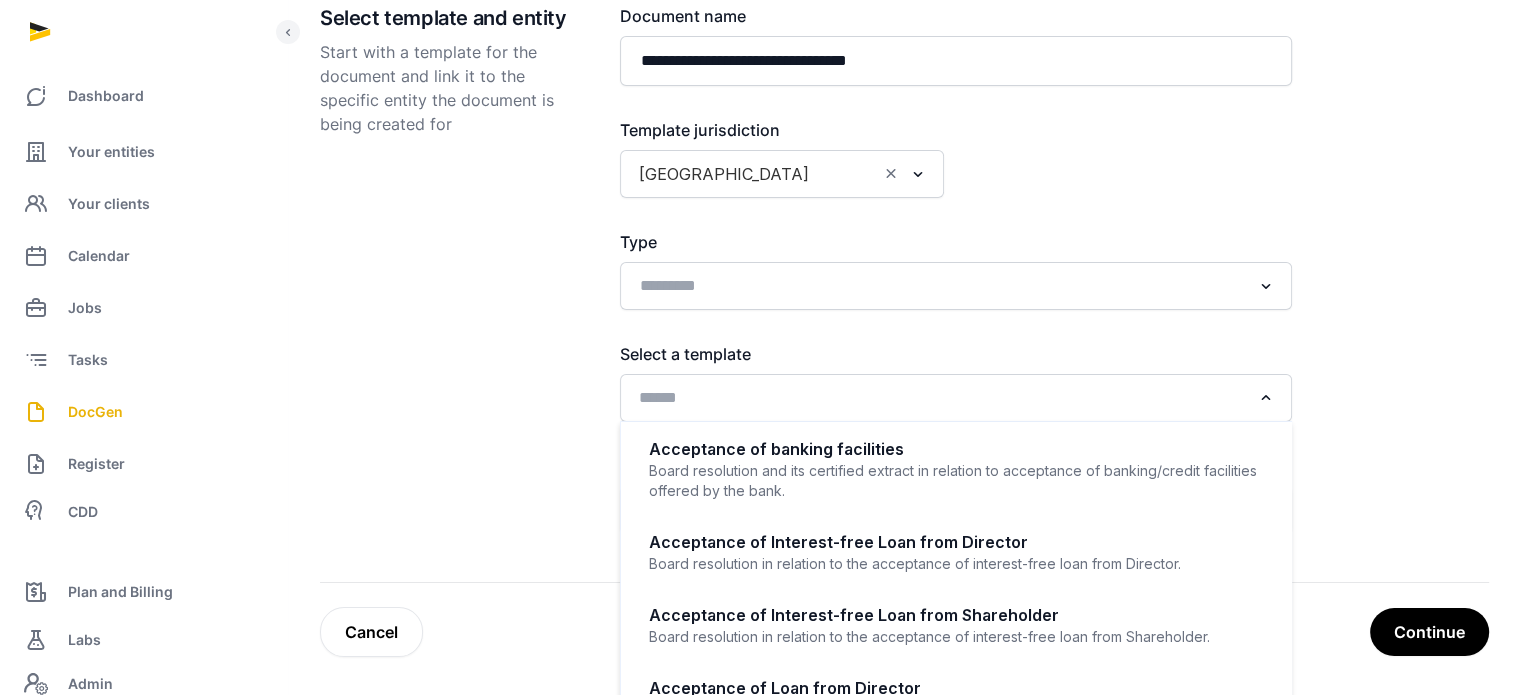click on "Loading..." 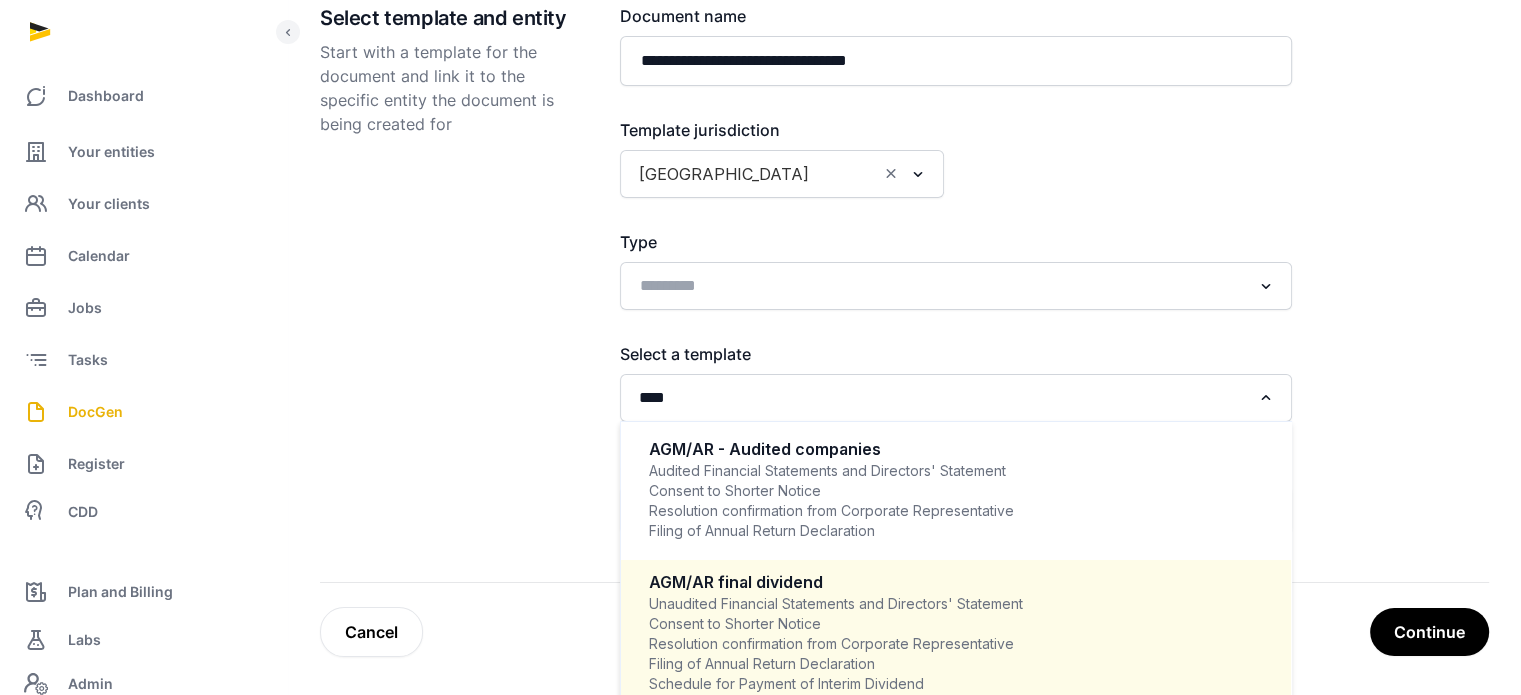 click on "AGM/AR final dividend" at bounding box center (956, 582) 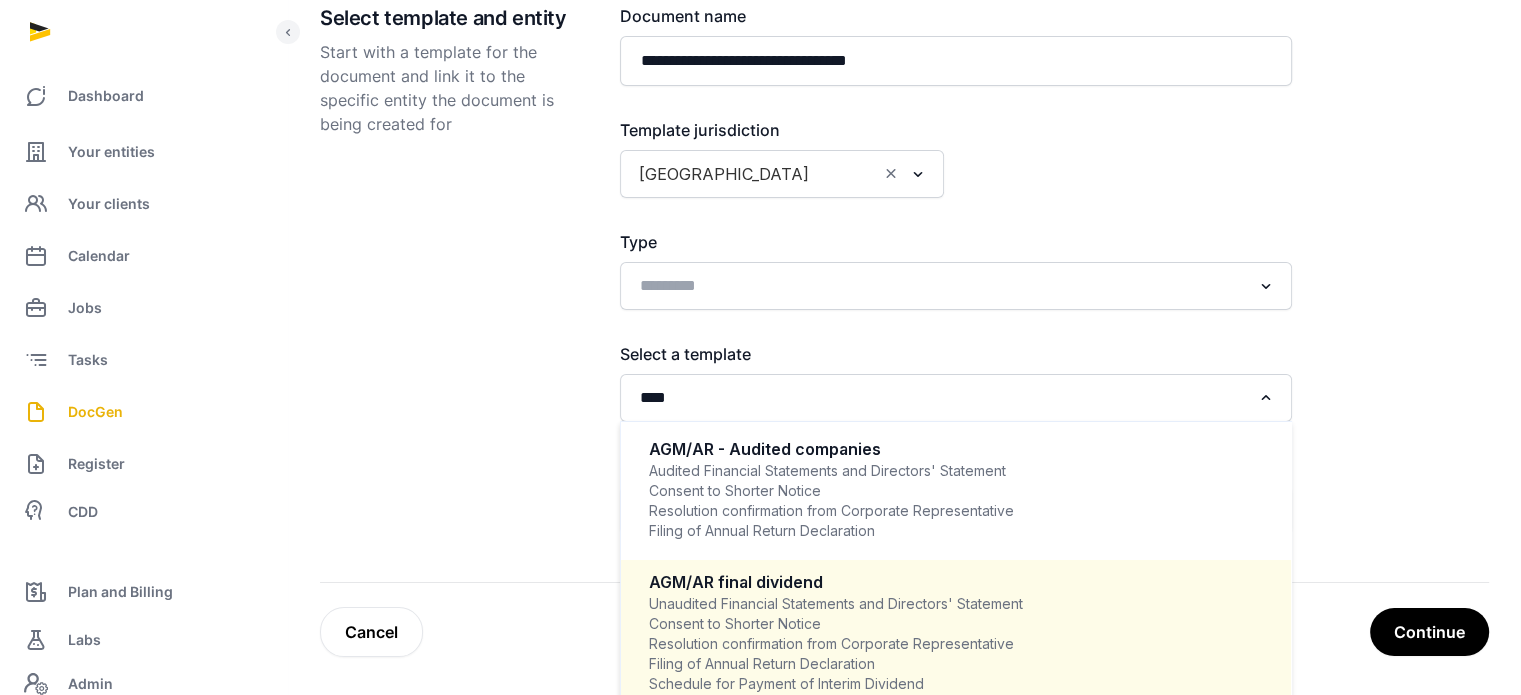 type 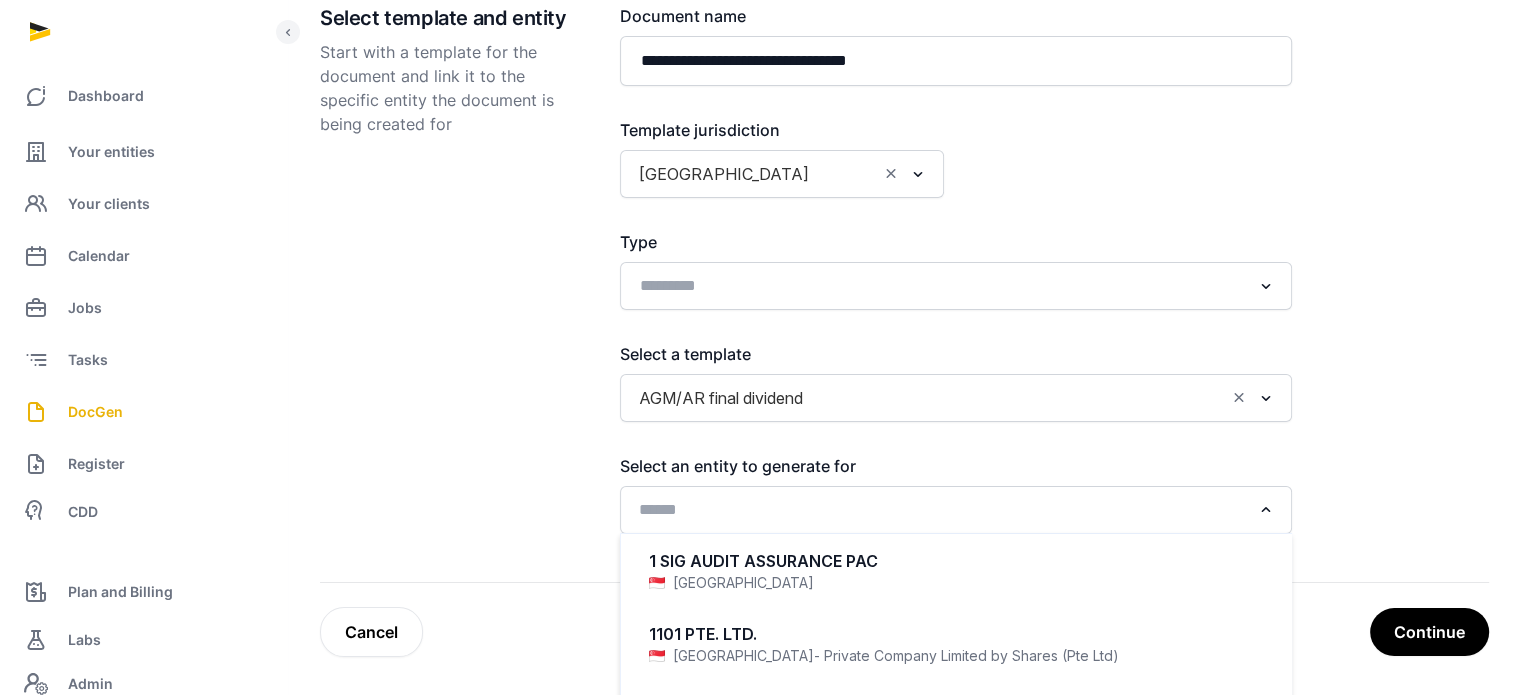 click 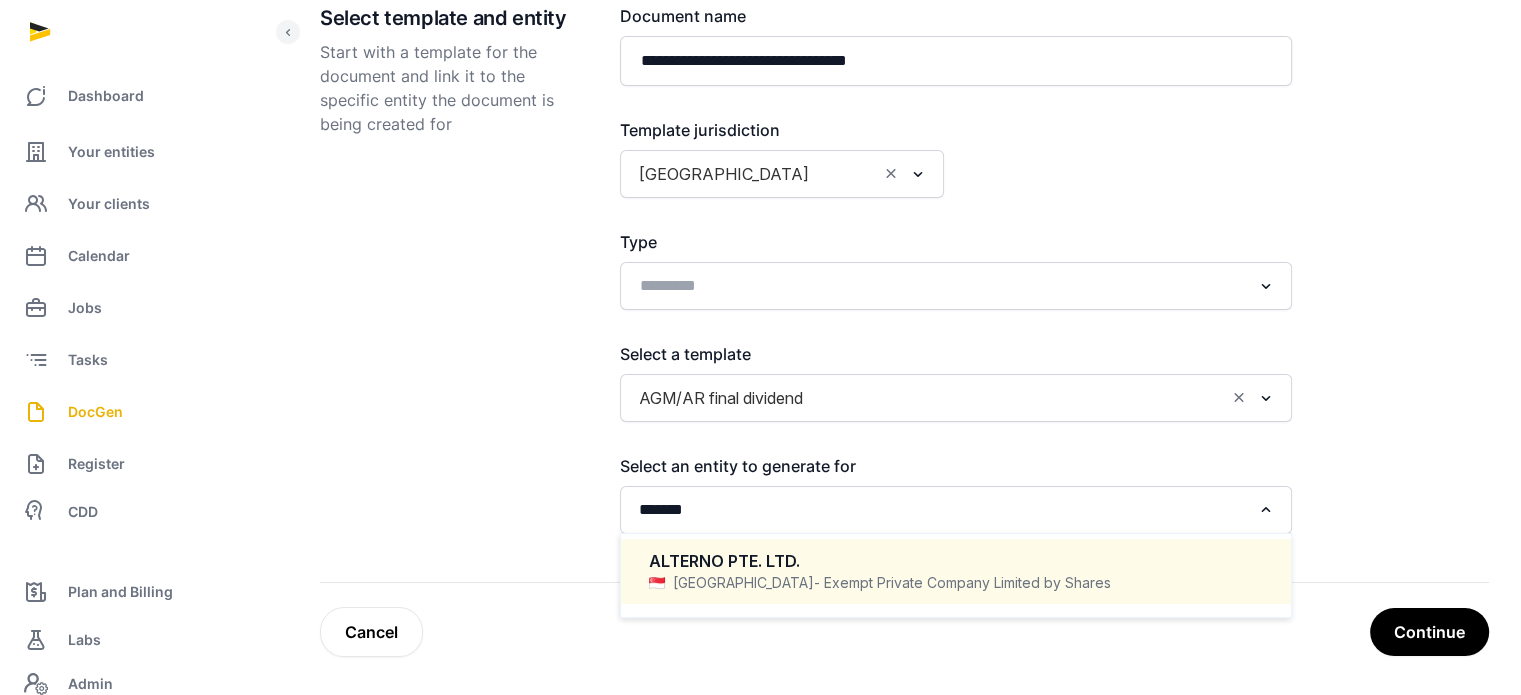 click on "ALTERNO PTE. LTD." at bounding box center (956, 561) 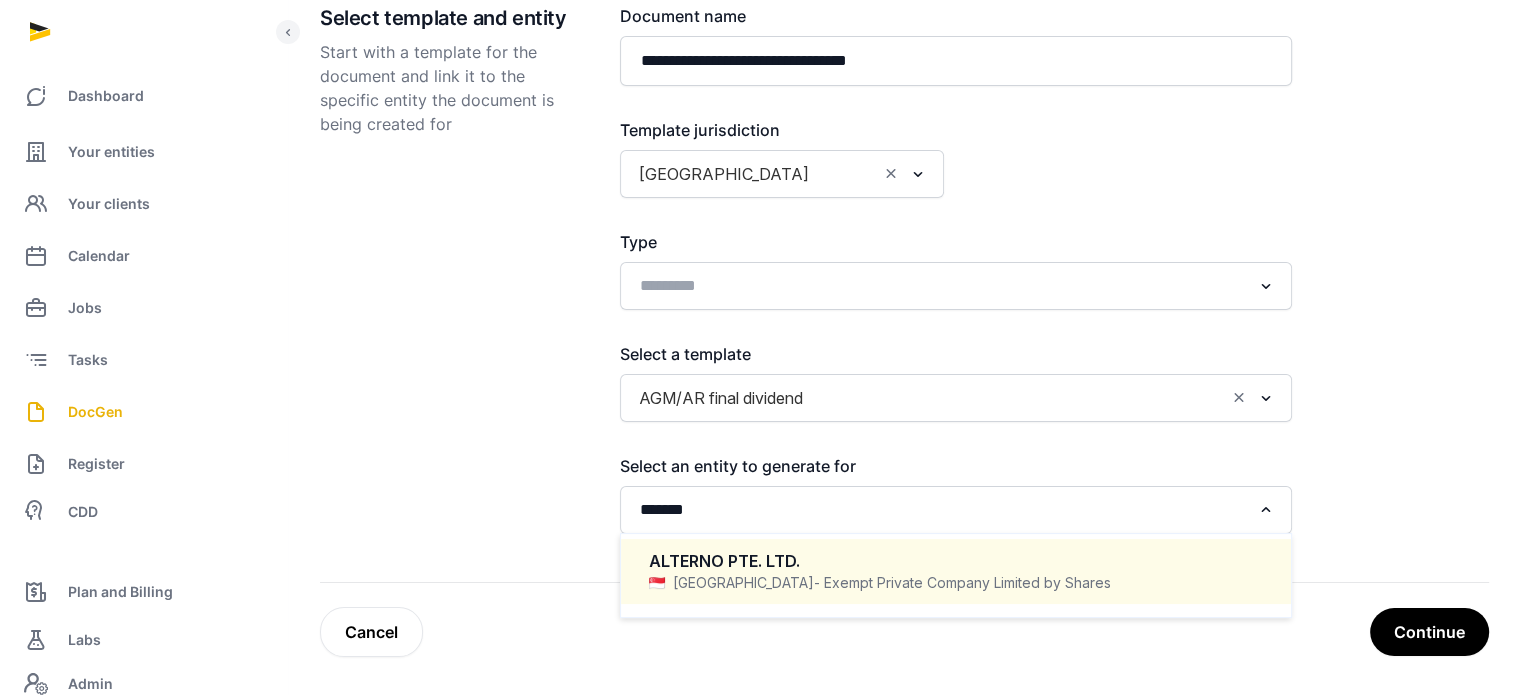 type 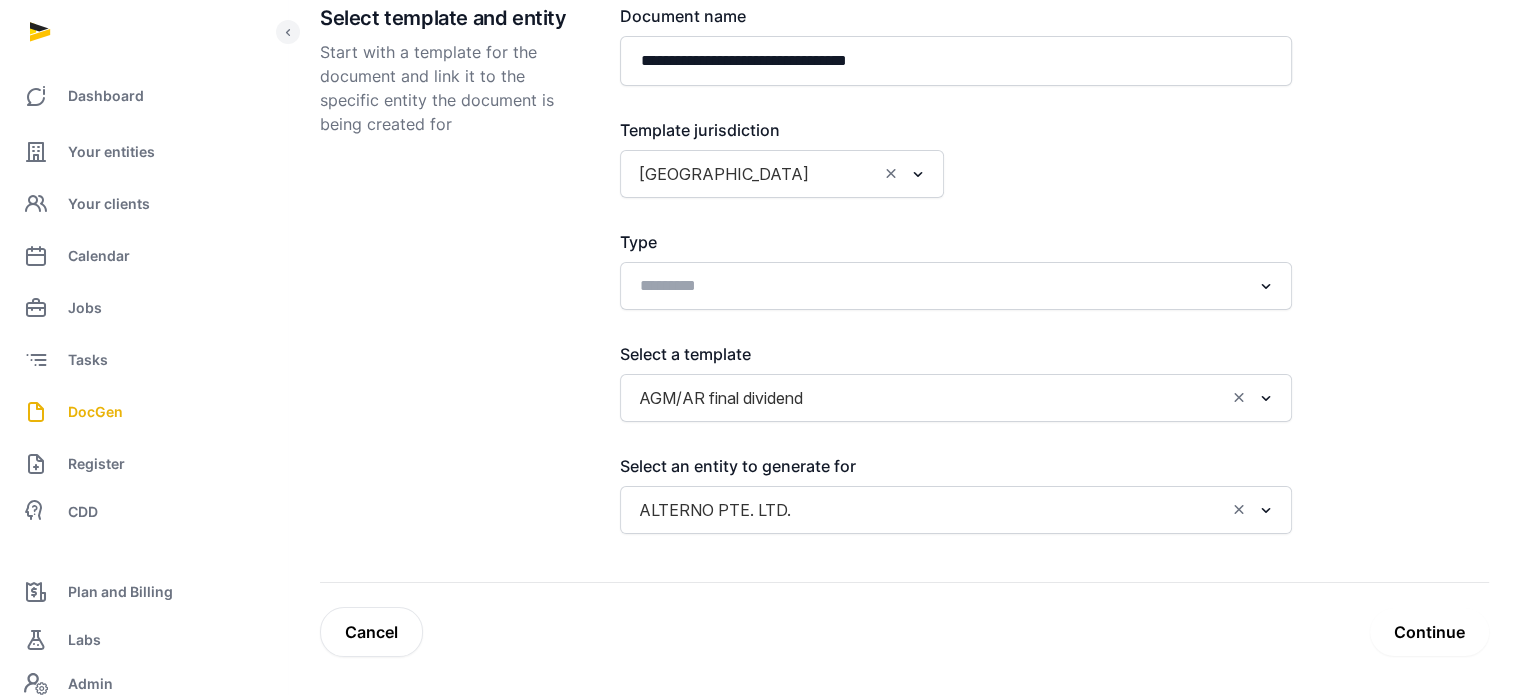 click on "Continue" at bounding box center (1429, 632) 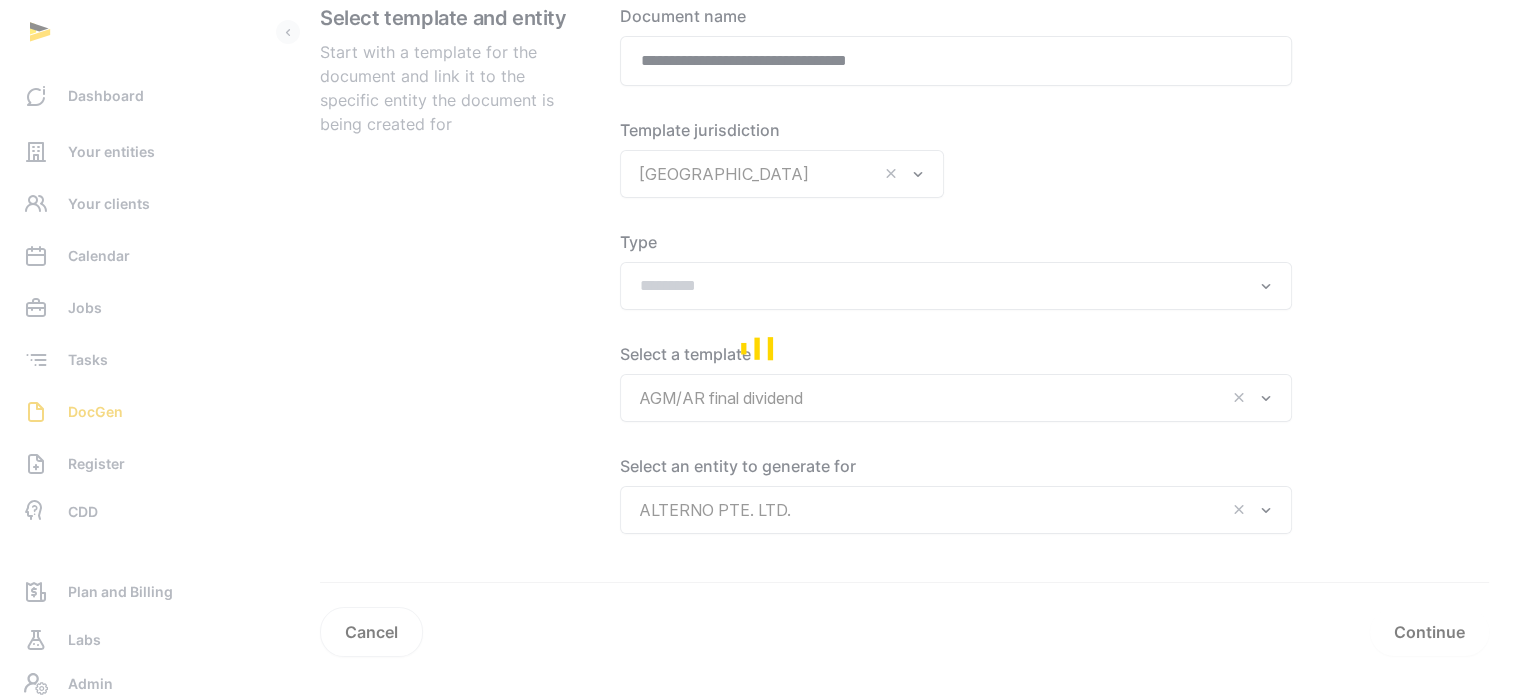 scroll, scrollTop: 308, scrollLeft: 0, axis: vertical 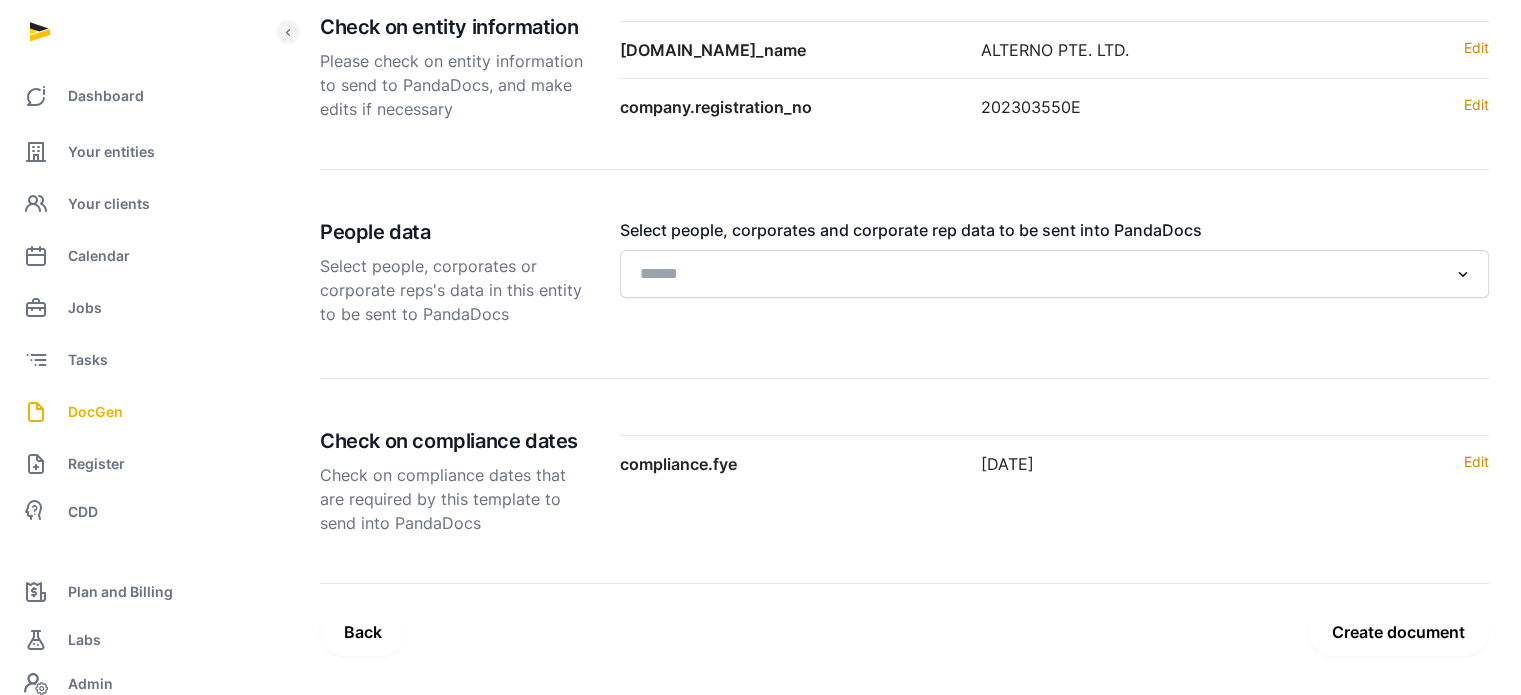 click on "Create document" at bounding box center [1398, 632] 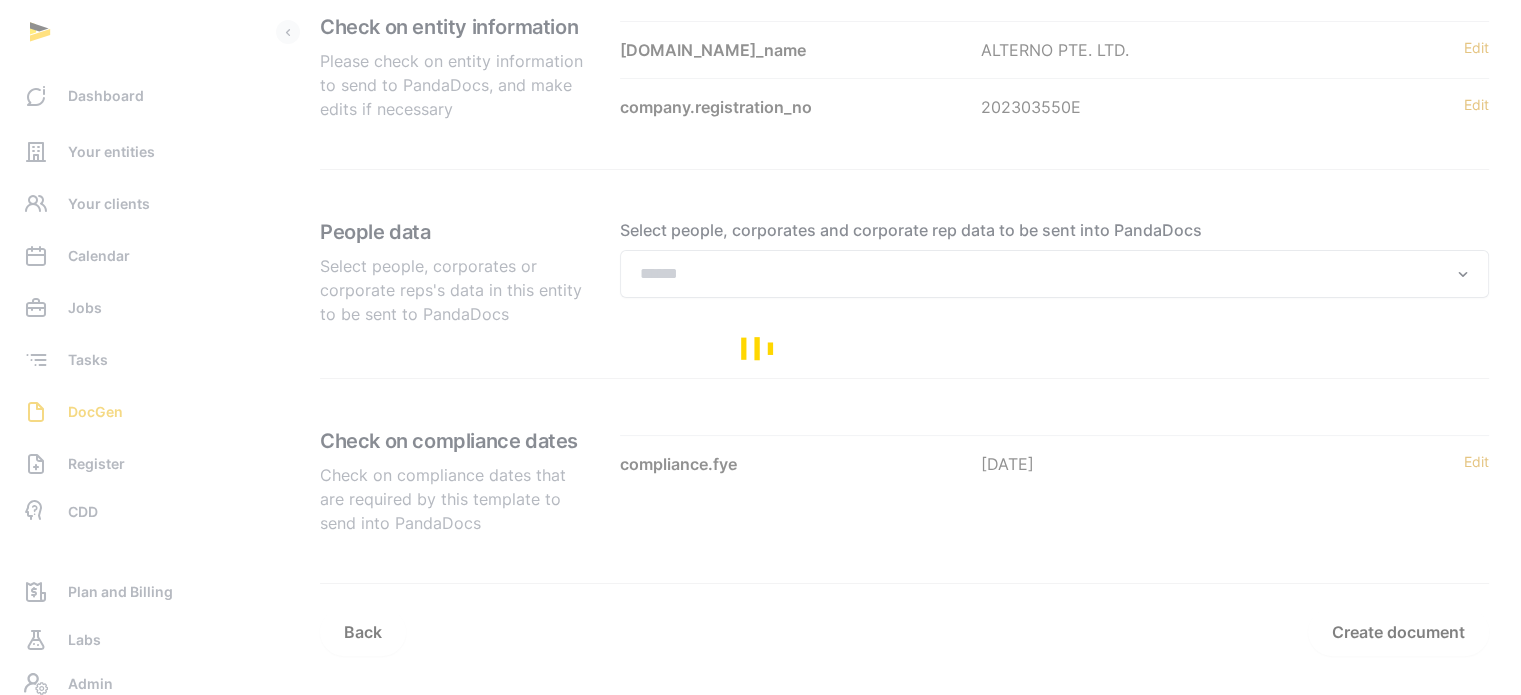 scroll, scrollTop: 0, scrollLeft: 0, axis: both 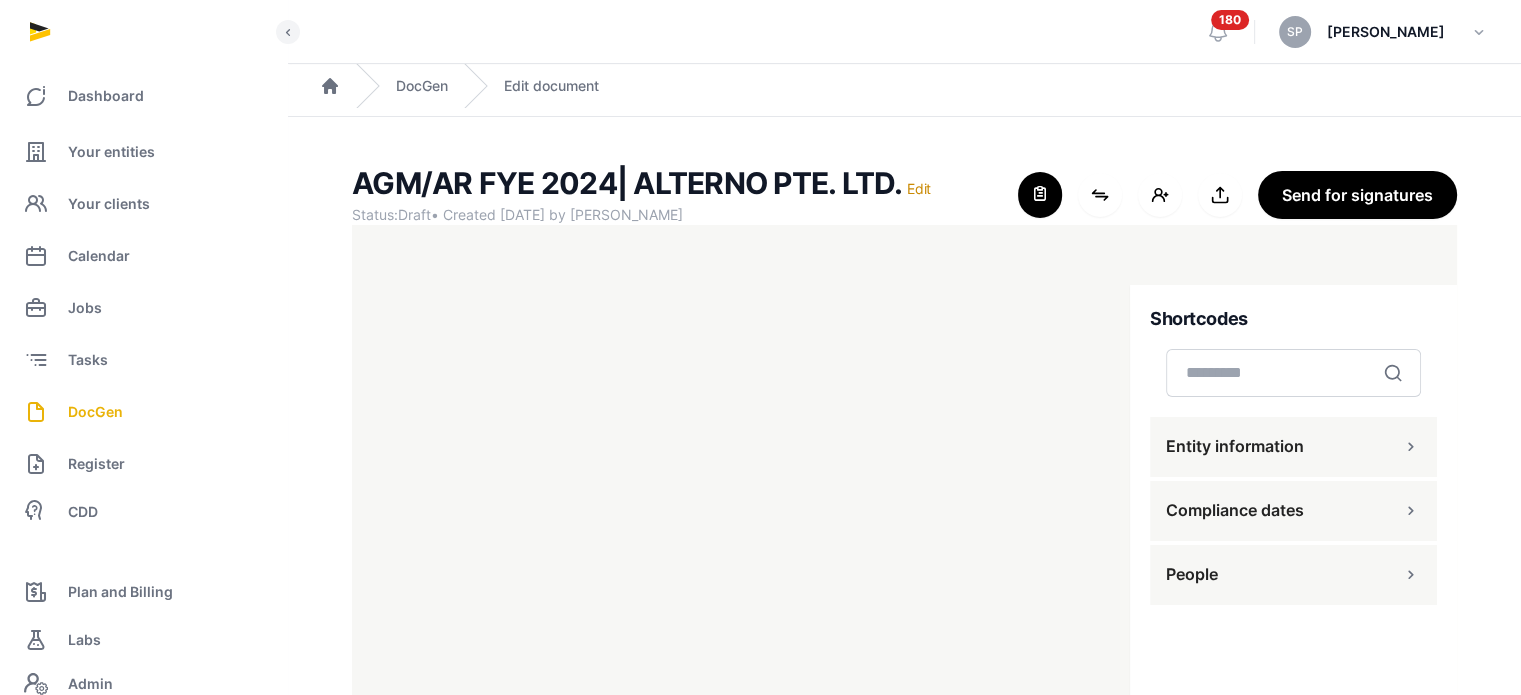 click on "People" at bounding box center (1293, 575) 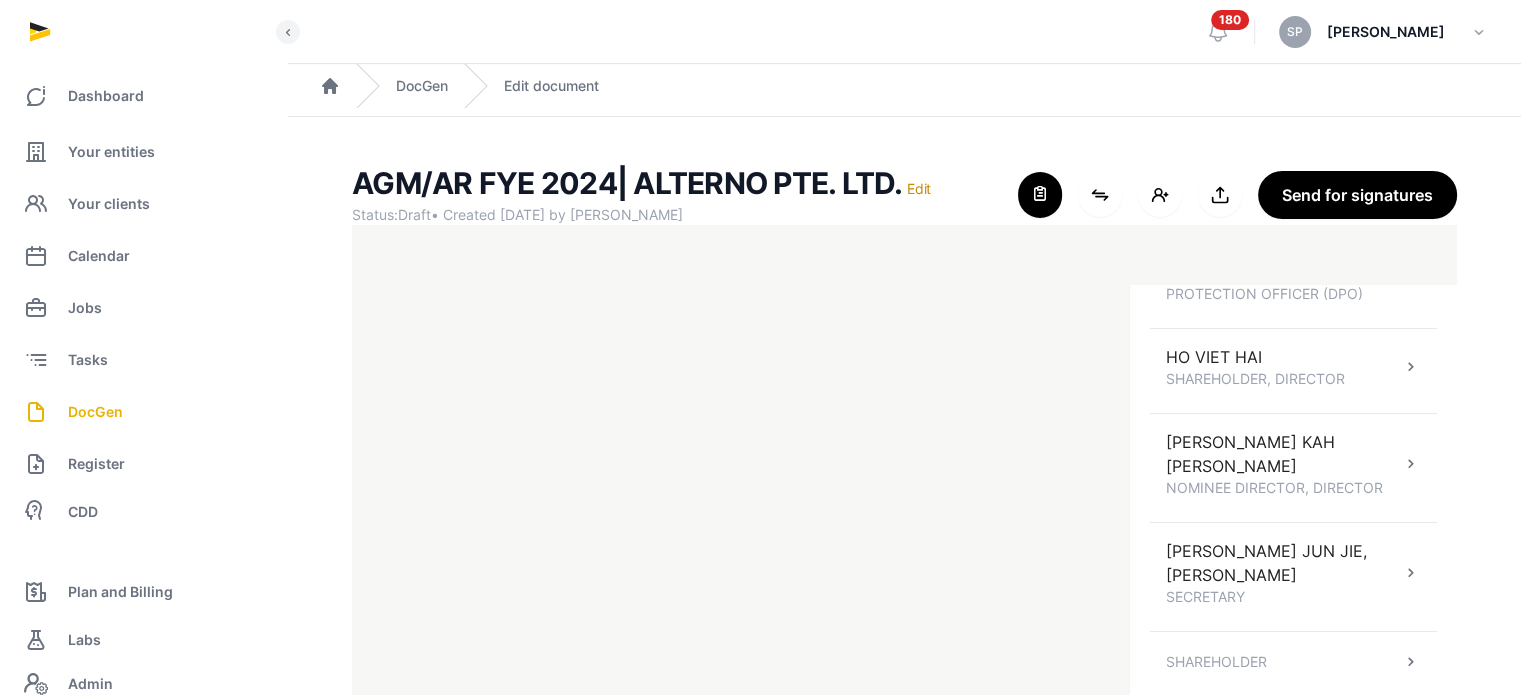 scroll, scrollTop: 480, scrollLeft: 0, axis: vertical 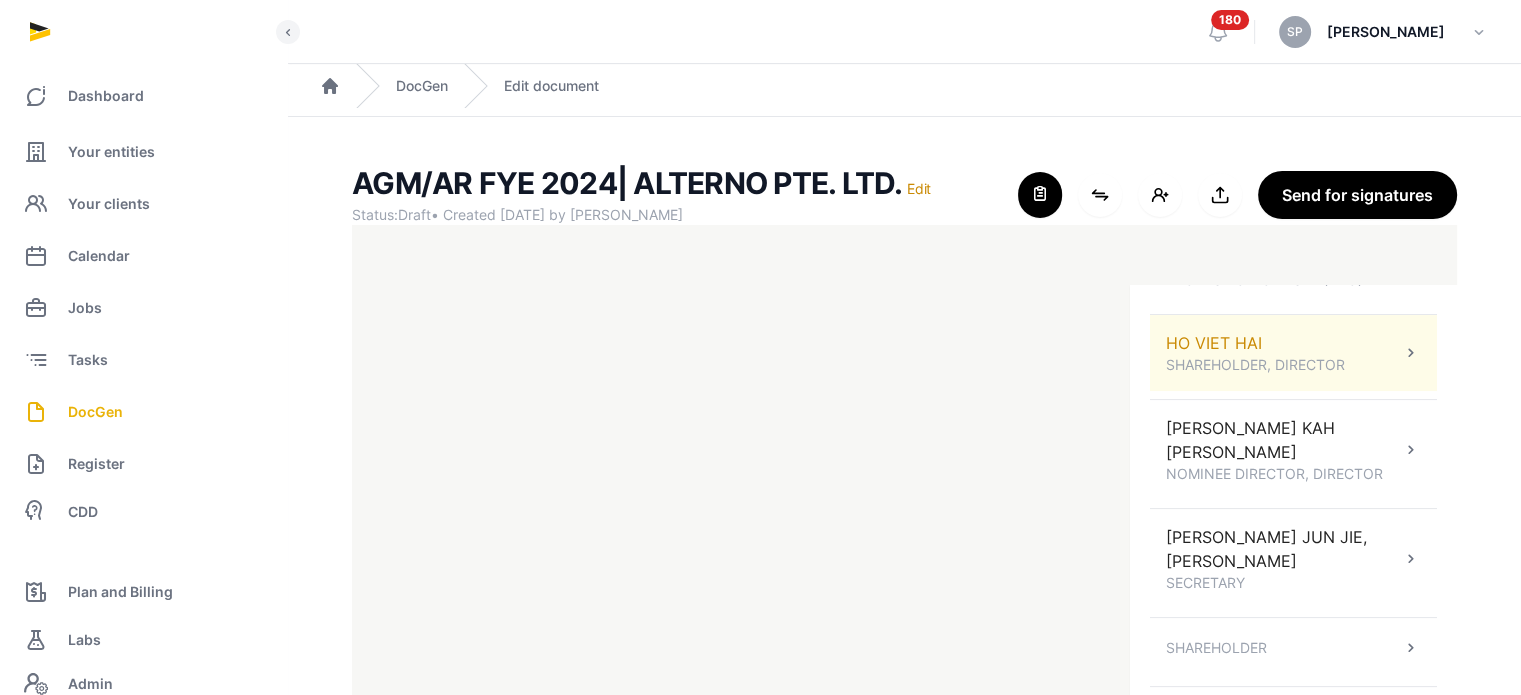 click on "[PERSON_NAME] HAI SHAREHOLDER, DIRECTOR" at bounding box center [1293, 353] 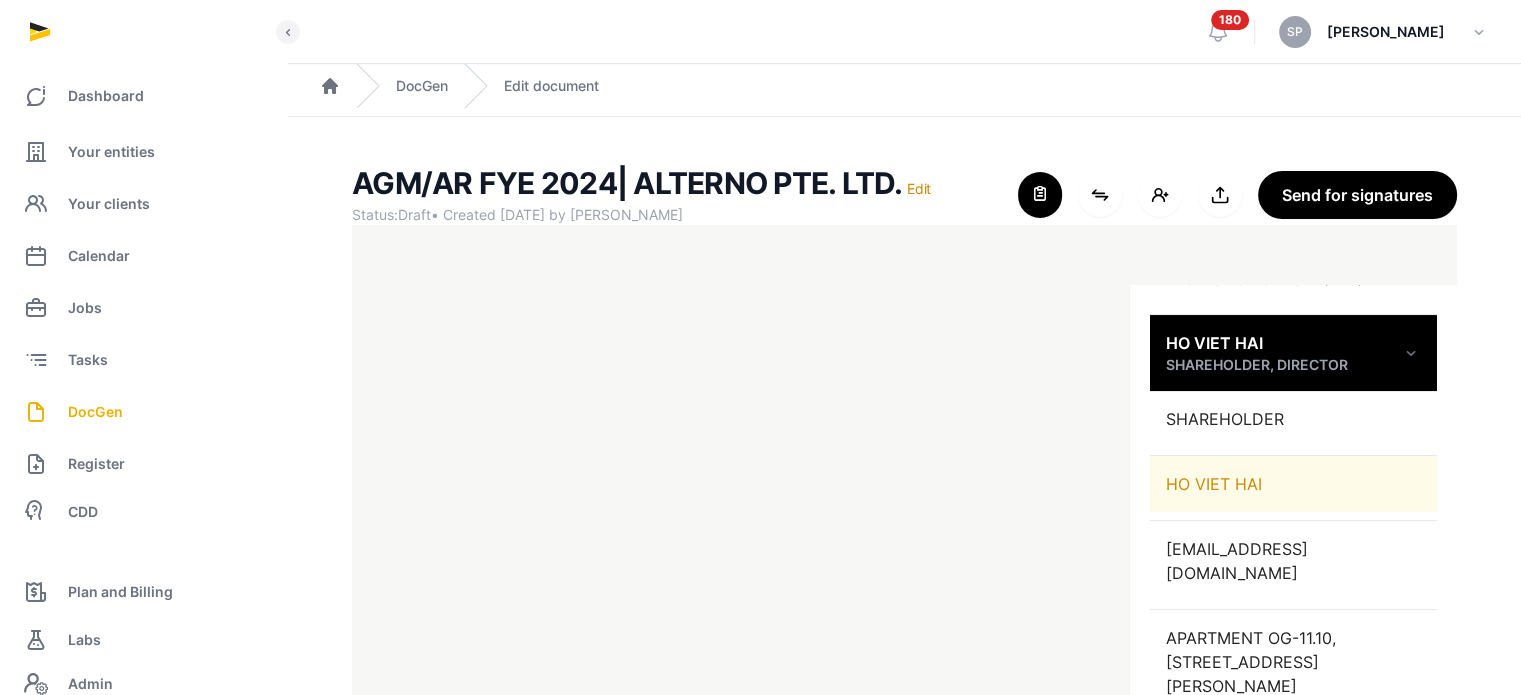 click on "HO VIET HAI" at bounding box center (1293, 484) 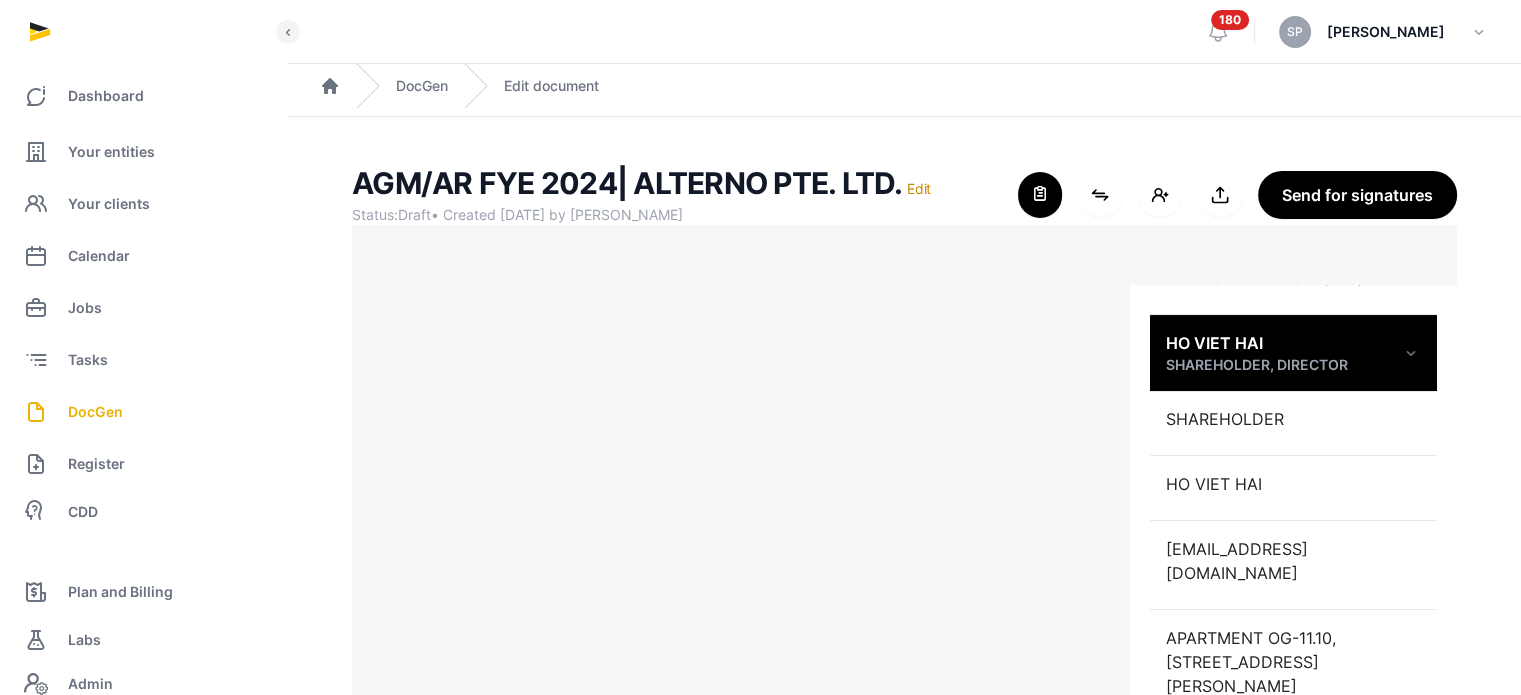 scroll, scrollTop: 91, scrollLeft: 0, axis: vertical 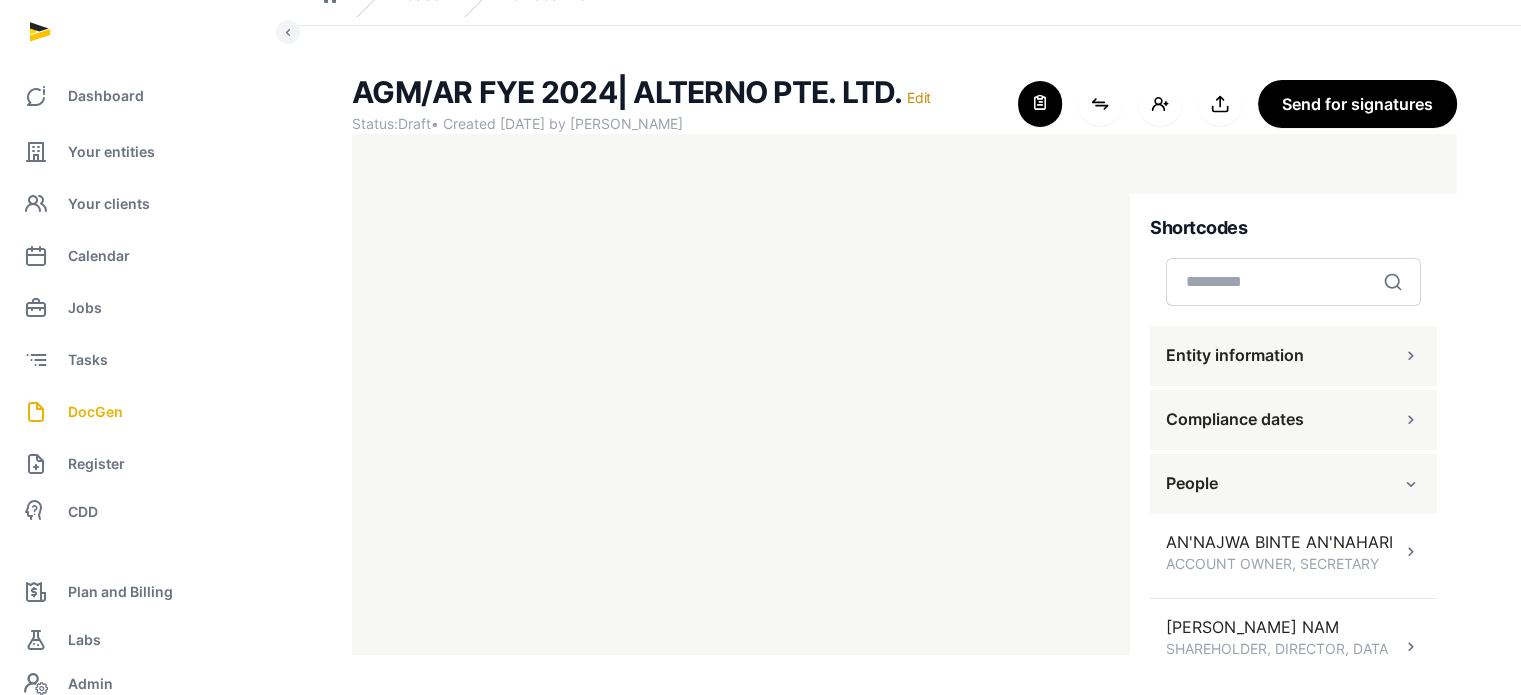 click on "Entity information" at bounding box center (1293, 356) 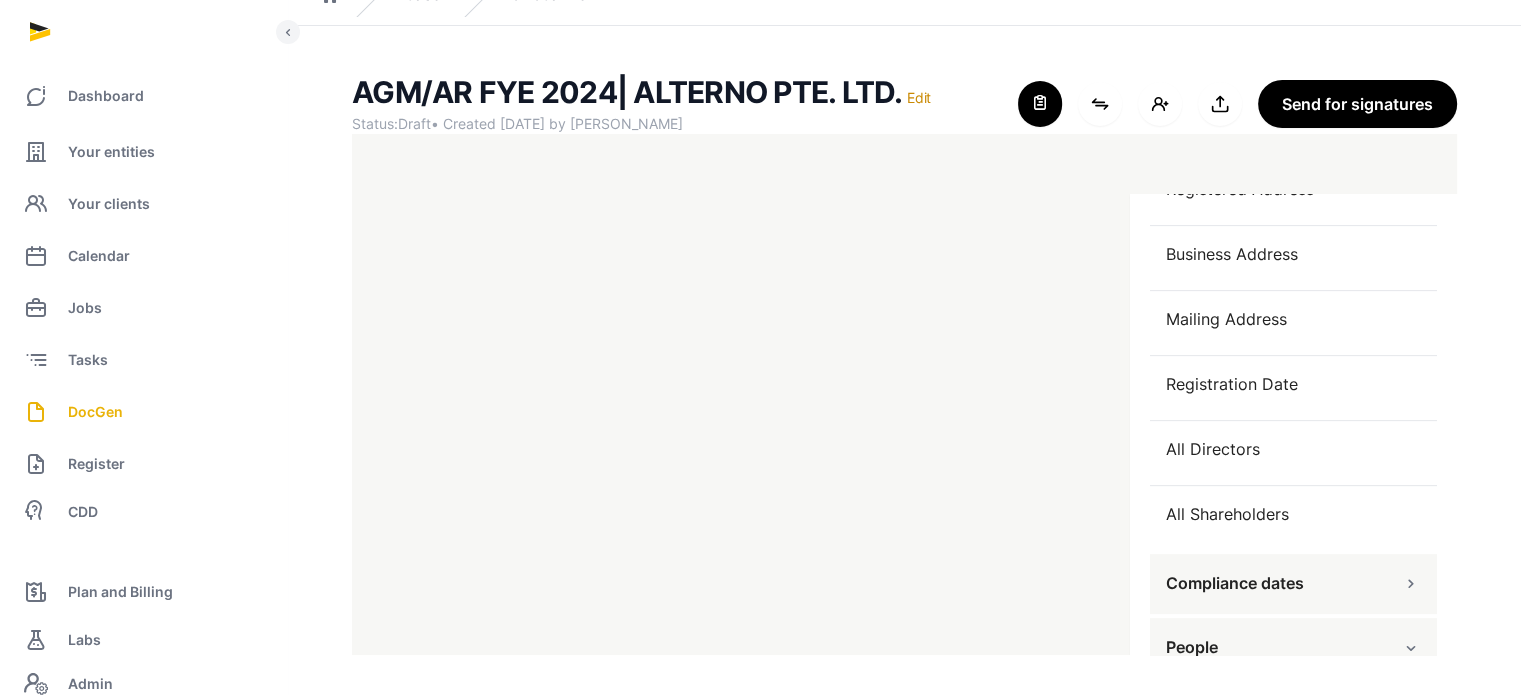 scroll, scrollTop: 822, scrollLeft: 0, axis: vertical 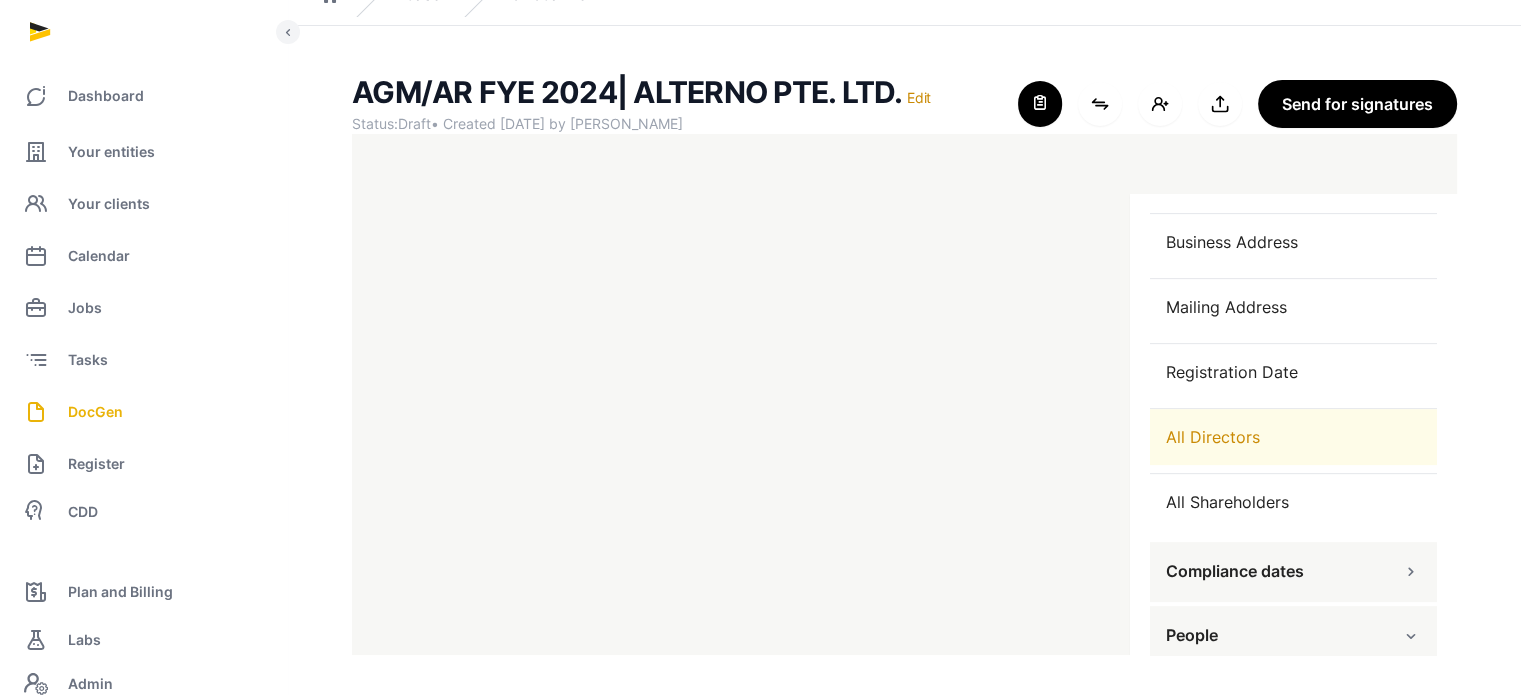 click on "All Directors" at bounding box center [1293, 437] 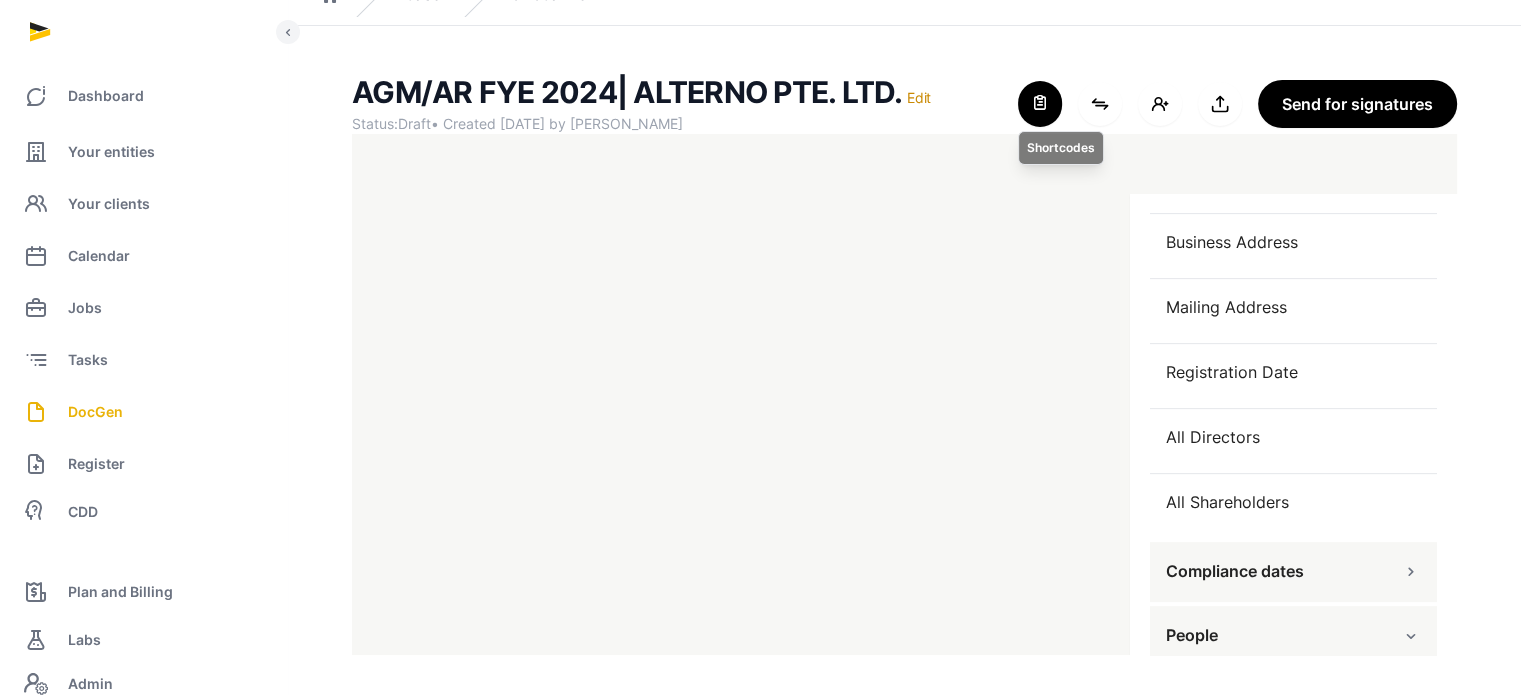click at bounding box center (1040, 104) 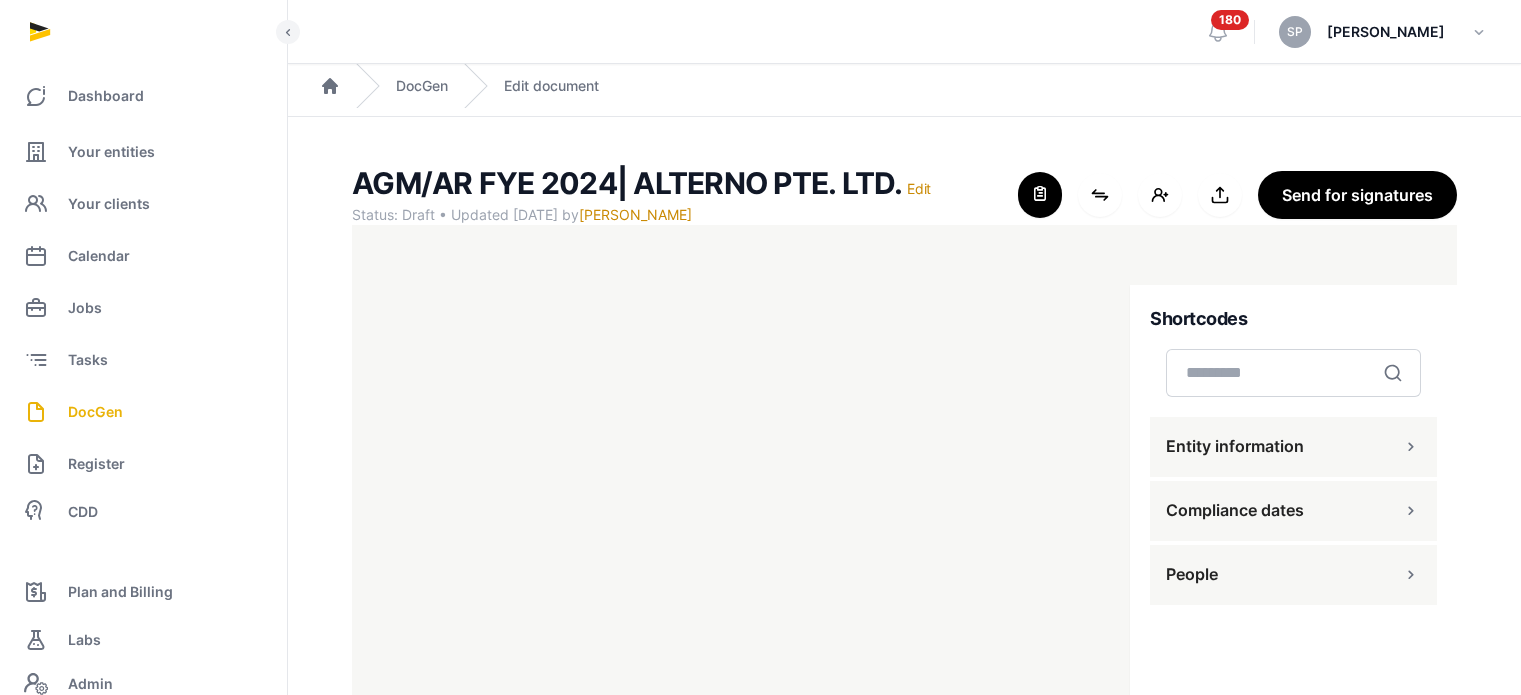scroll, scrollTop: 0, scrollLeft: 0, axis: both 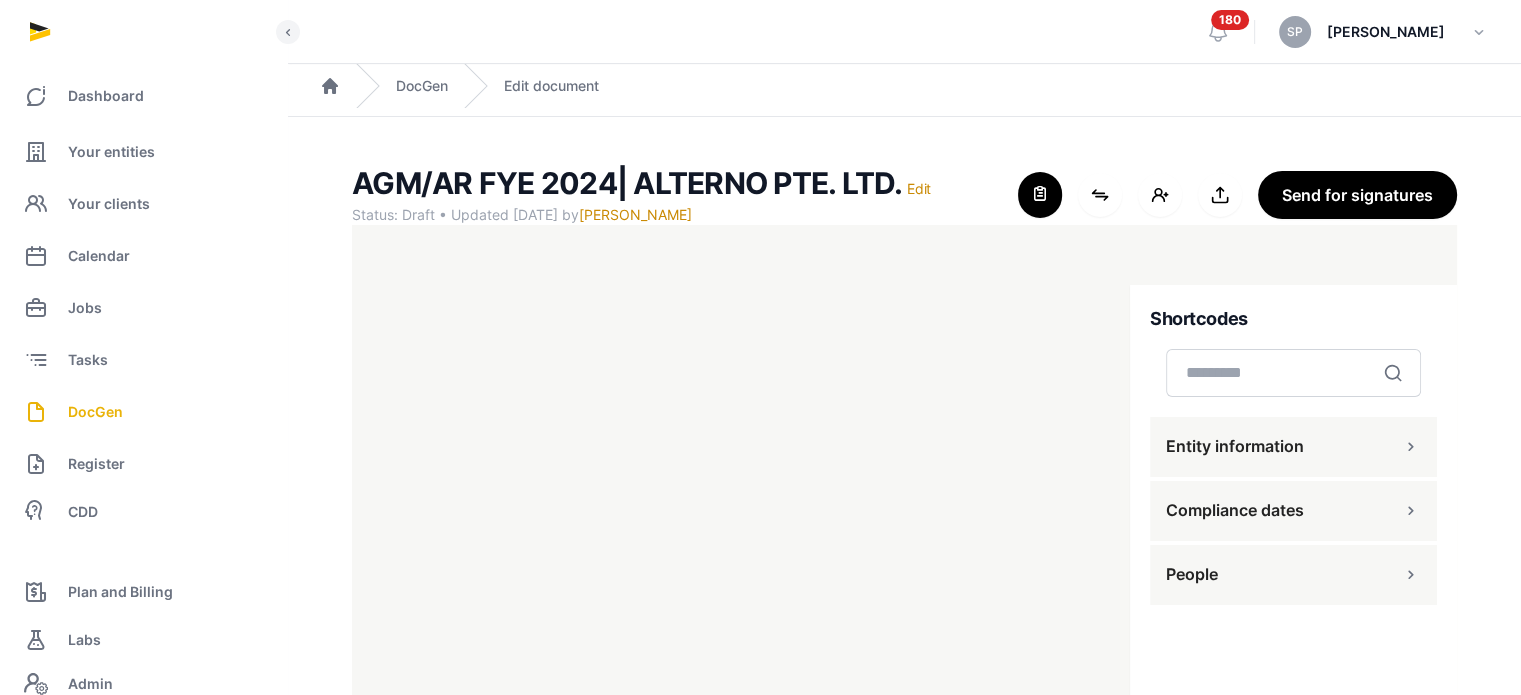 click on "People" at bounding box center (1293, 575) 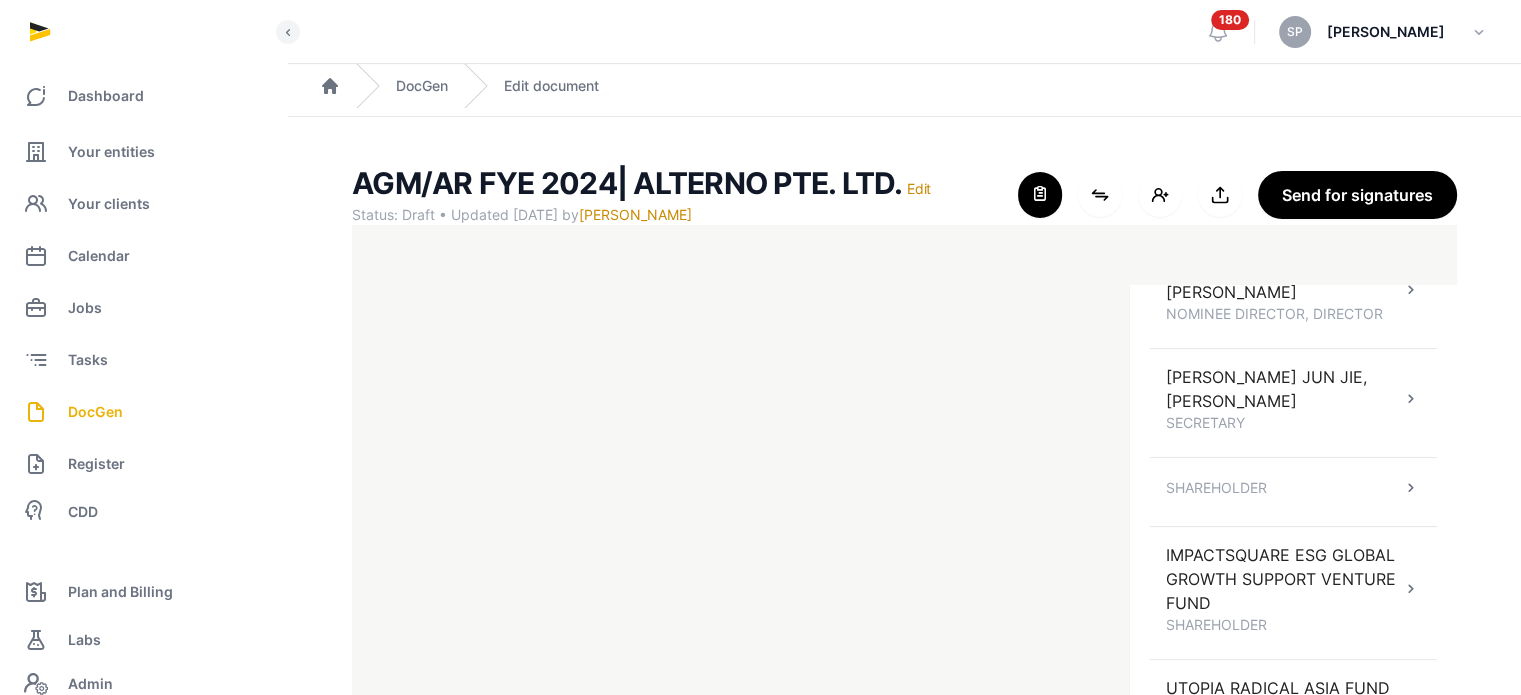 scroll, scrollTop: 0, scrollLeft: 0, axis: both 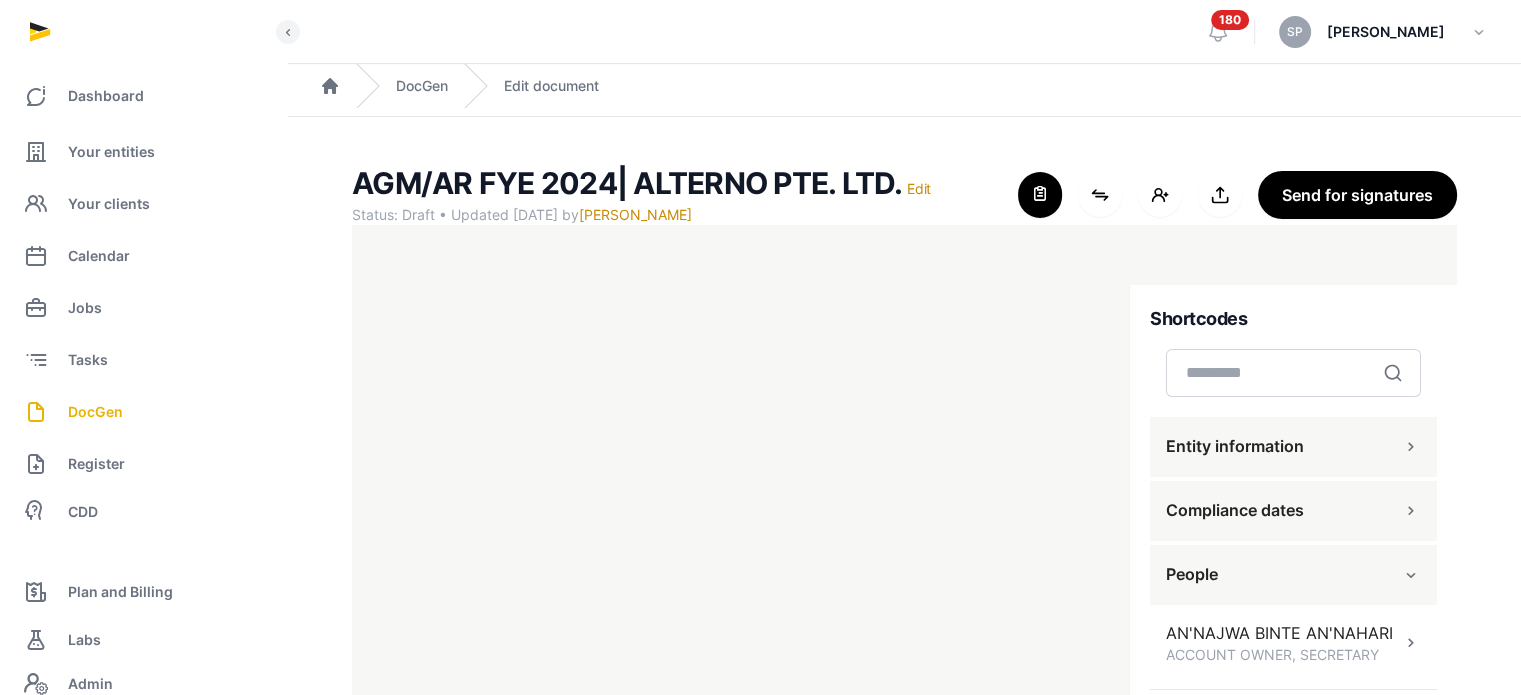 click at bounding box center (1411, 447) 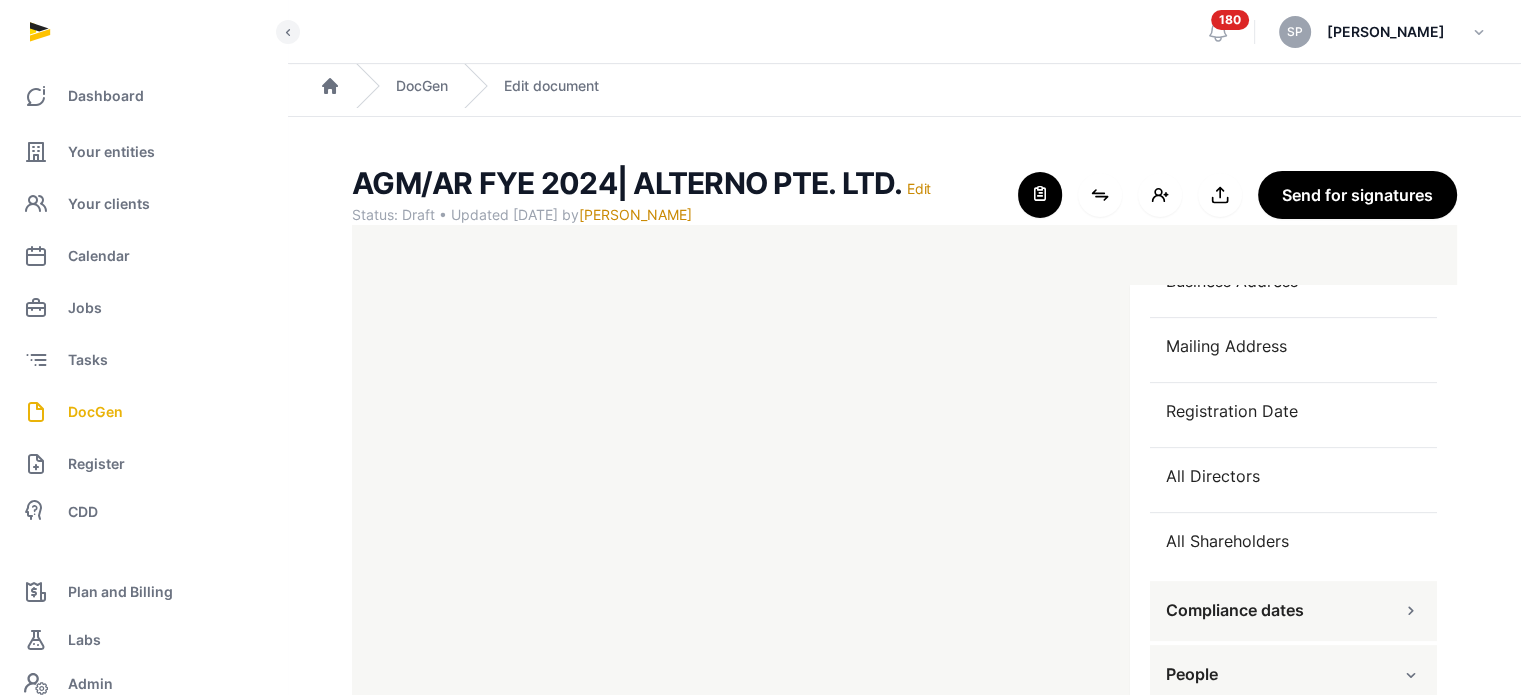 scroll, scrollTop: 906, scrollLeft: 0, axis: vertical 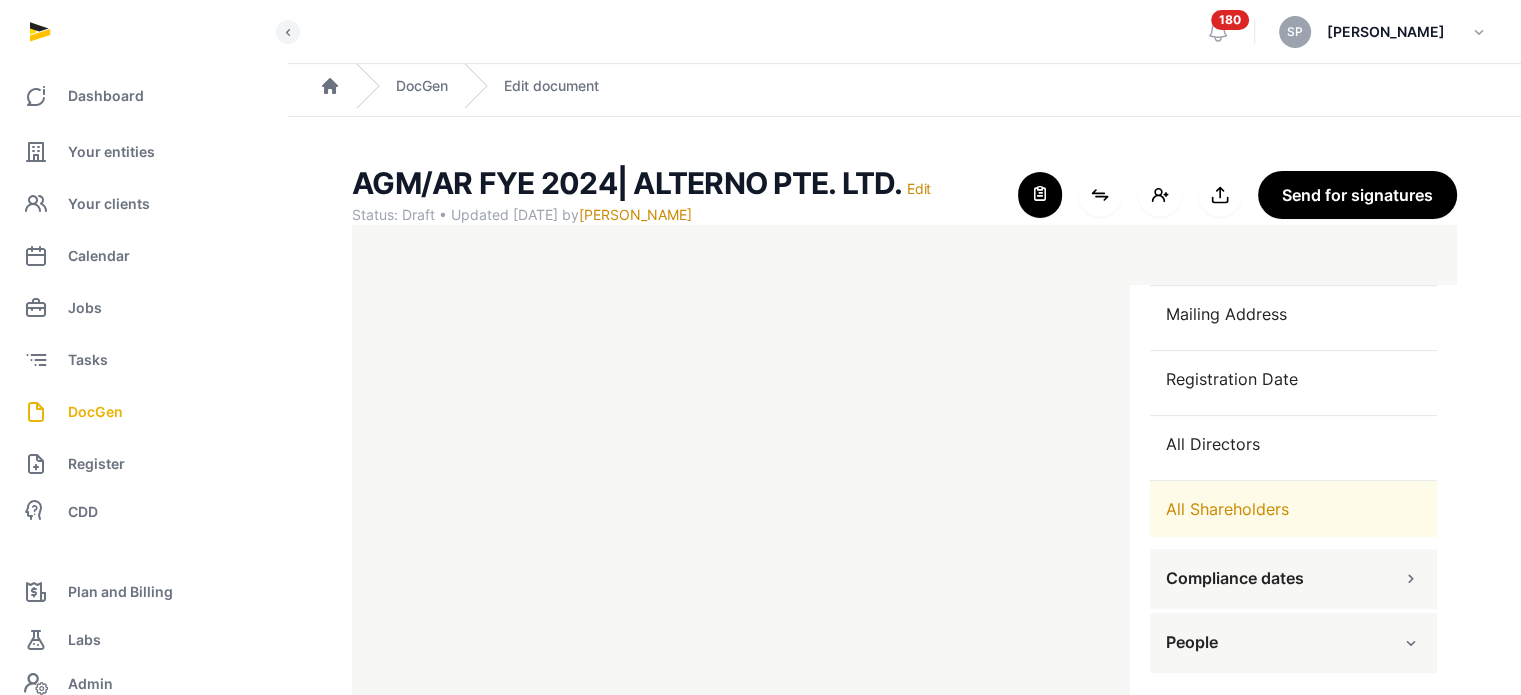 click on "All Shareholders" at bounding box center [1293, 509] 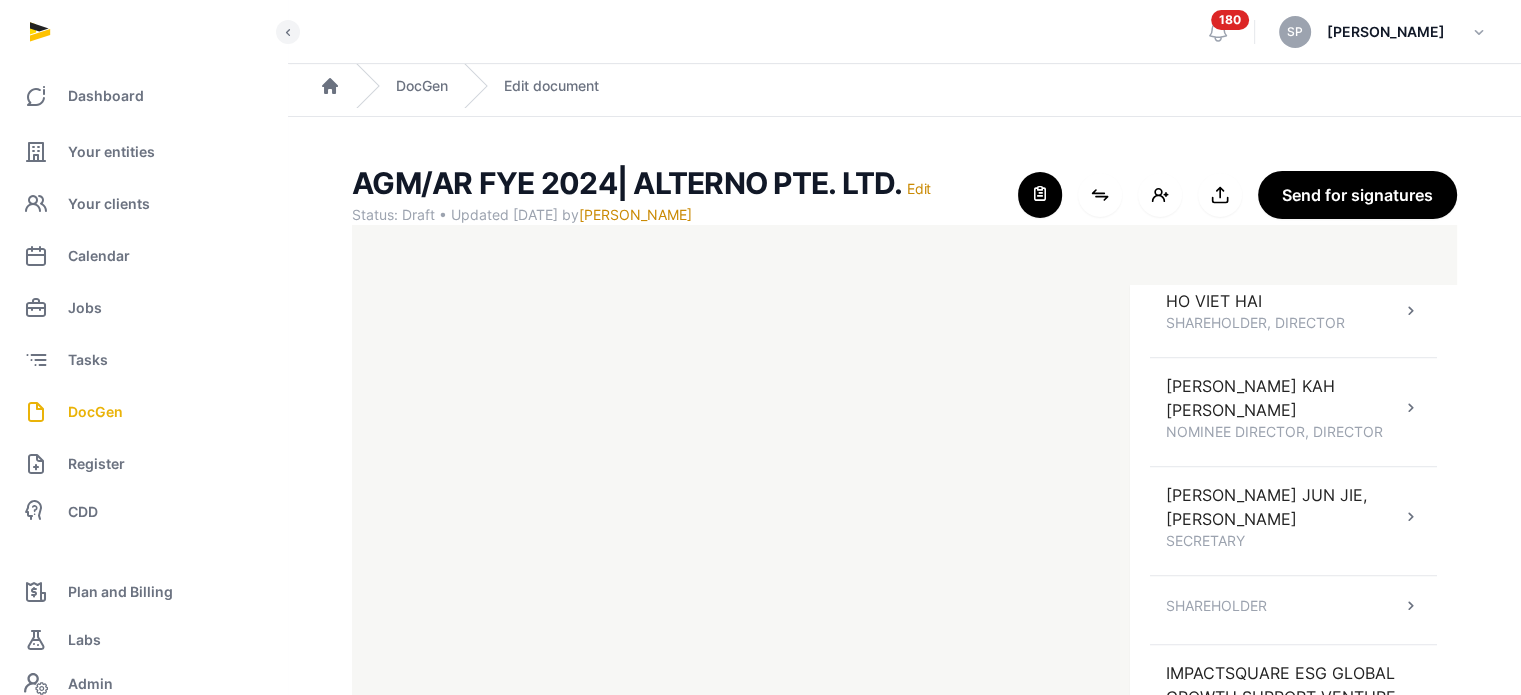 scroll, scrollTop: 1501, scrollLeft: 0, axis: vertical 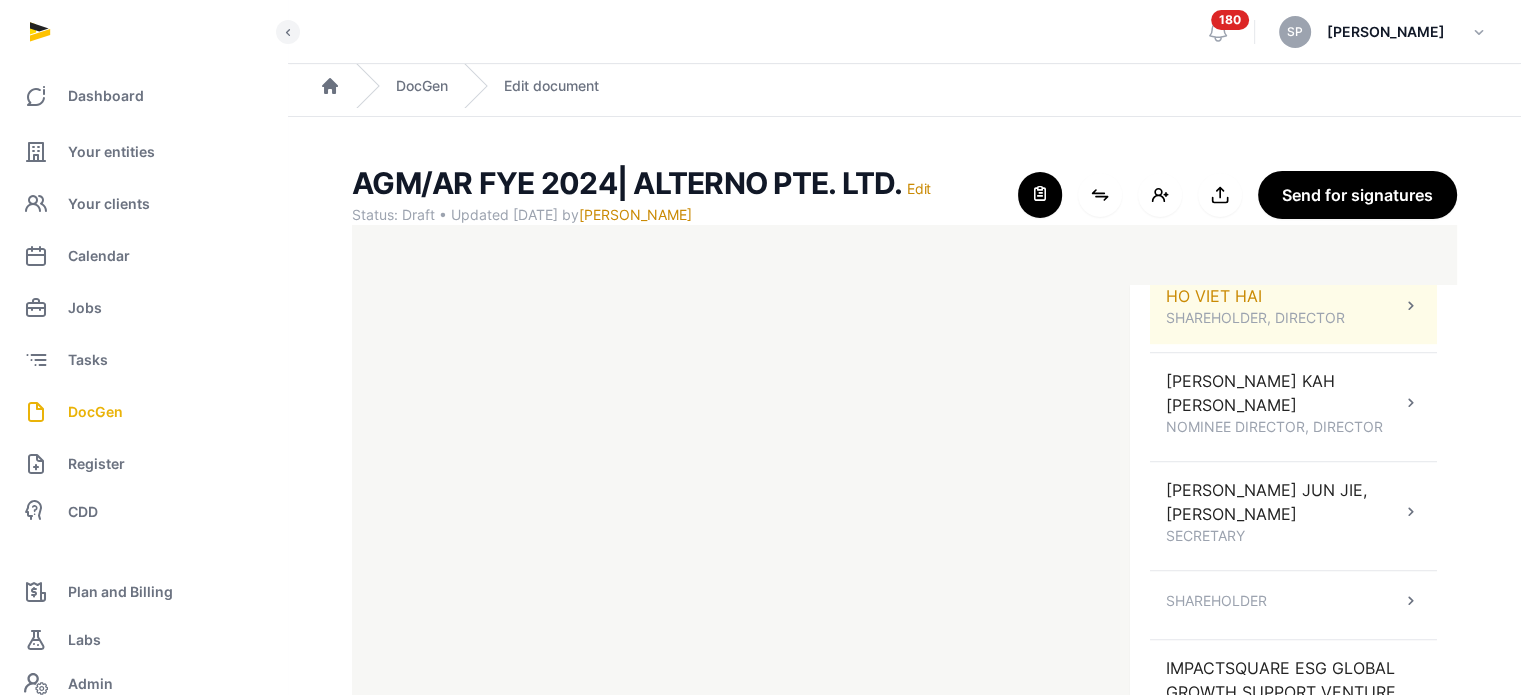 click on "SHAREHOLDER, DIRECTOR" at bounding box center (1255, 318) 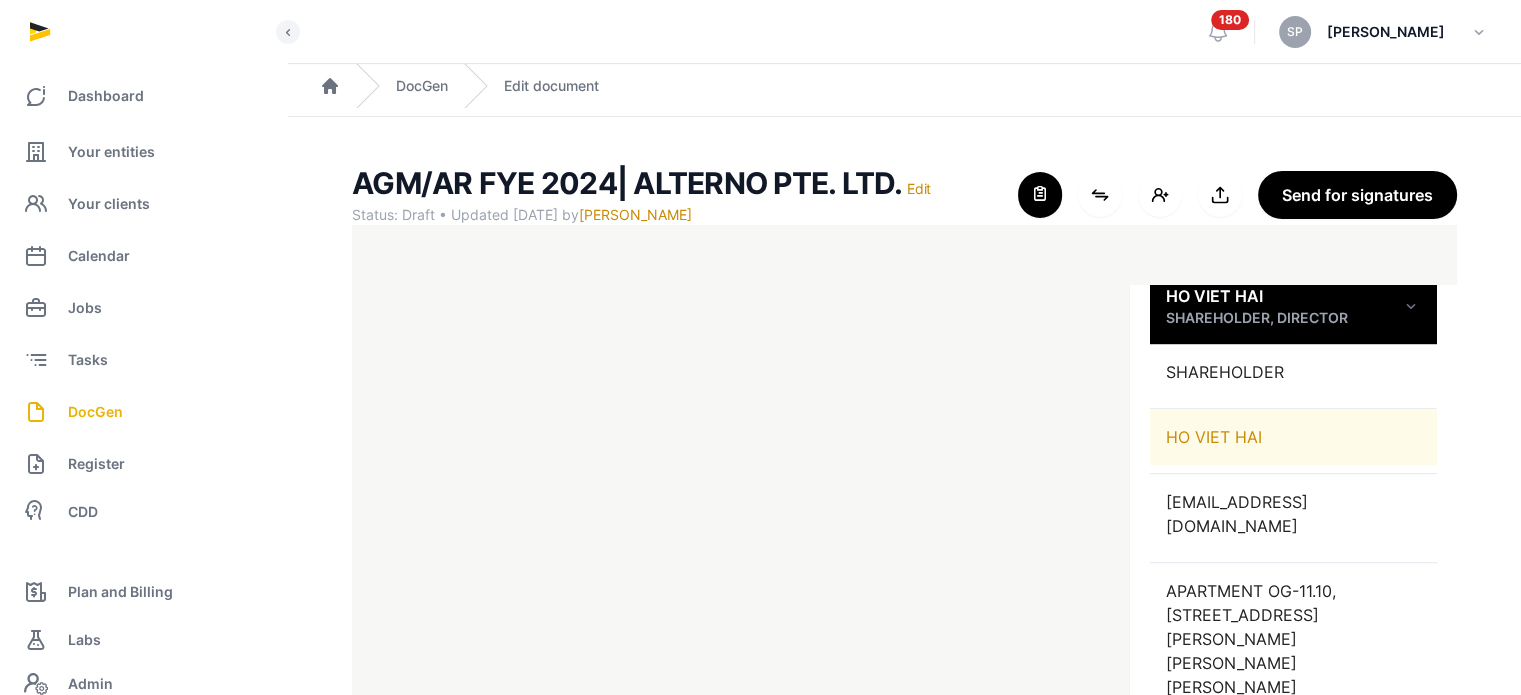 click on "HO VIET HAI" at bounding box center (1293, 437) 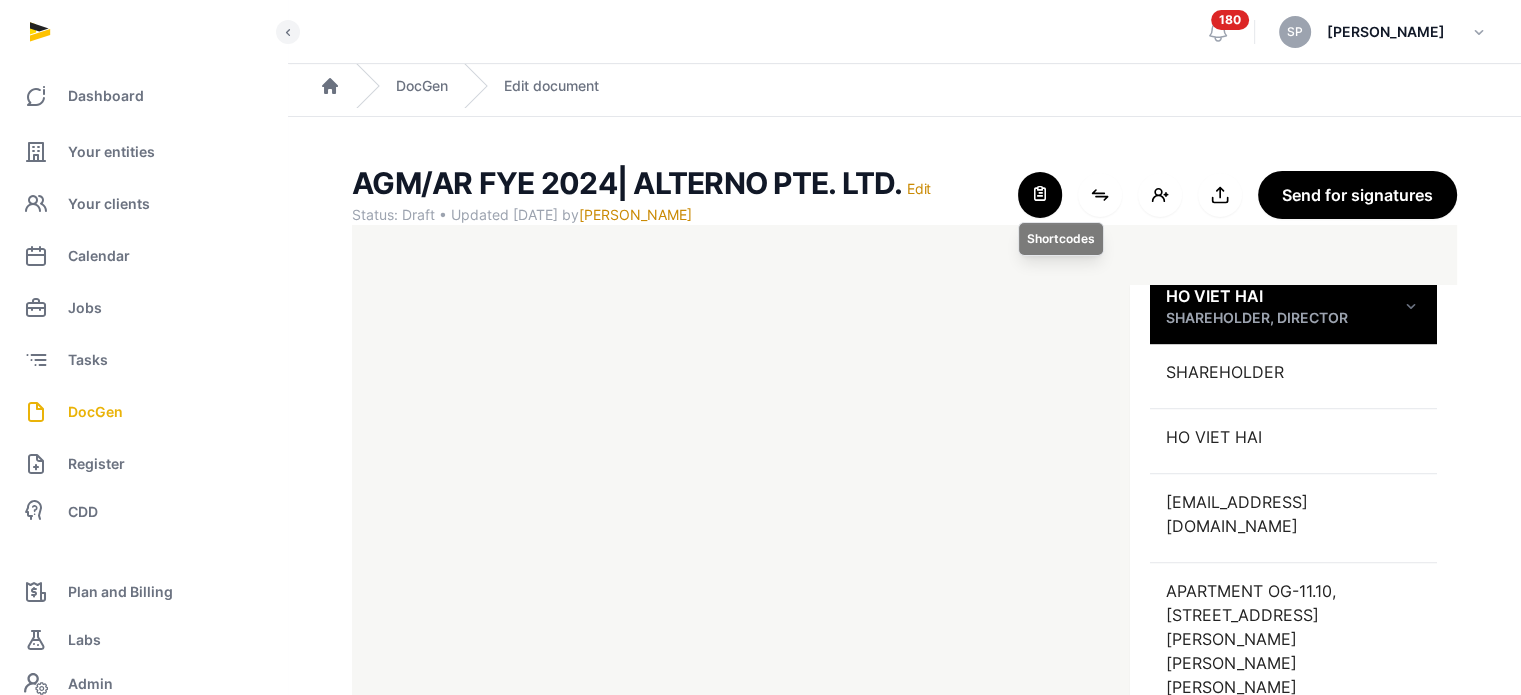 click at bounding box center (1040, 195) 